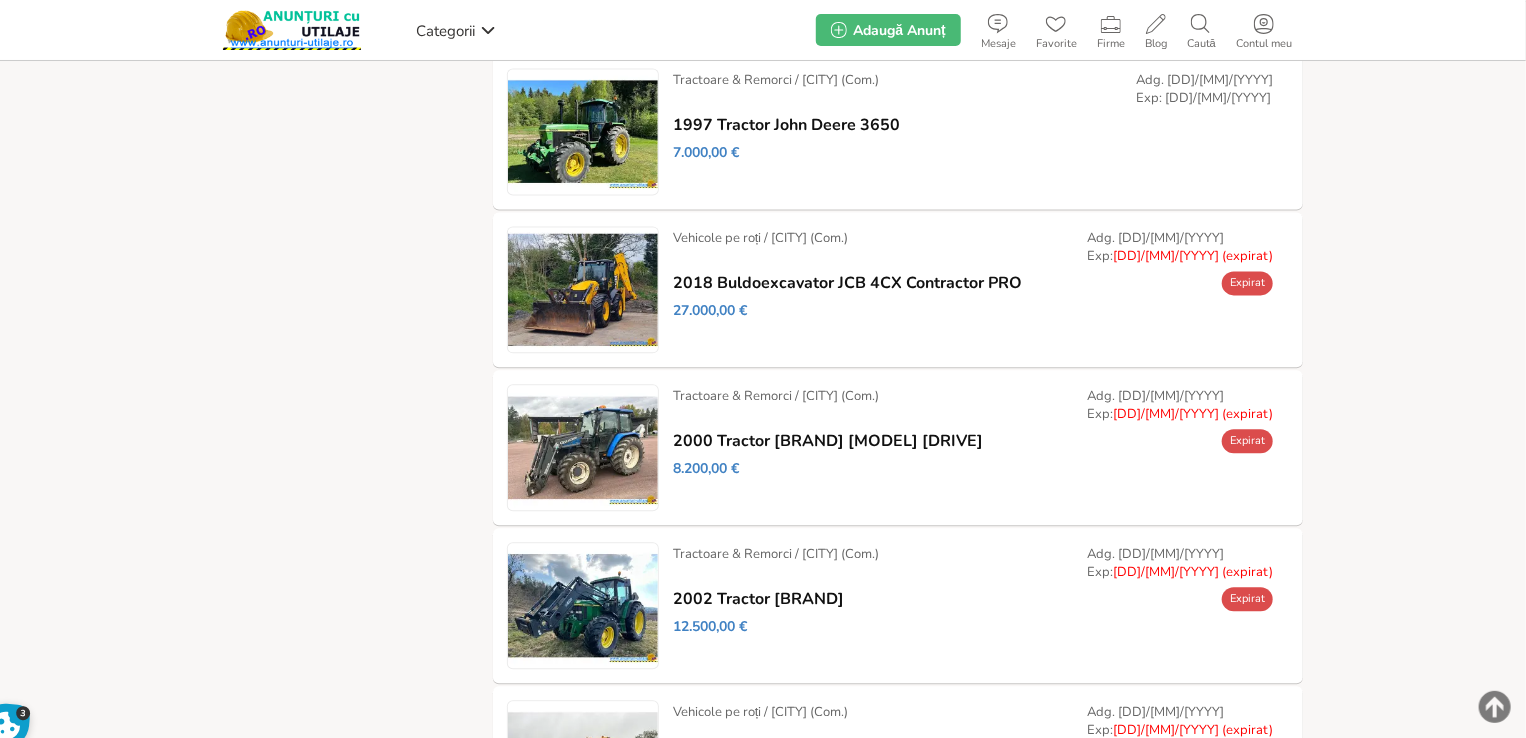 scroll, scrollTop: 2077, scrollLeft: 0, axis: vertical 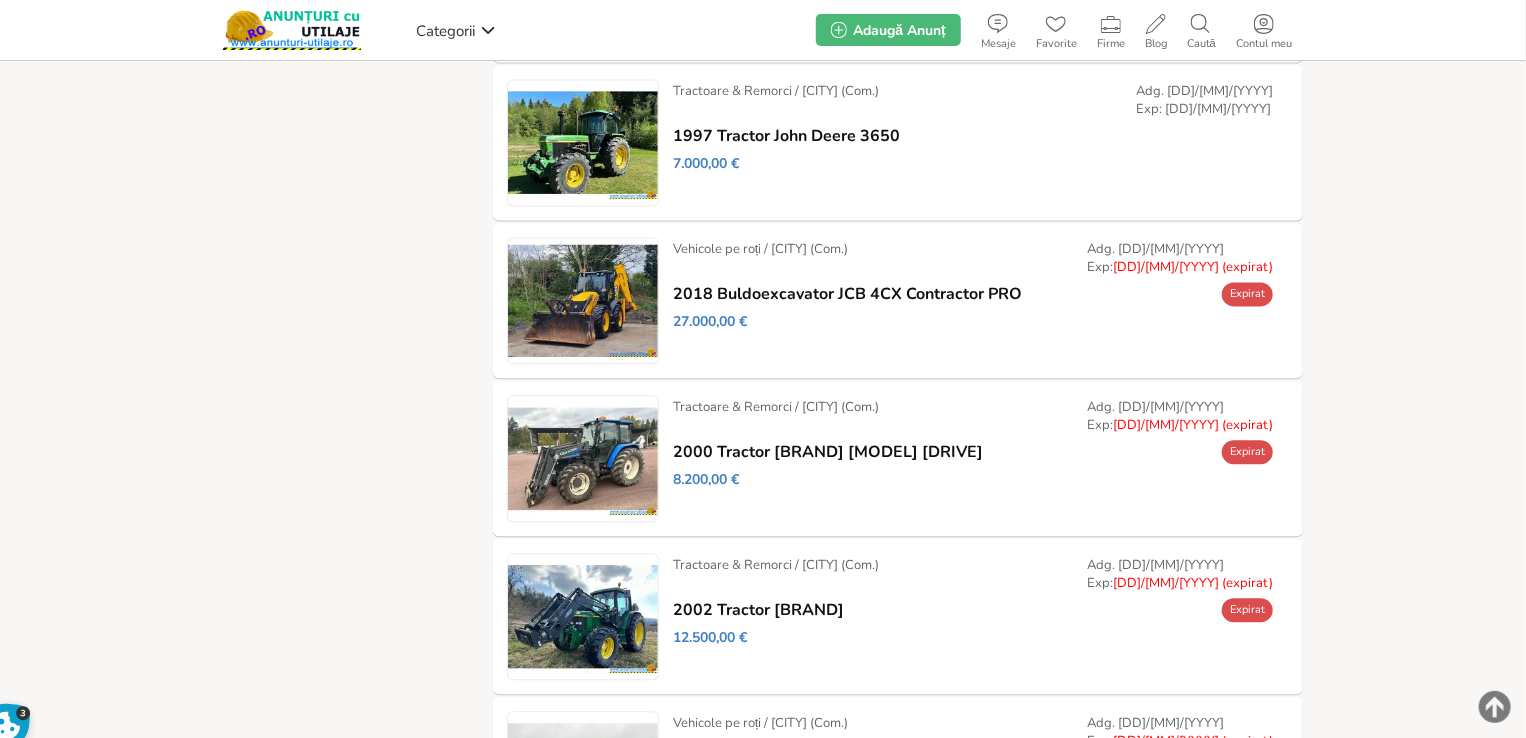 click on "Modifică" at bounding box center [0, 0] 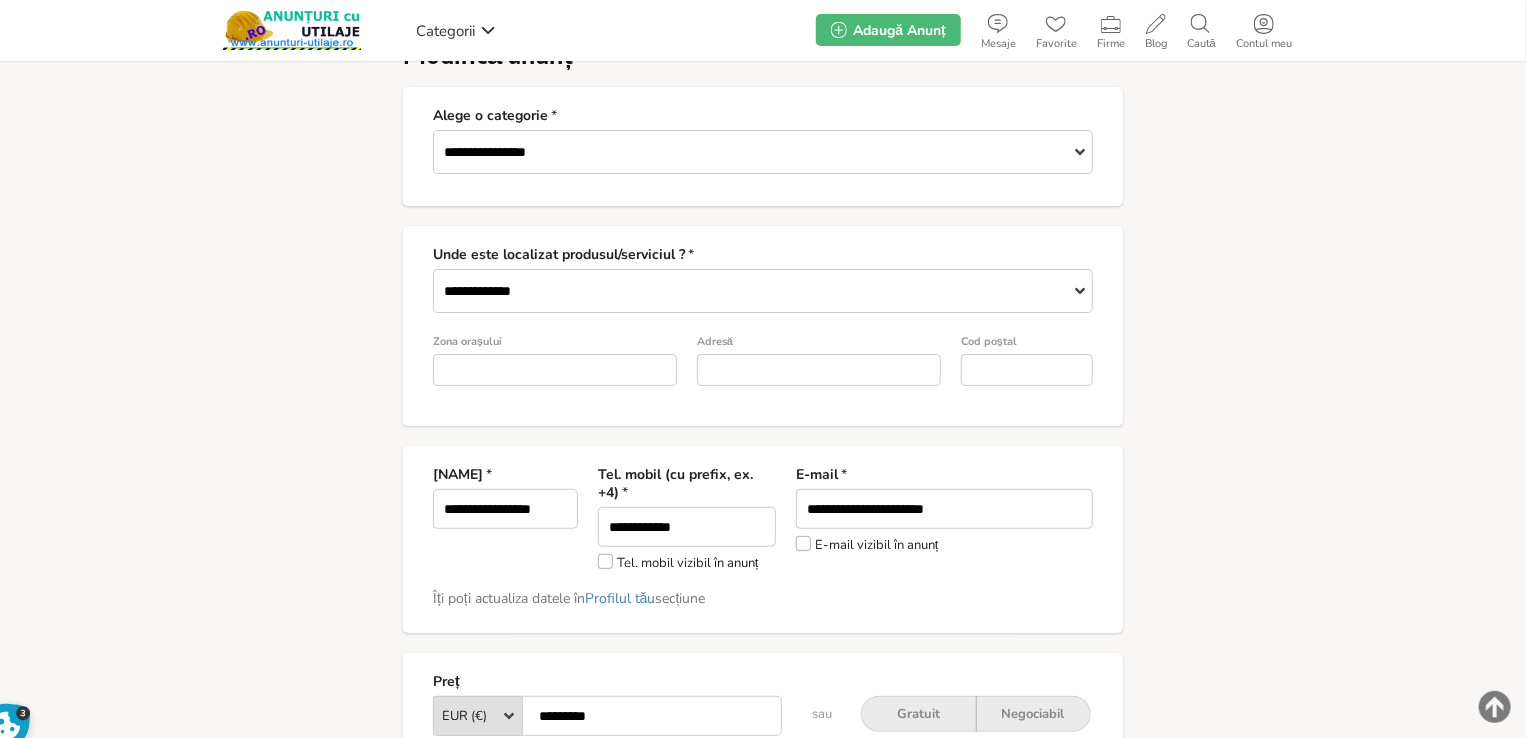 scroll, scrollTop: 100, scrollLeft: 0, axis: vertical 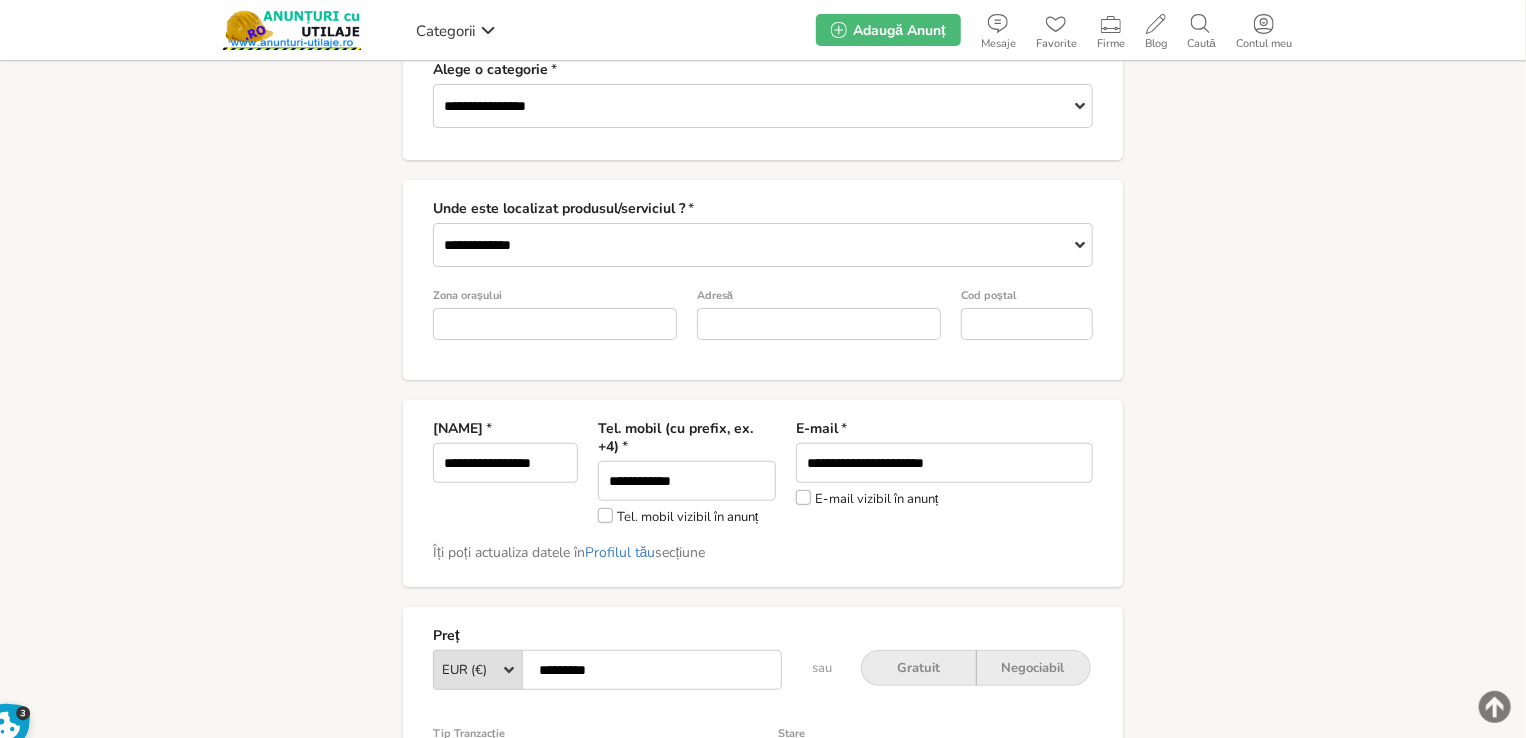 click on "Tel. mobil vizibil în anunț" at bounding box center [678, 516] 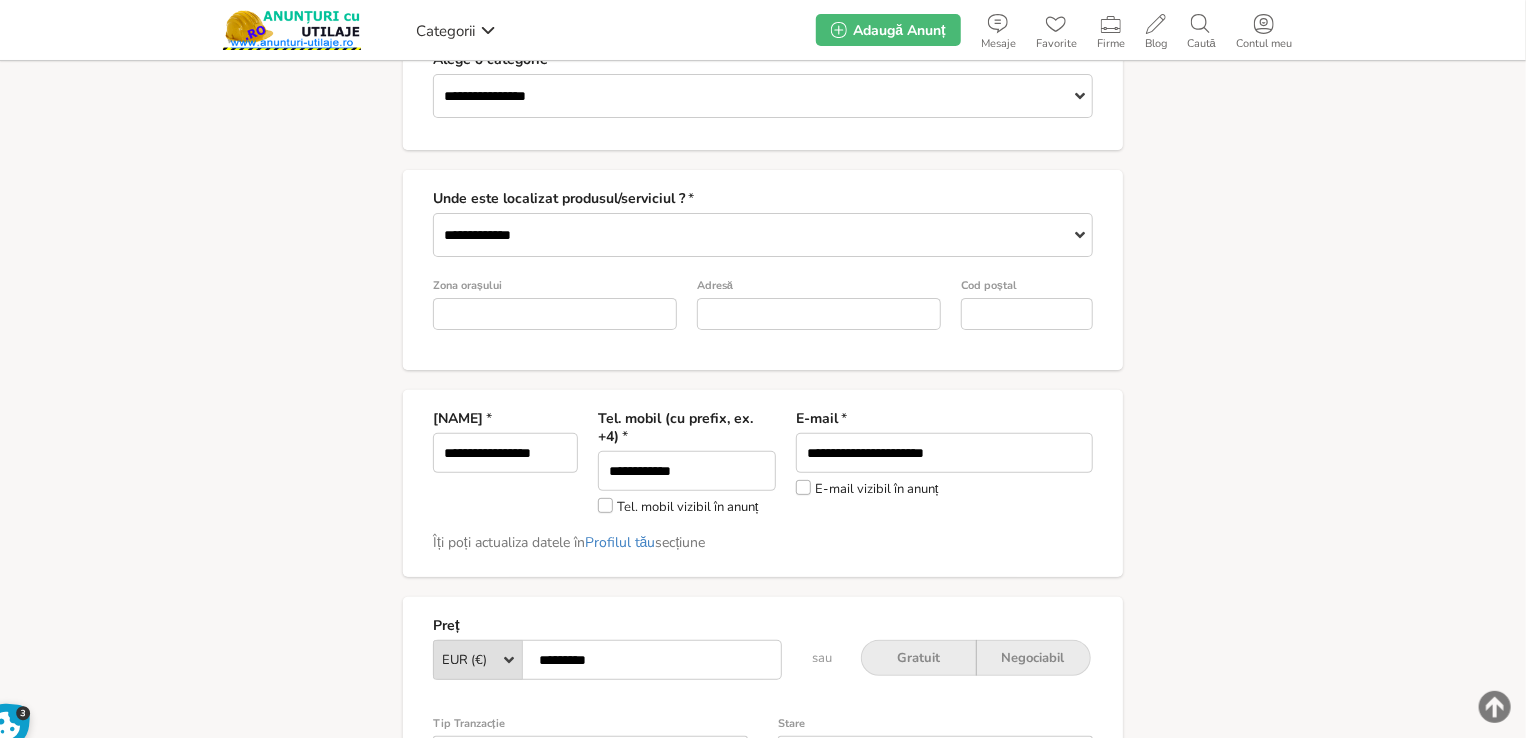 click on "**********" at bounding box center [763, 1190] 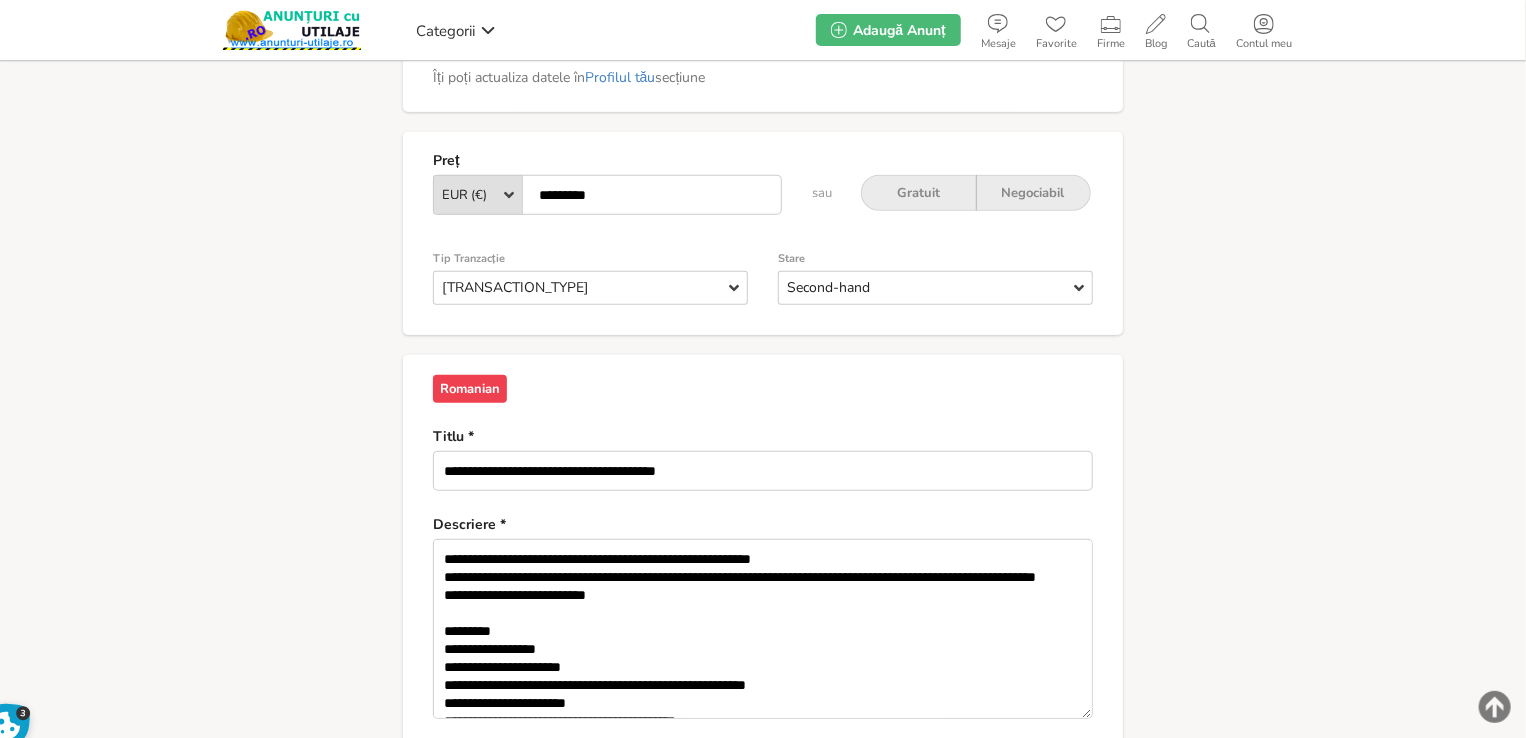scroll, scrollTop: 800, scrollLeft: 0, axis: vertical 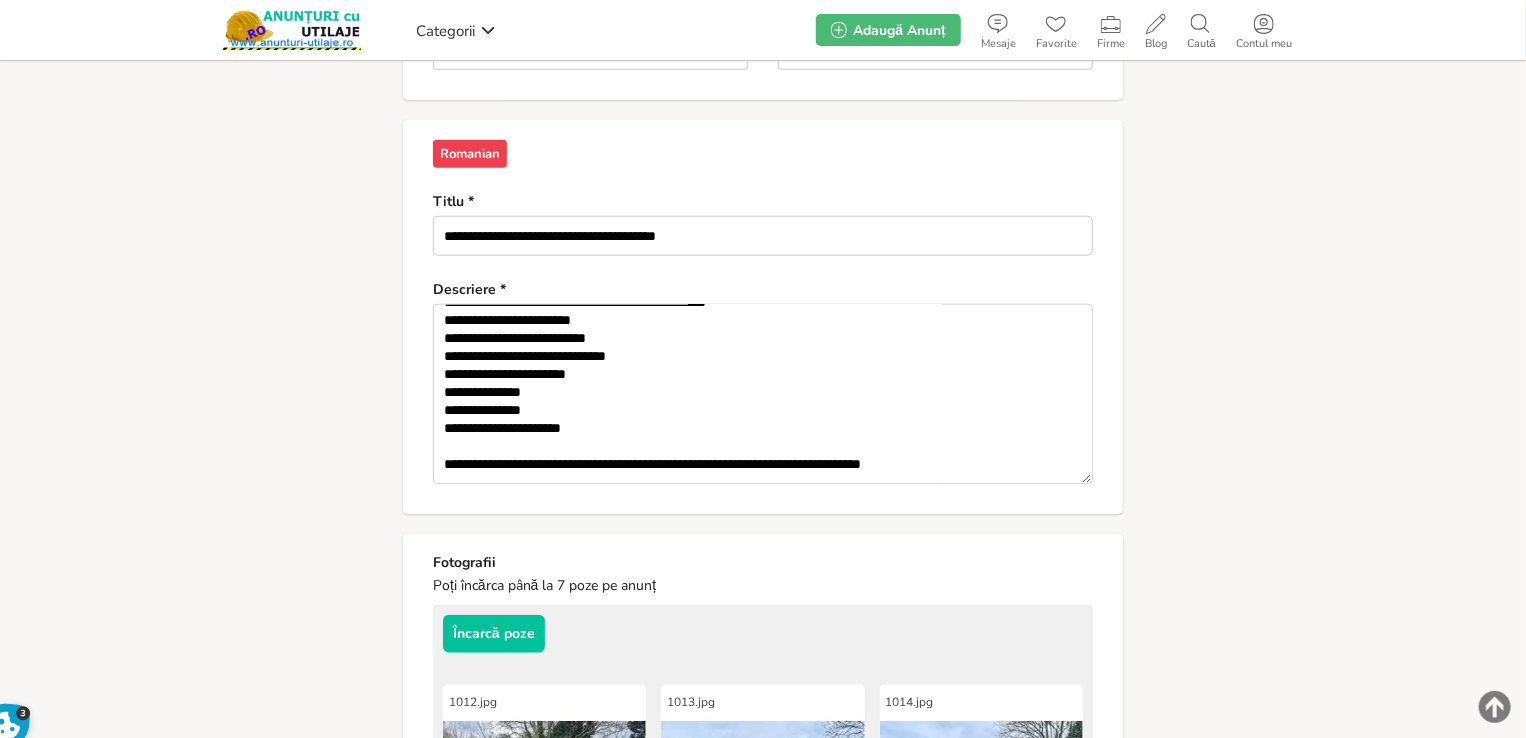 drag, startPoint x: 1027, startPoint y: 467, endPoint x: 953, endPoint y: 480, distance: 75.13322 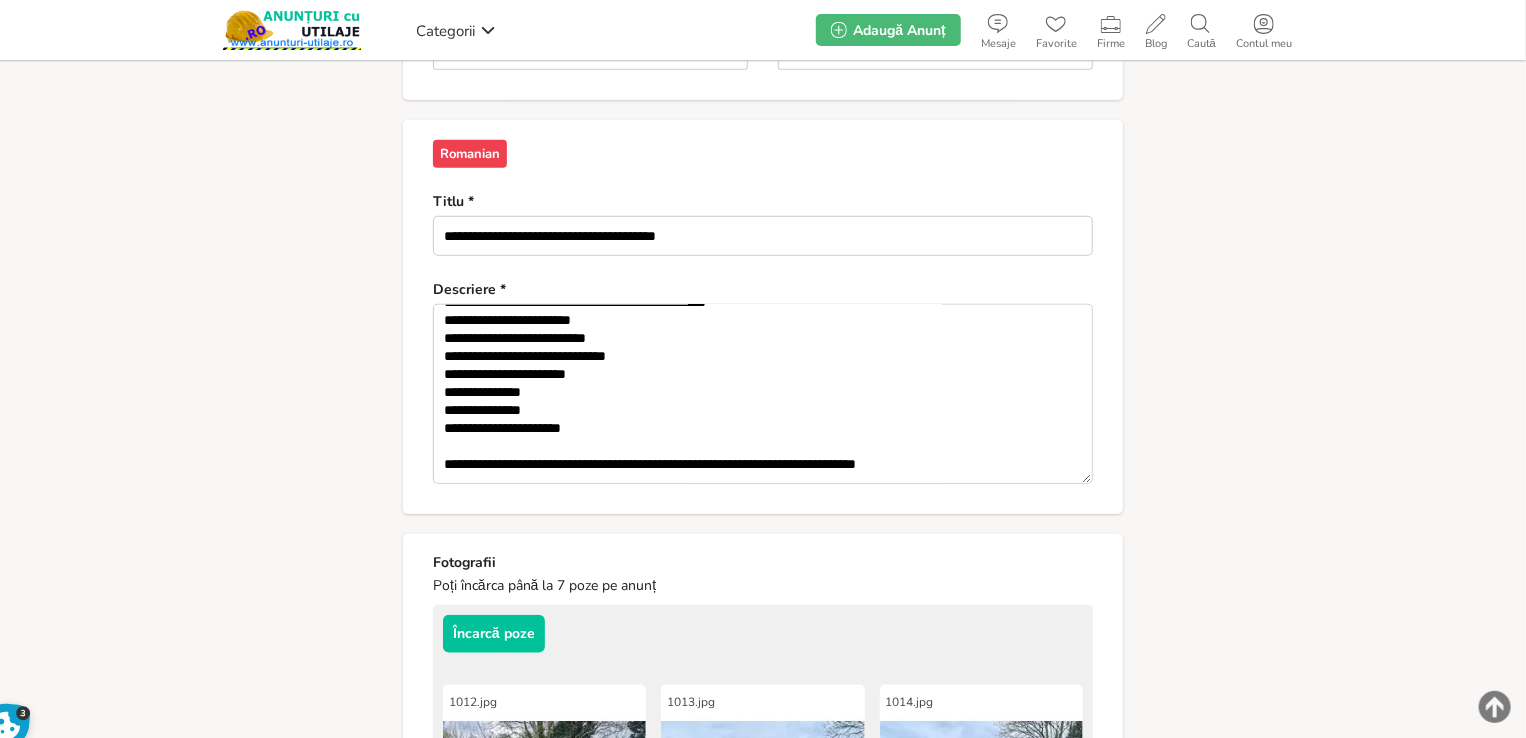 drag, startPoint x: 240, startPoint y: 273, endPoint x: 548, endPoint y: 409, distance: 336.68976 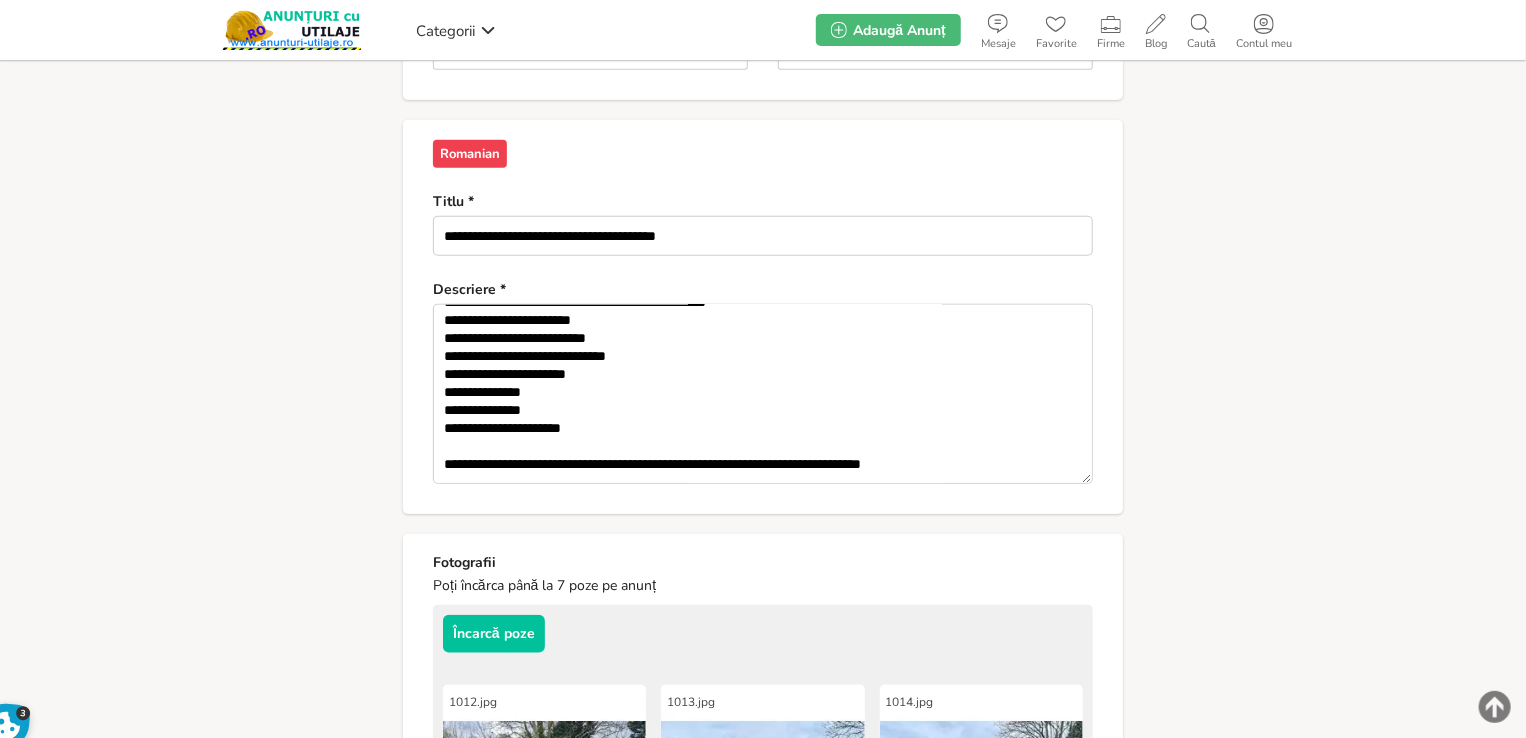 scroll, scrollTop: 318, scrollLeft: 0, axis: vertical 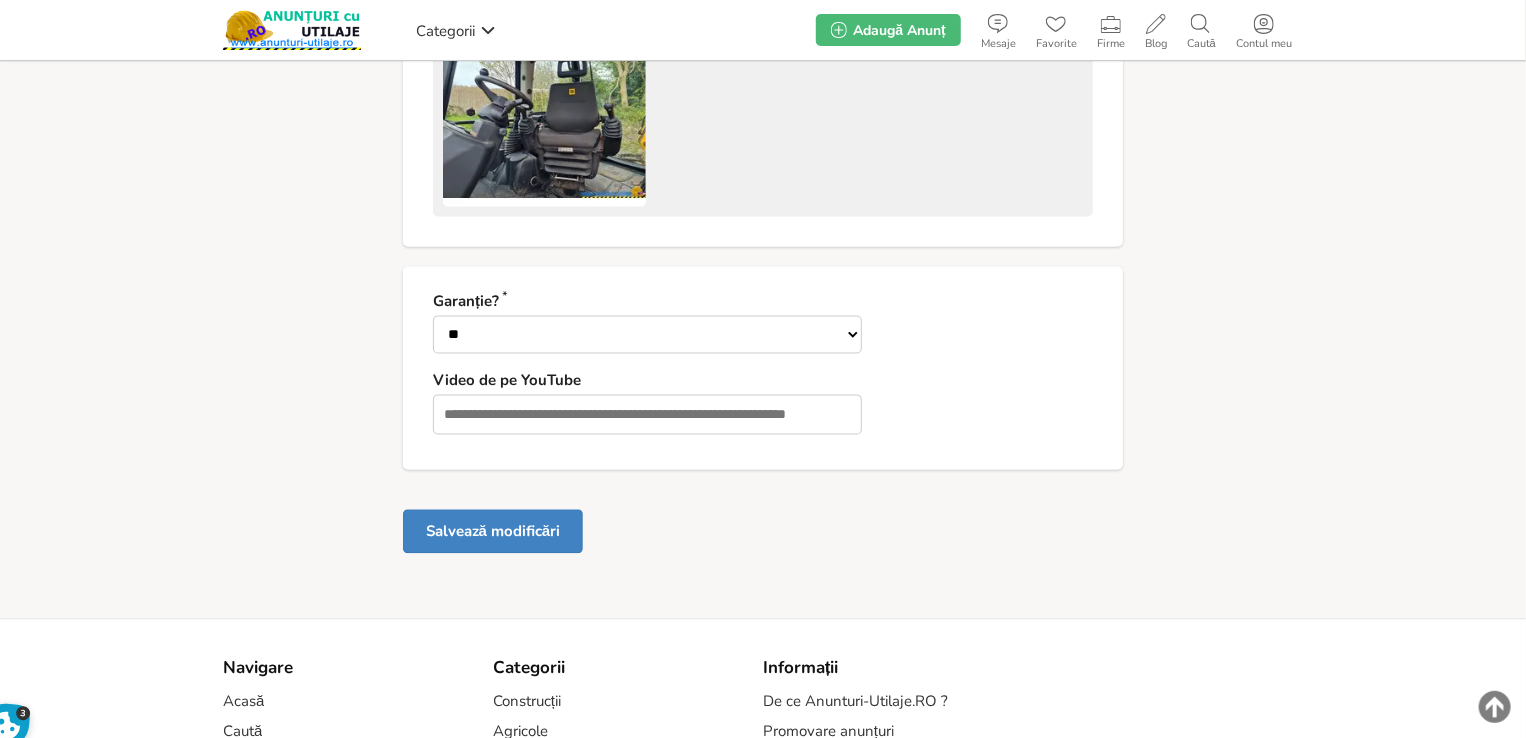 type on "**********" 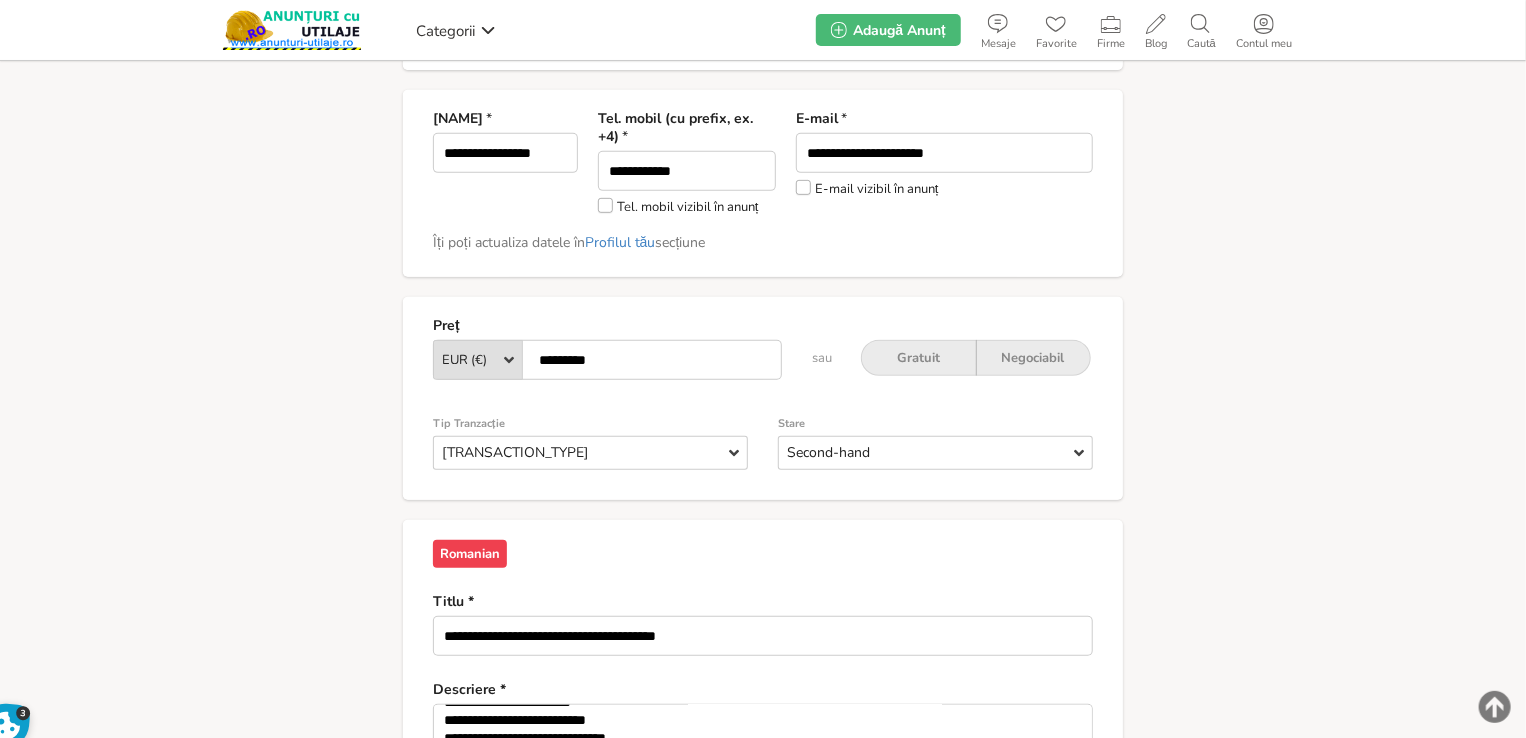 scroll, scrollTop: 700, scrollLeft: 0, axis: vertical 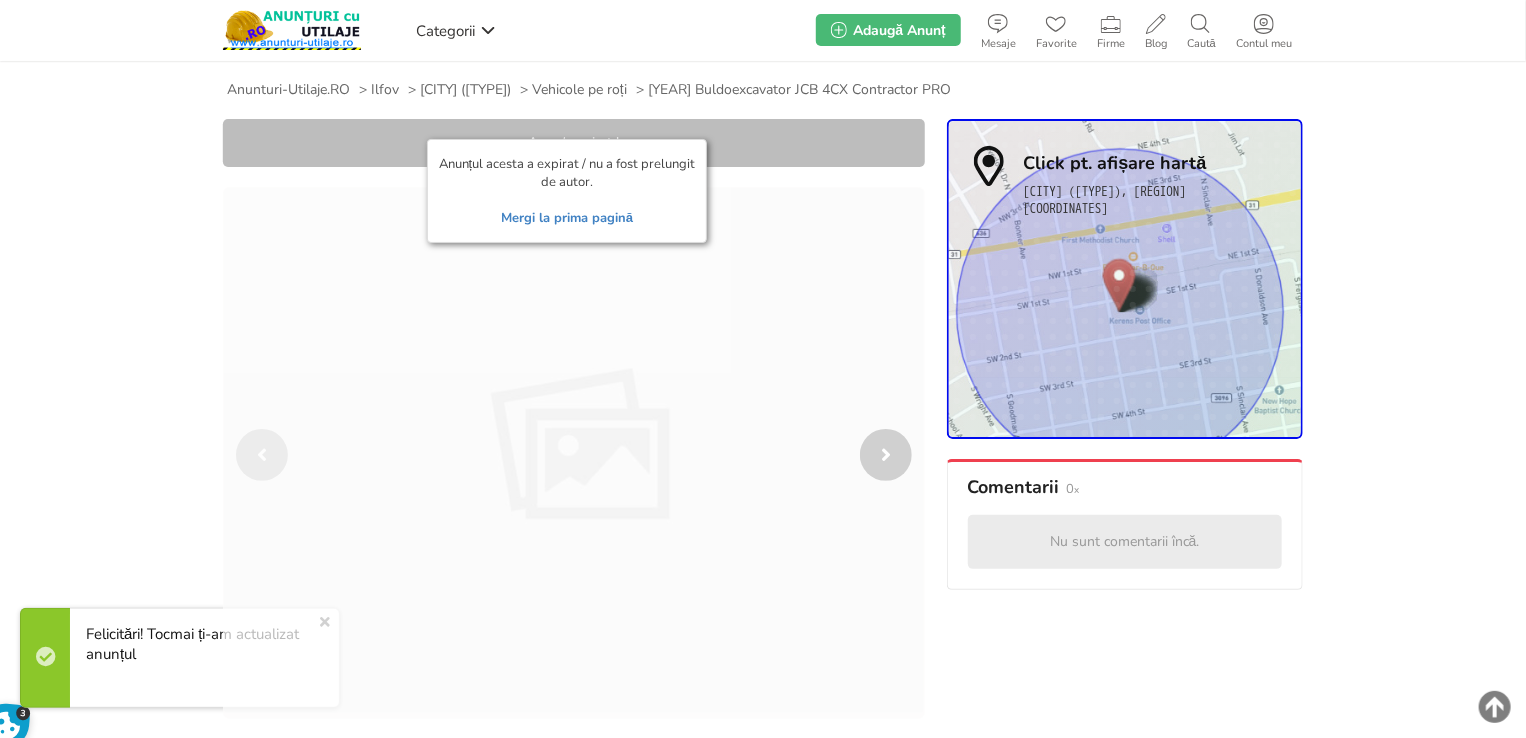 click on "Anunțul acesta a expirat / nu a fost prelungit de autor. Mergi la prima pagină" at bounding box center (567, 191) 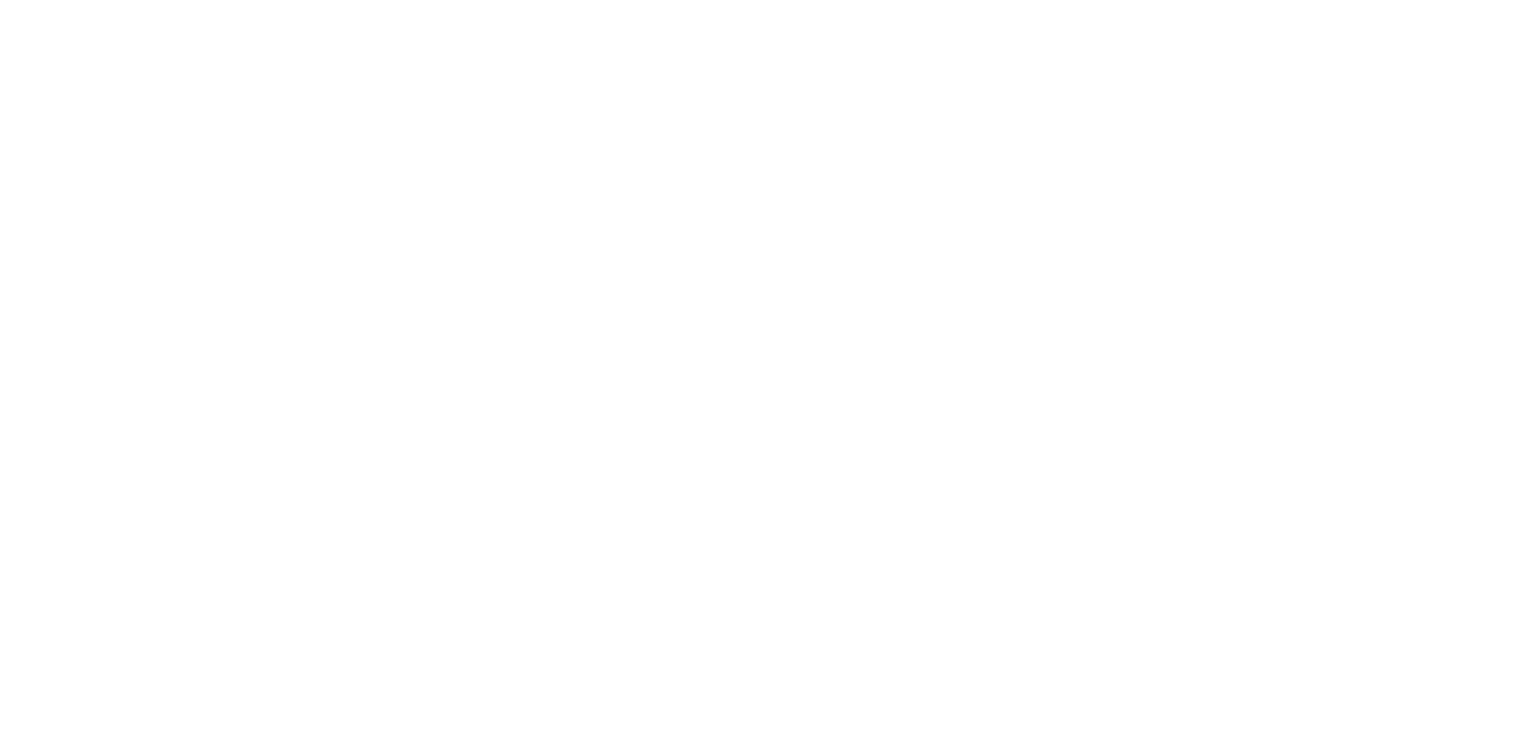 scroll, scrollTop: 0, scrollLeft: 0, axis: both 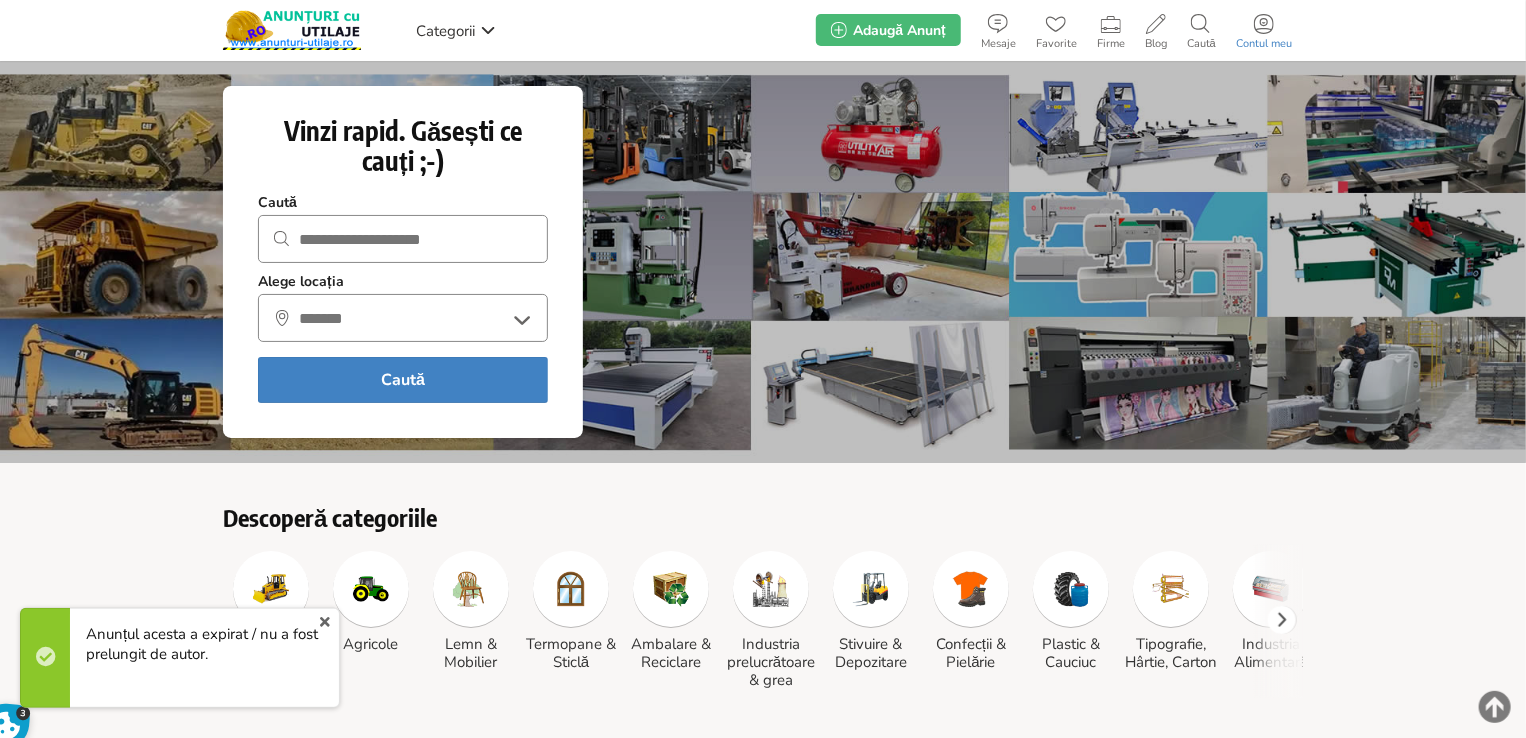 click 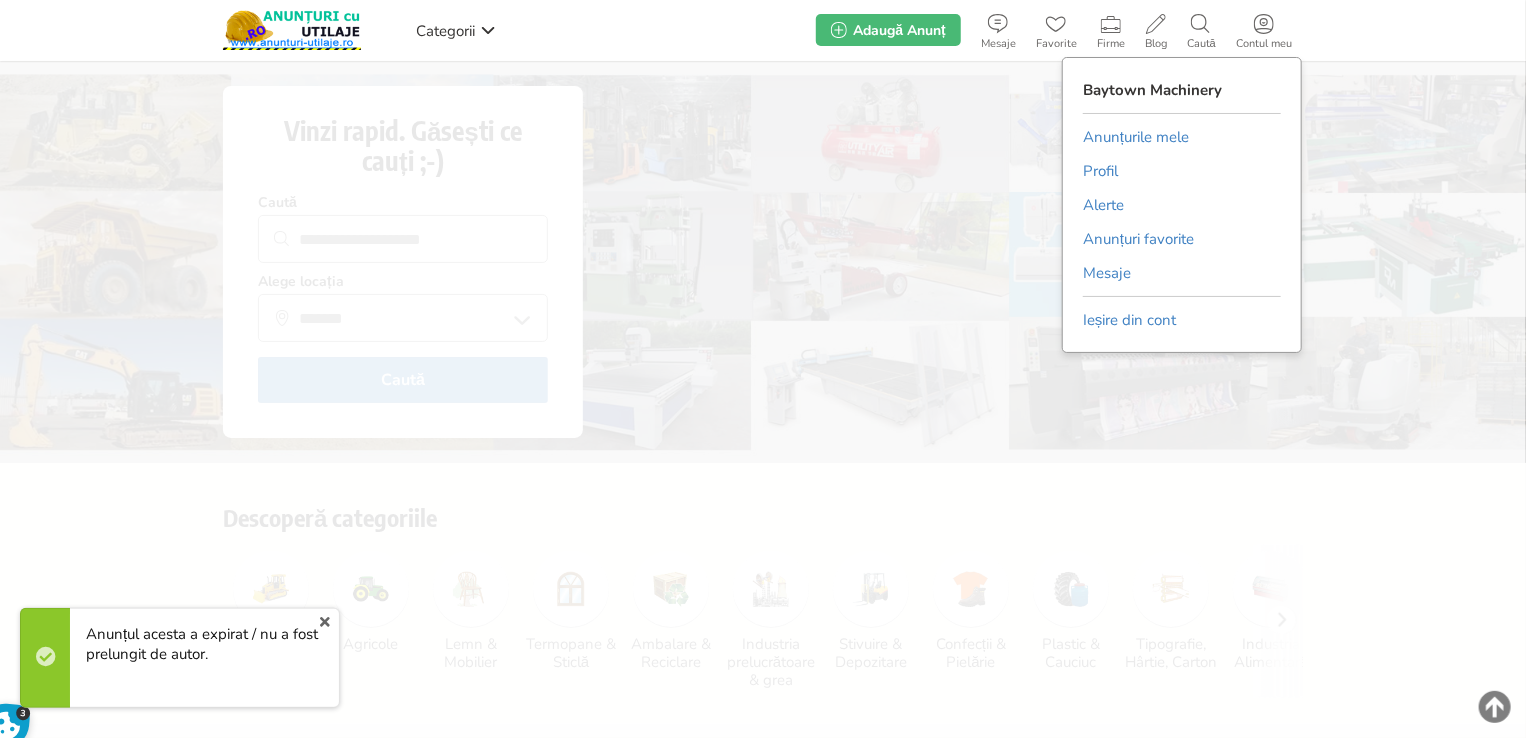 click on "Anunțurile mele" at bounding box center (1136, 137) 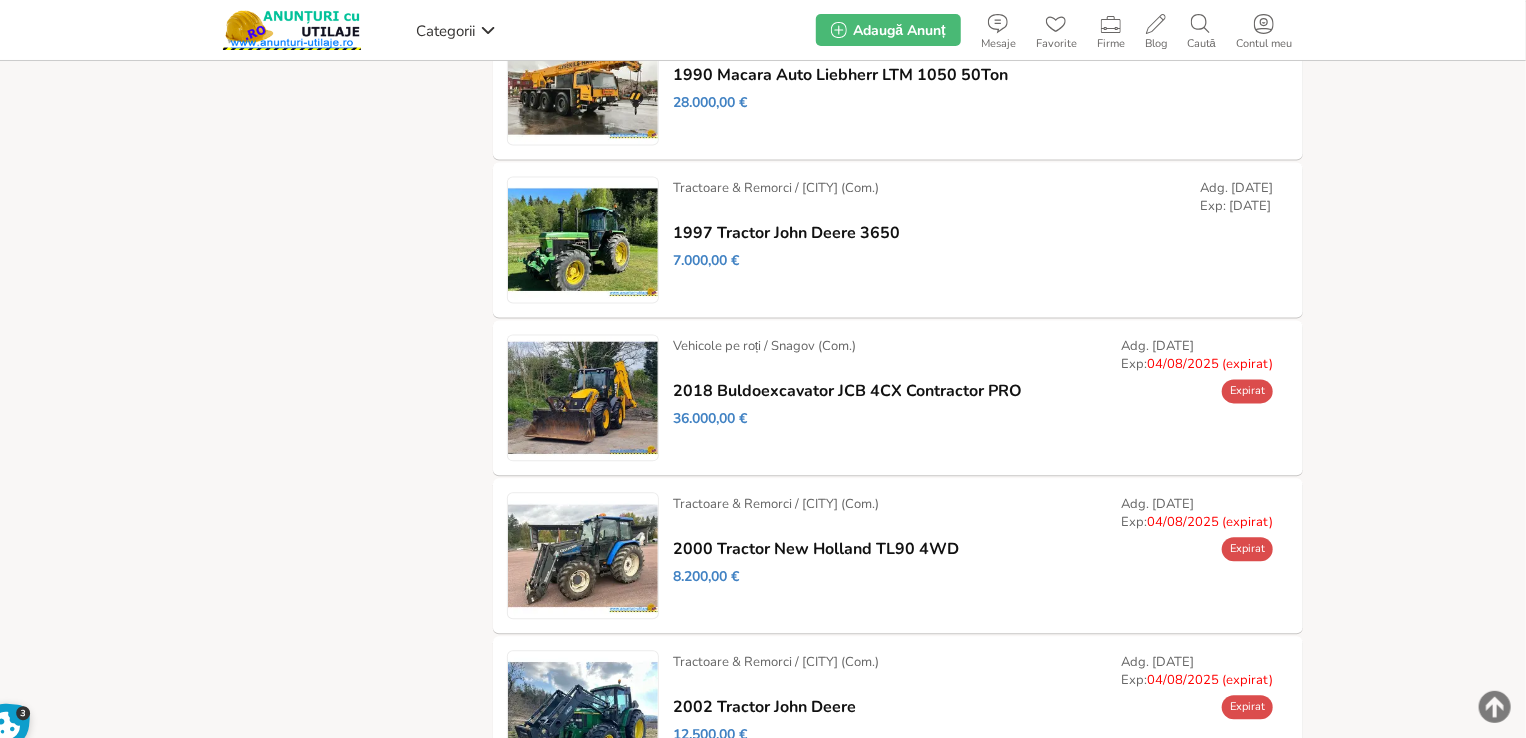 scroll, scrollTop: 1977, scrollLeft: 0, axis: vertical 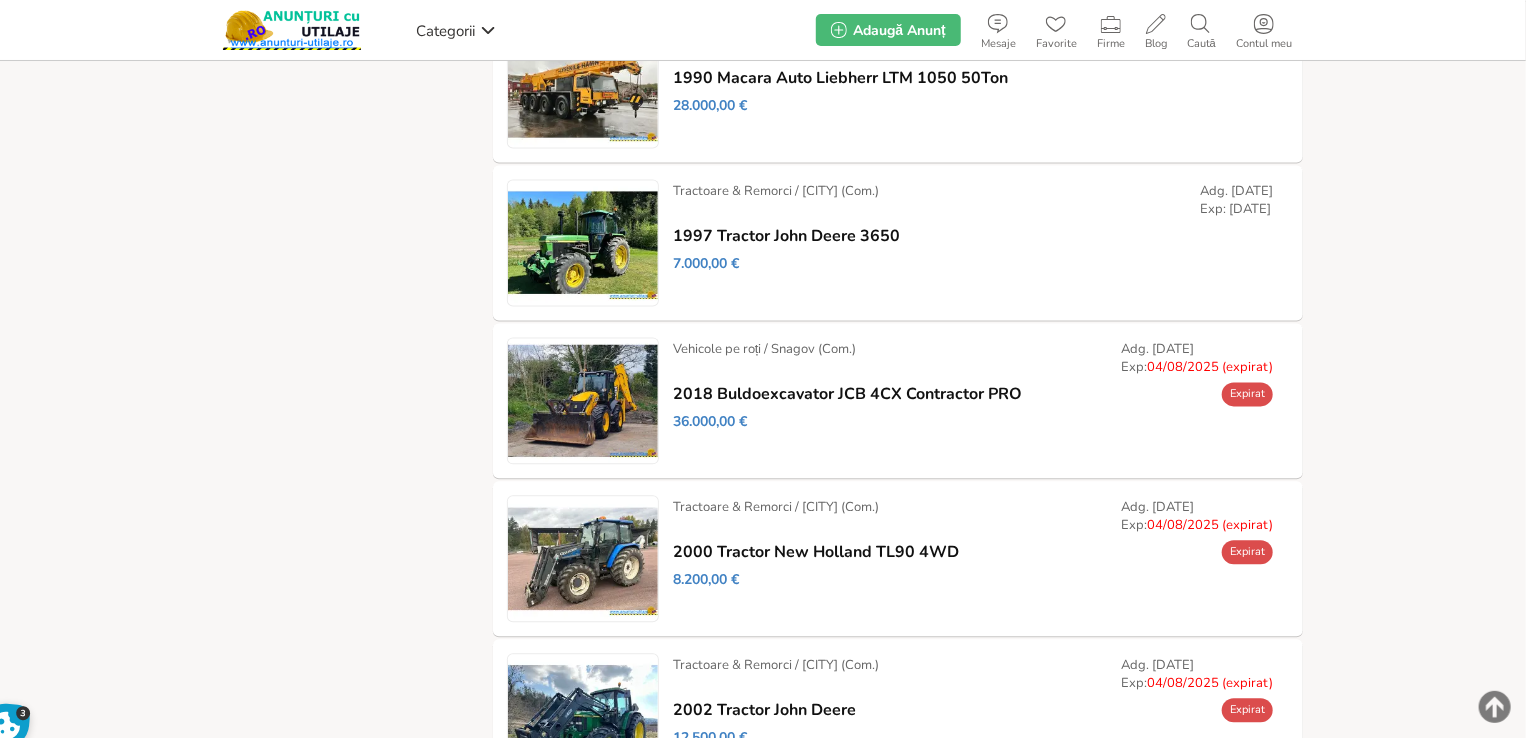 click on "Prelungește" at bounding box center [0, 0] 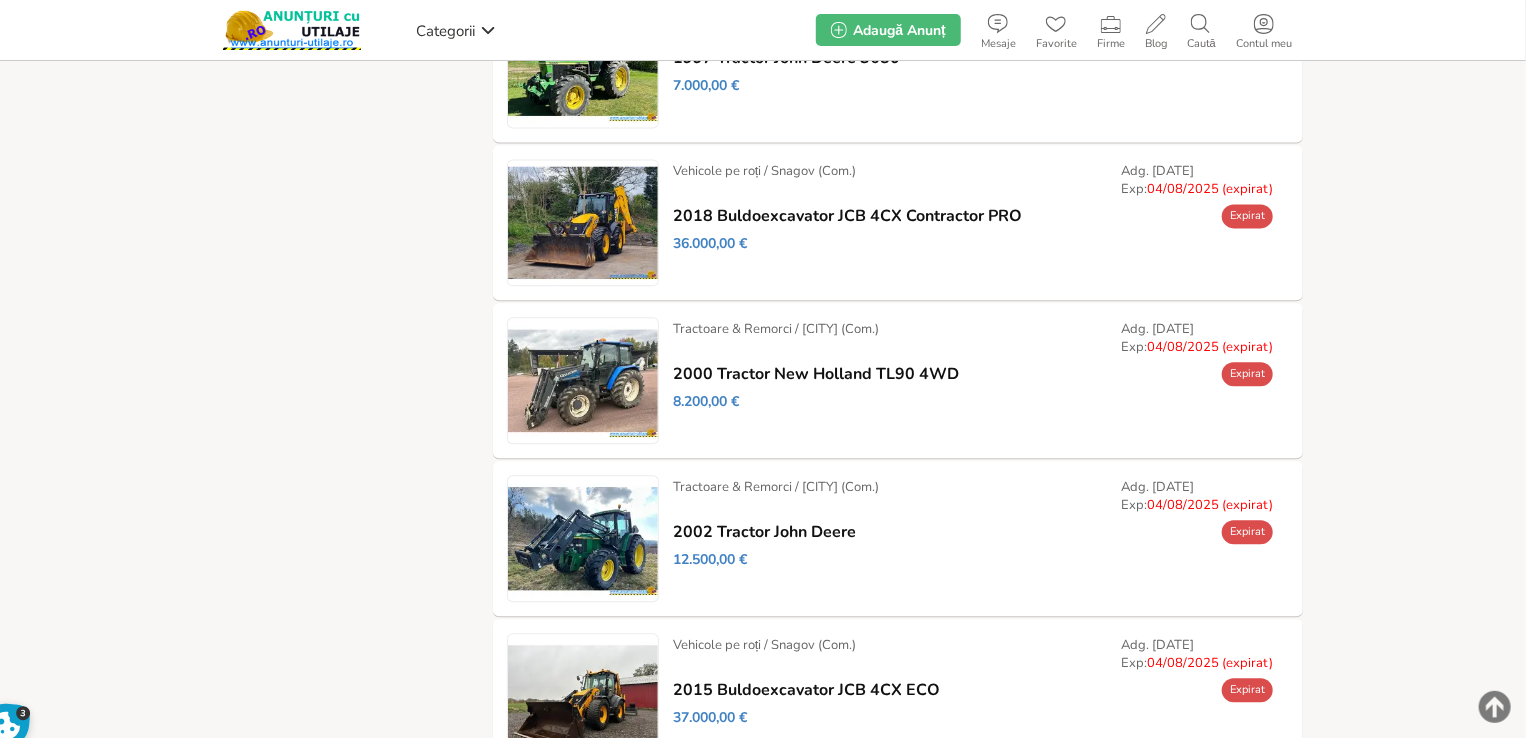 scroll, scrollTop: 2377, scrollLeft: 0, axis: vertical 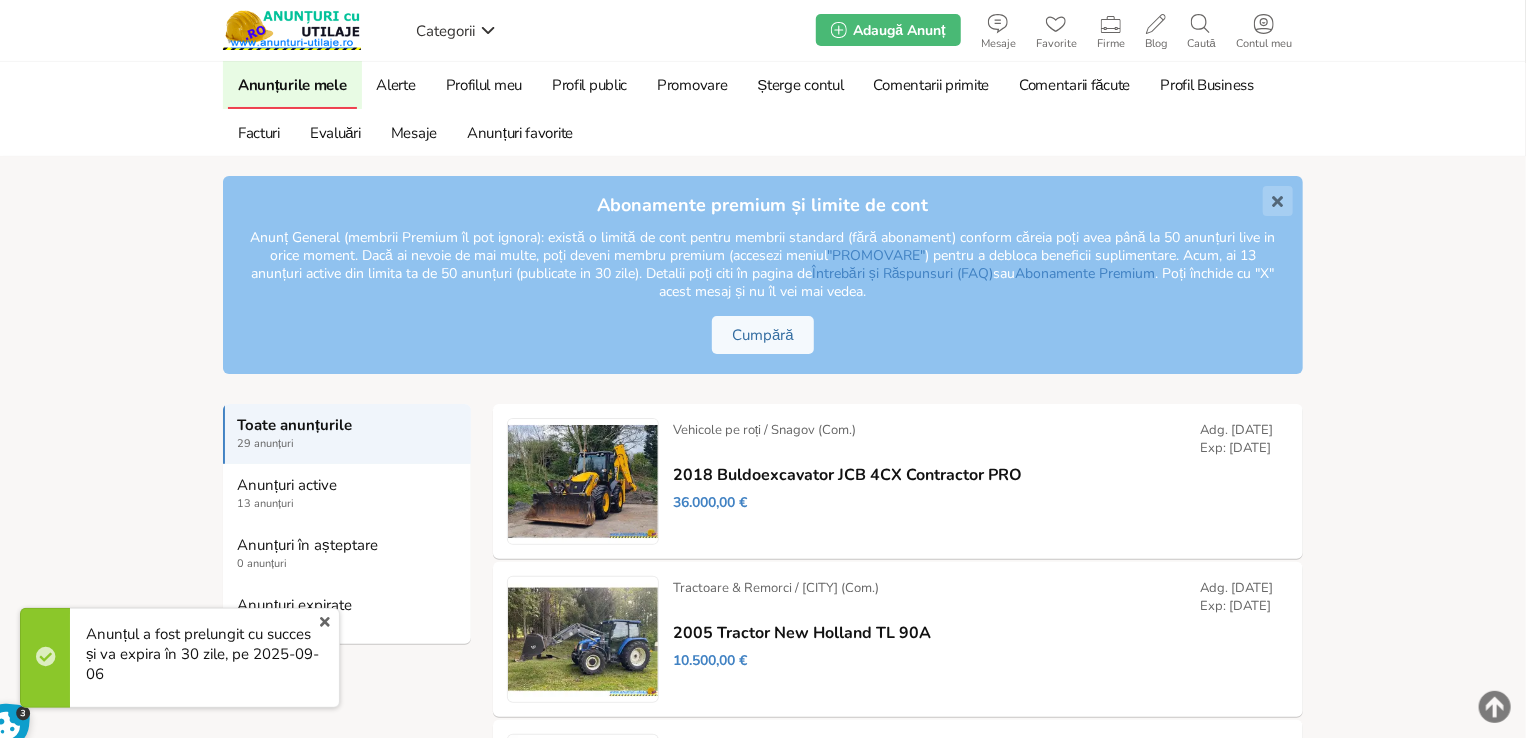 click on "x" at bounding box center [325, 622] 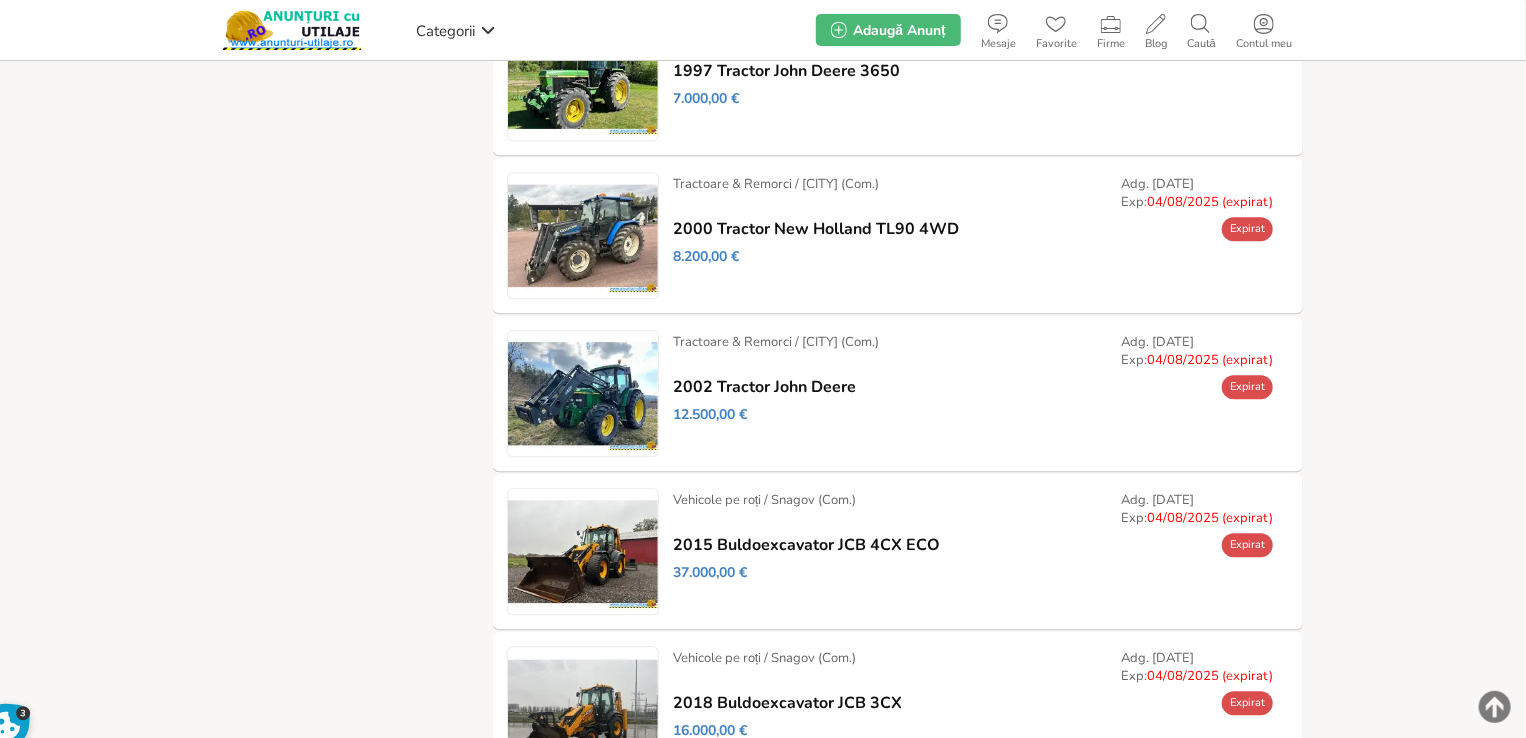 scroll, scrollTop: 2289, scrollLeft: 0, axis: vertical 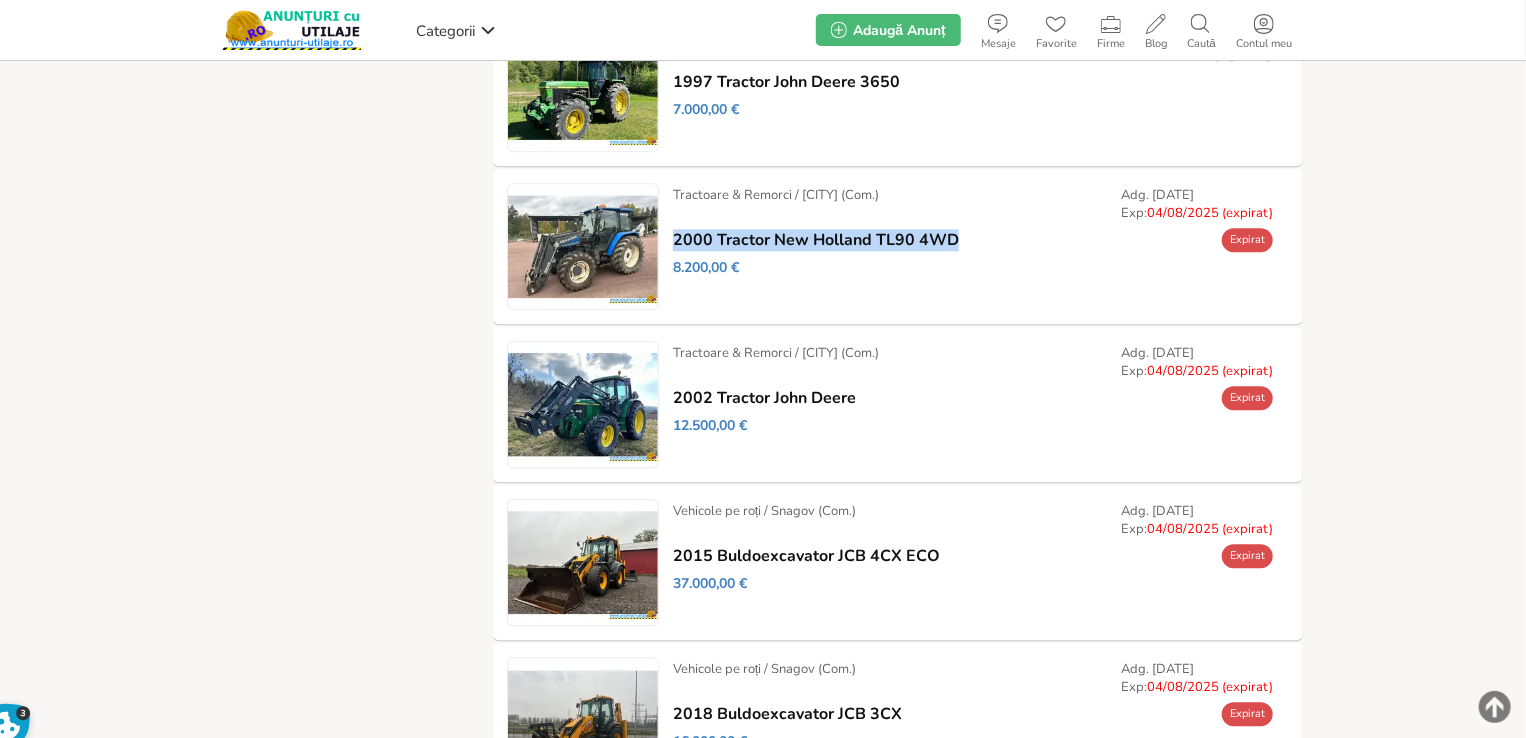drag, startPoint x: 984, startPoint y: 235, endPoint x: 953, endPoint y: 237, distance: 31.06445 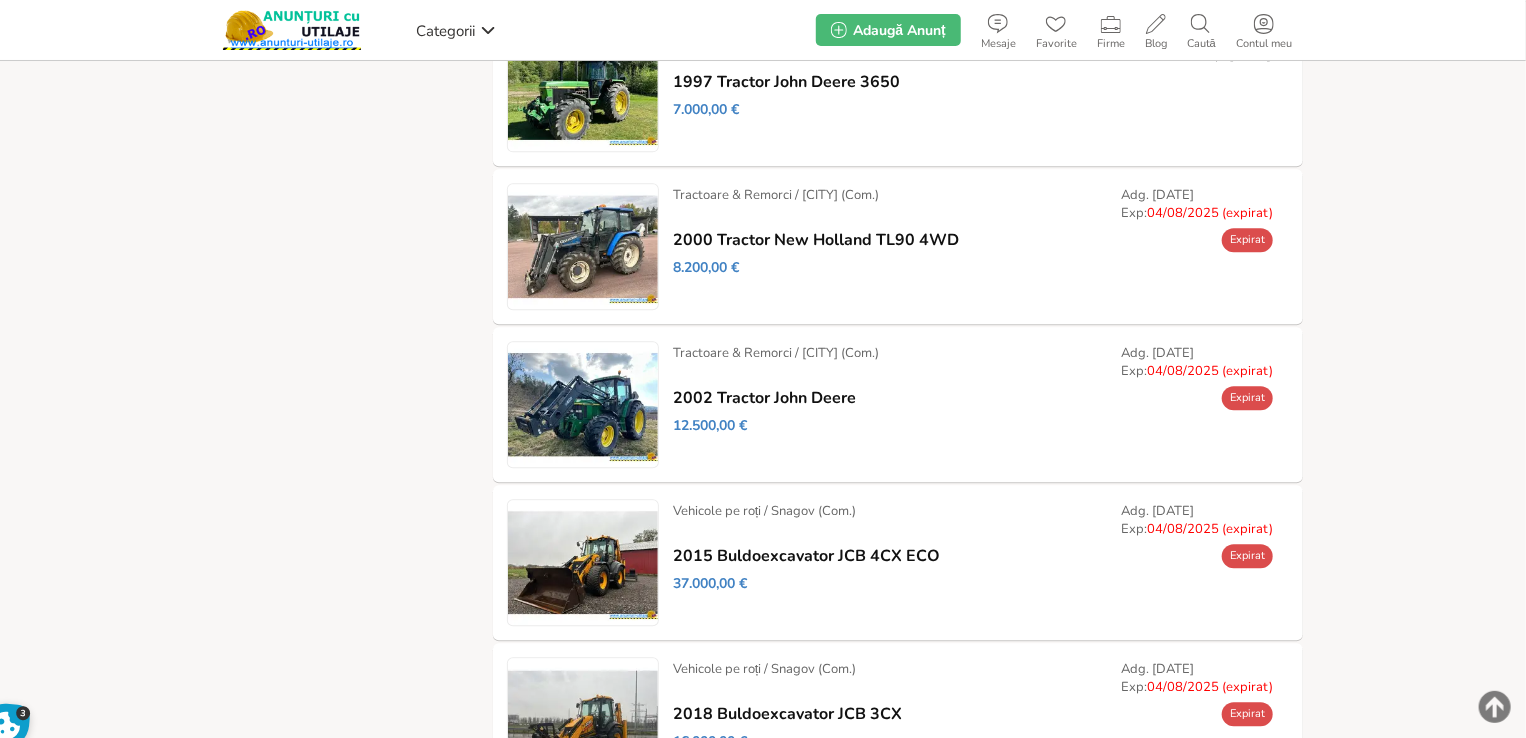drag, startPoint x: 148, startPoint y: 322, endPoint x: 347, endPoint y: 102, distance: 296.64963 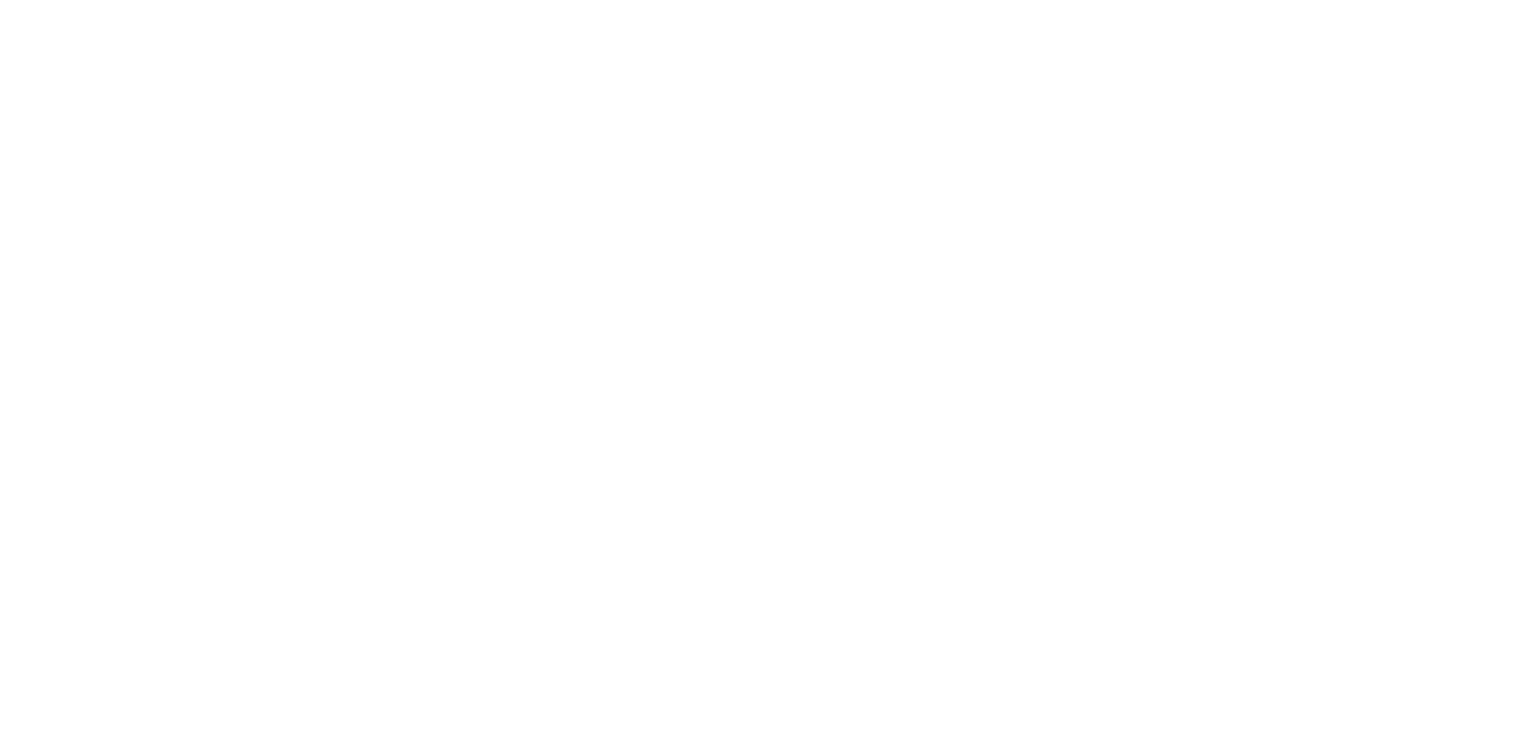 scroll, scrollTop: 0, scrollLeft: 0, axis: both 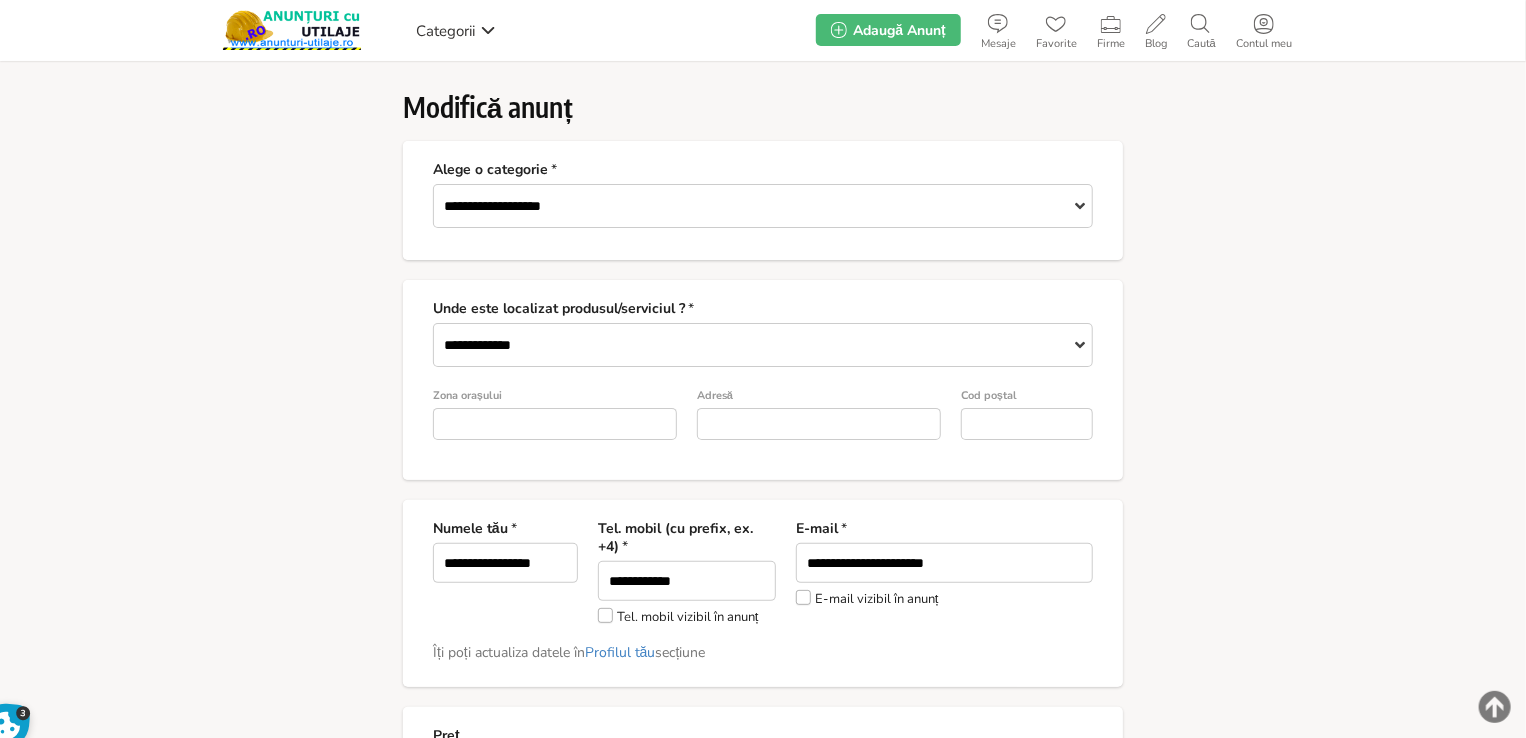 type on "*" 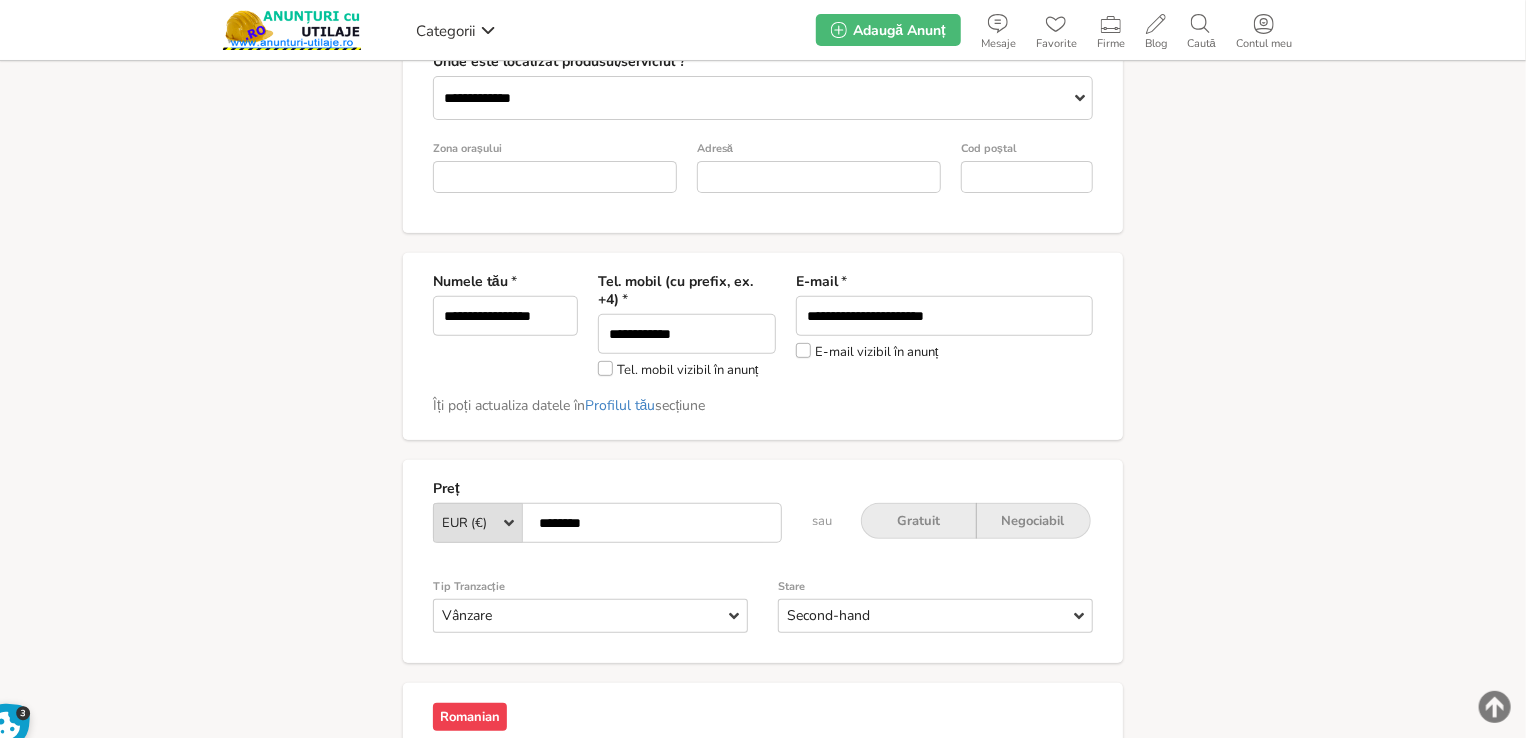 scroll, scrollTop: 400, scrollLeft: 0, axis: vertical 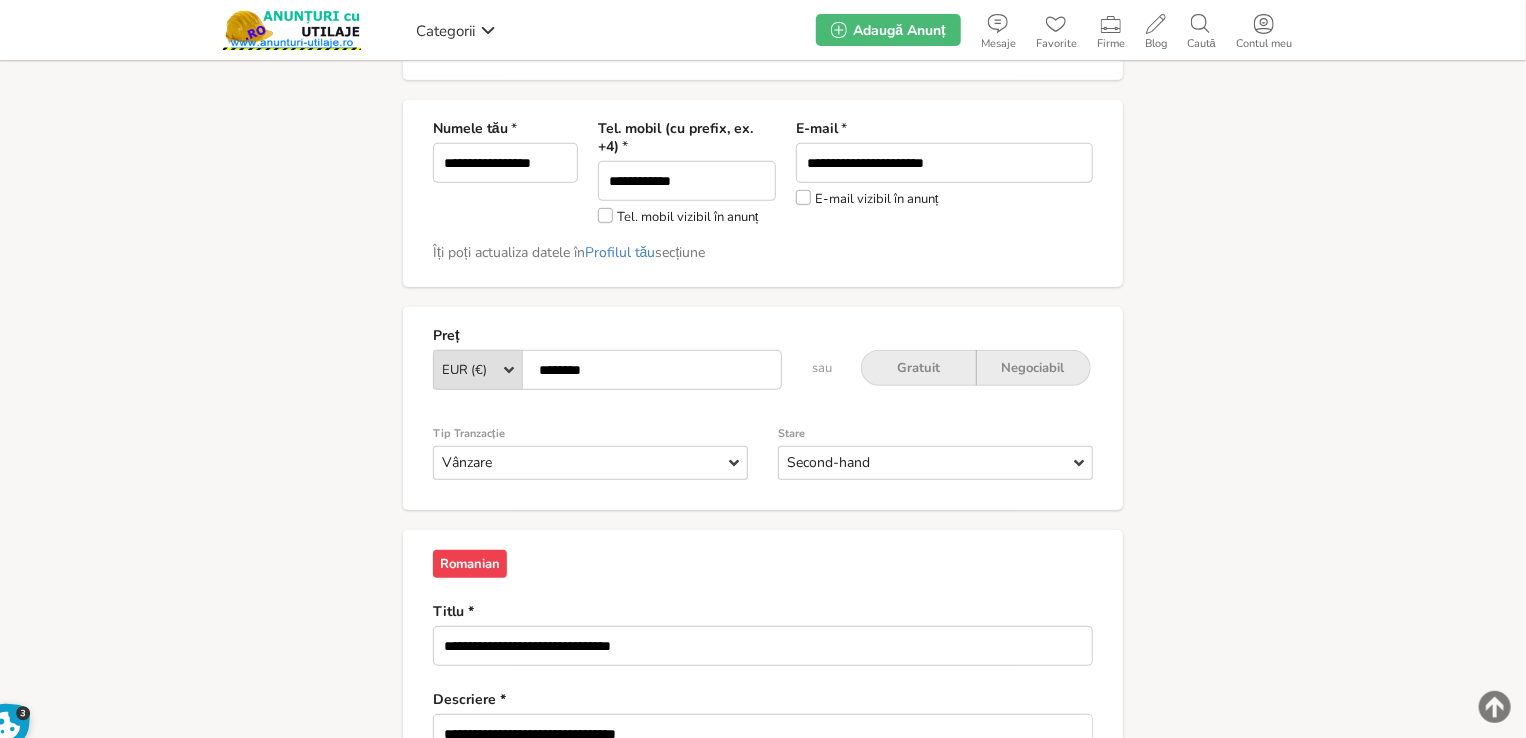 click on "E-mail vizibil în anunț" at bounding box center [867, 198] 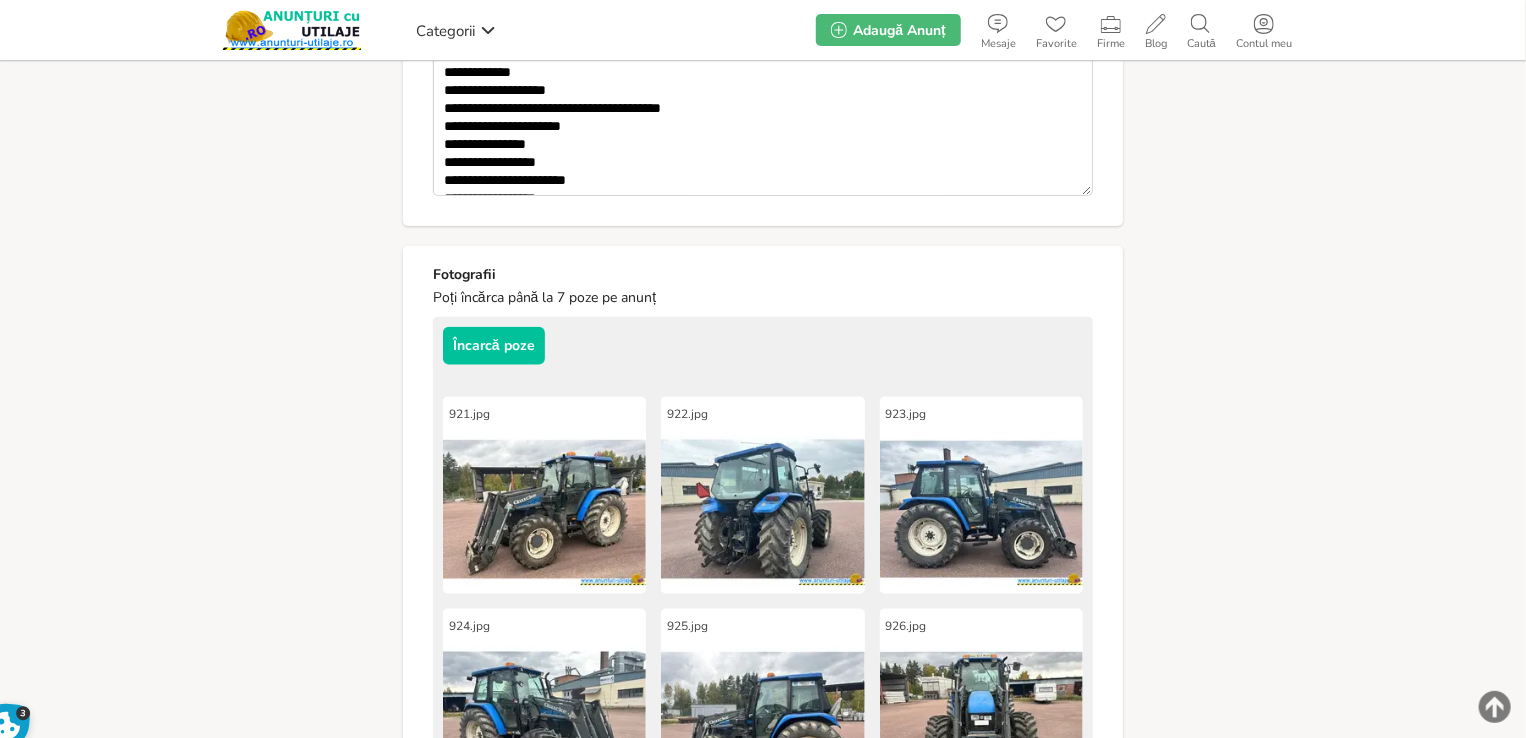 scroll, scrollTop: 800, scrollLeft: 0, axis: vertical 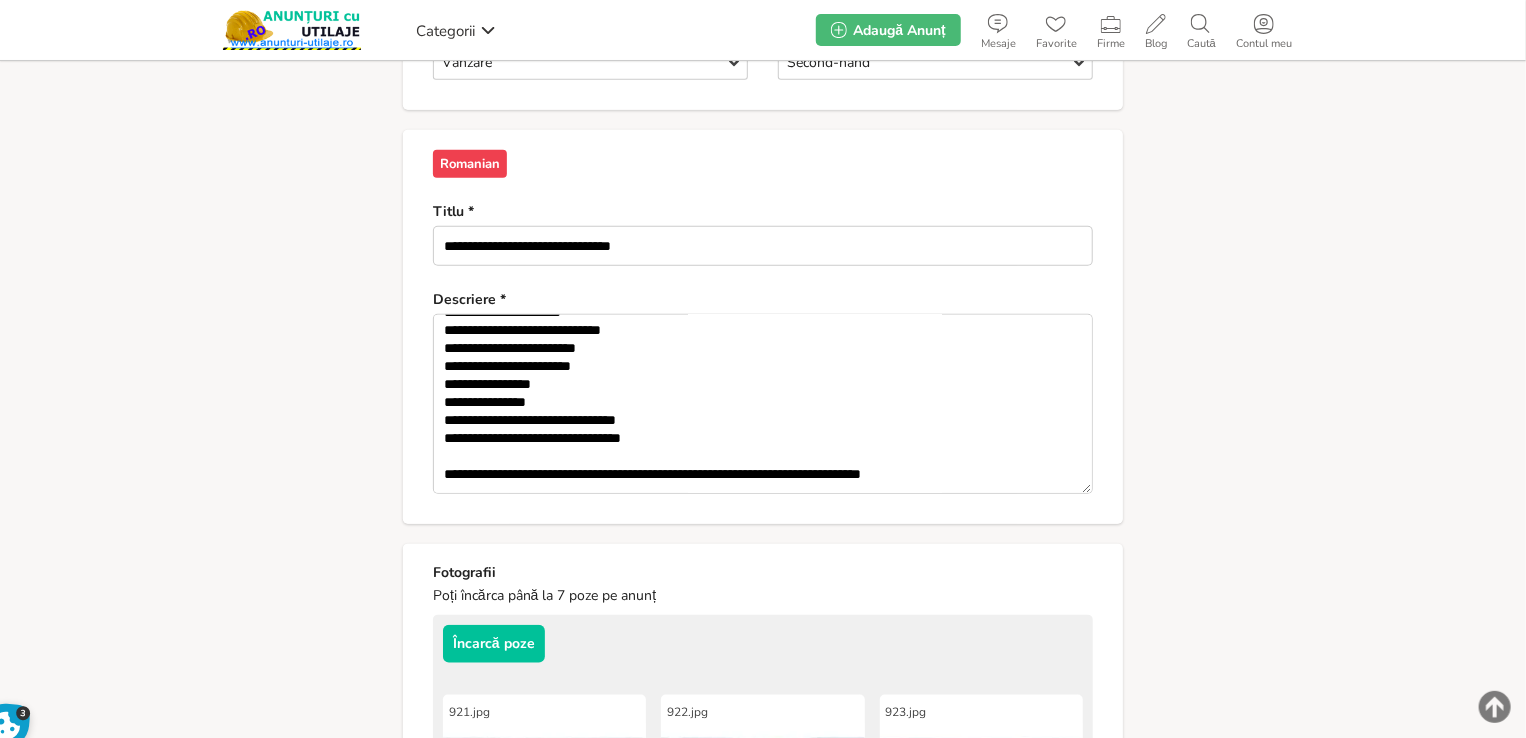 drag, startPoint x: 1028, startPoint y: 469, endPoint x: 438, endPoint y: 508, distance: 591.2876 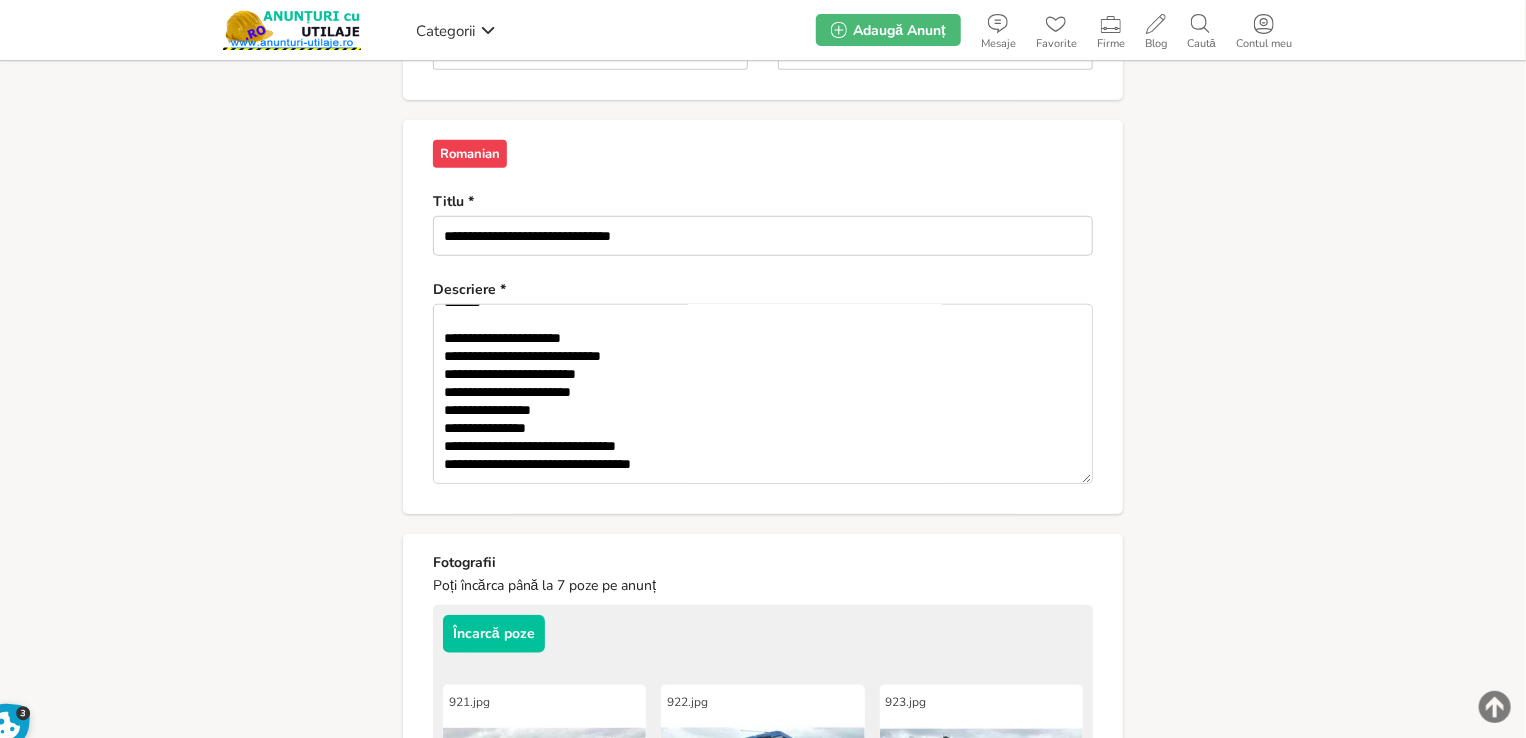 scroll, scrollTop: 789, scrollLeft: 0, axis: vertical 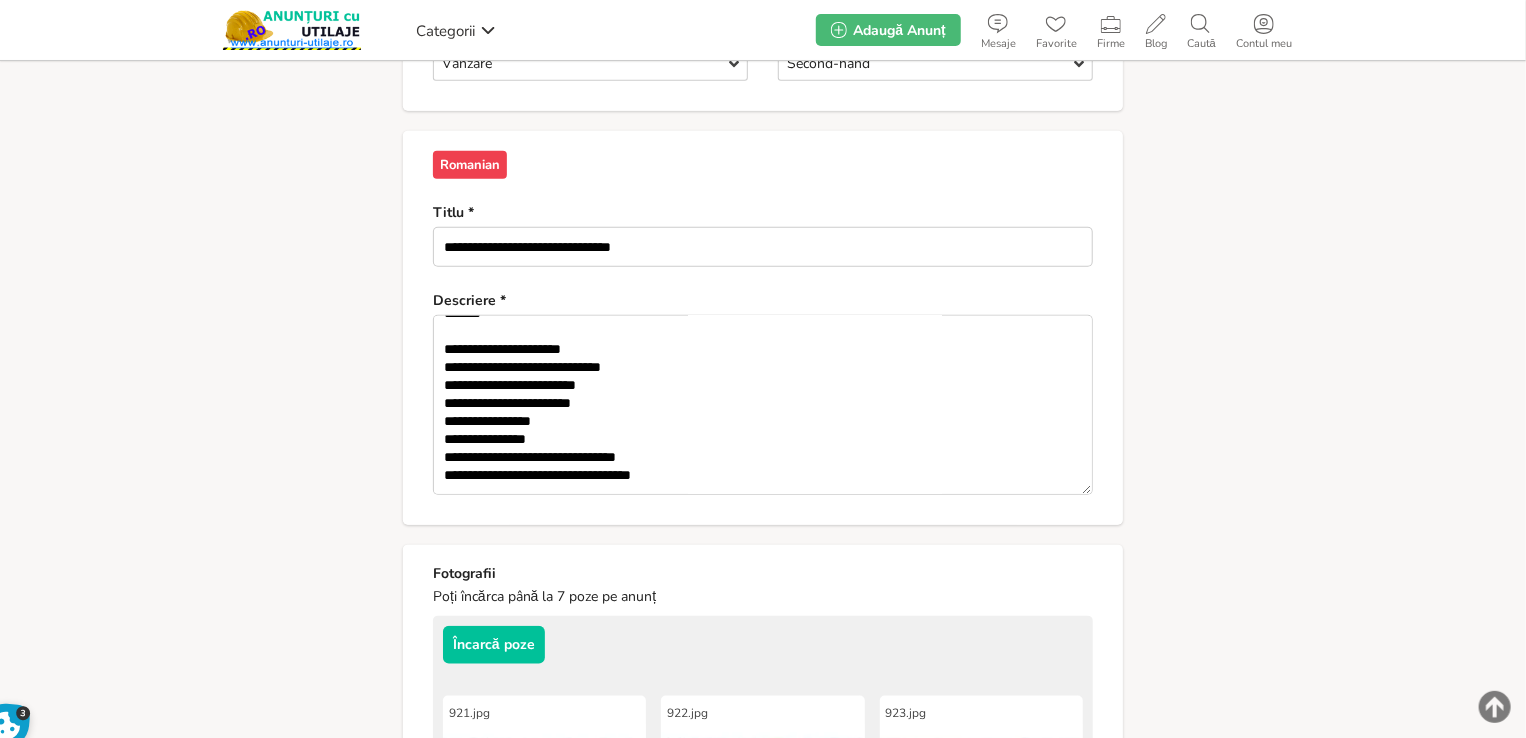 drag, startPoint x: 180, startPoint y: 355, endPoint x: 764, endPoint y: 463, distance: 593.90234 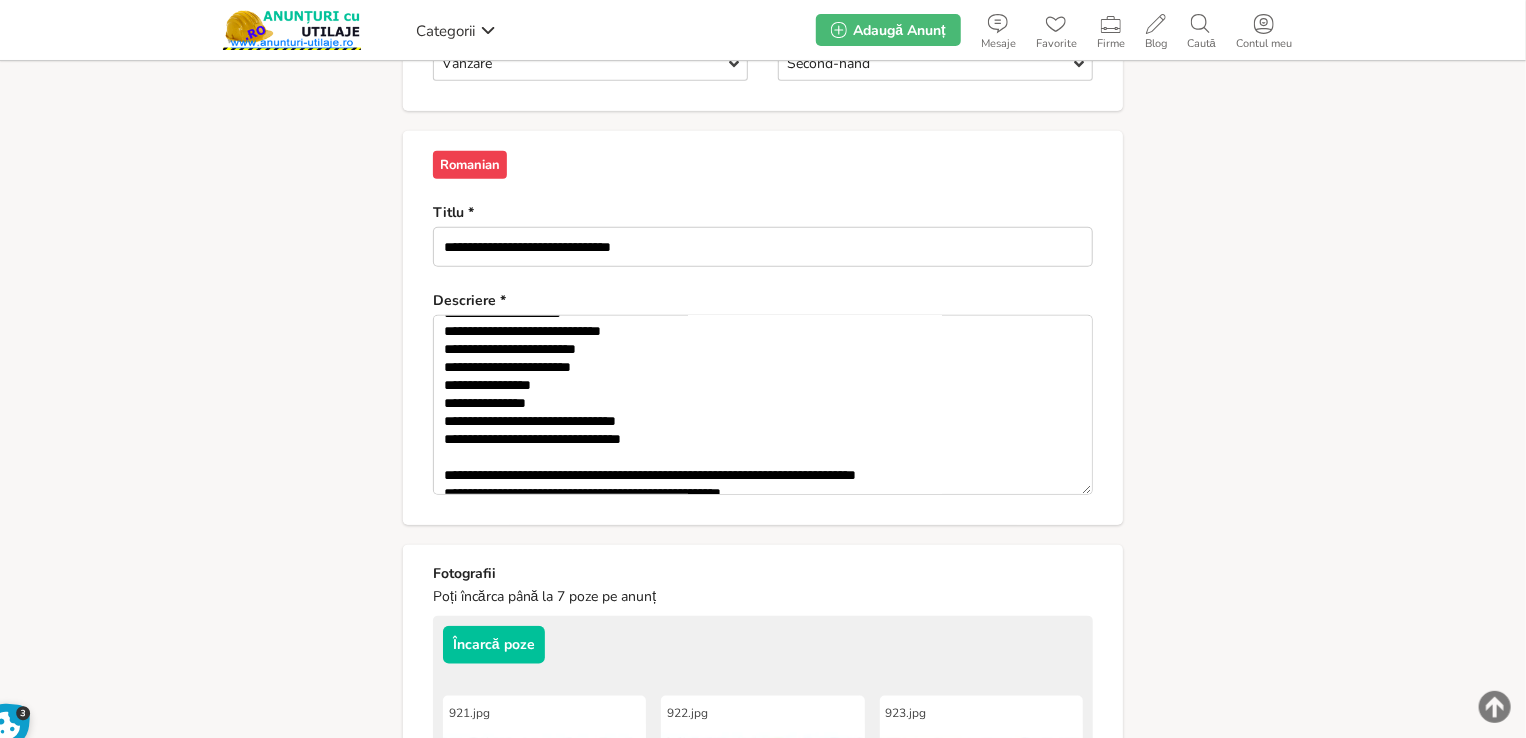 scroll, scrollTop: 336, scrollLeft: 0, axis: vertical 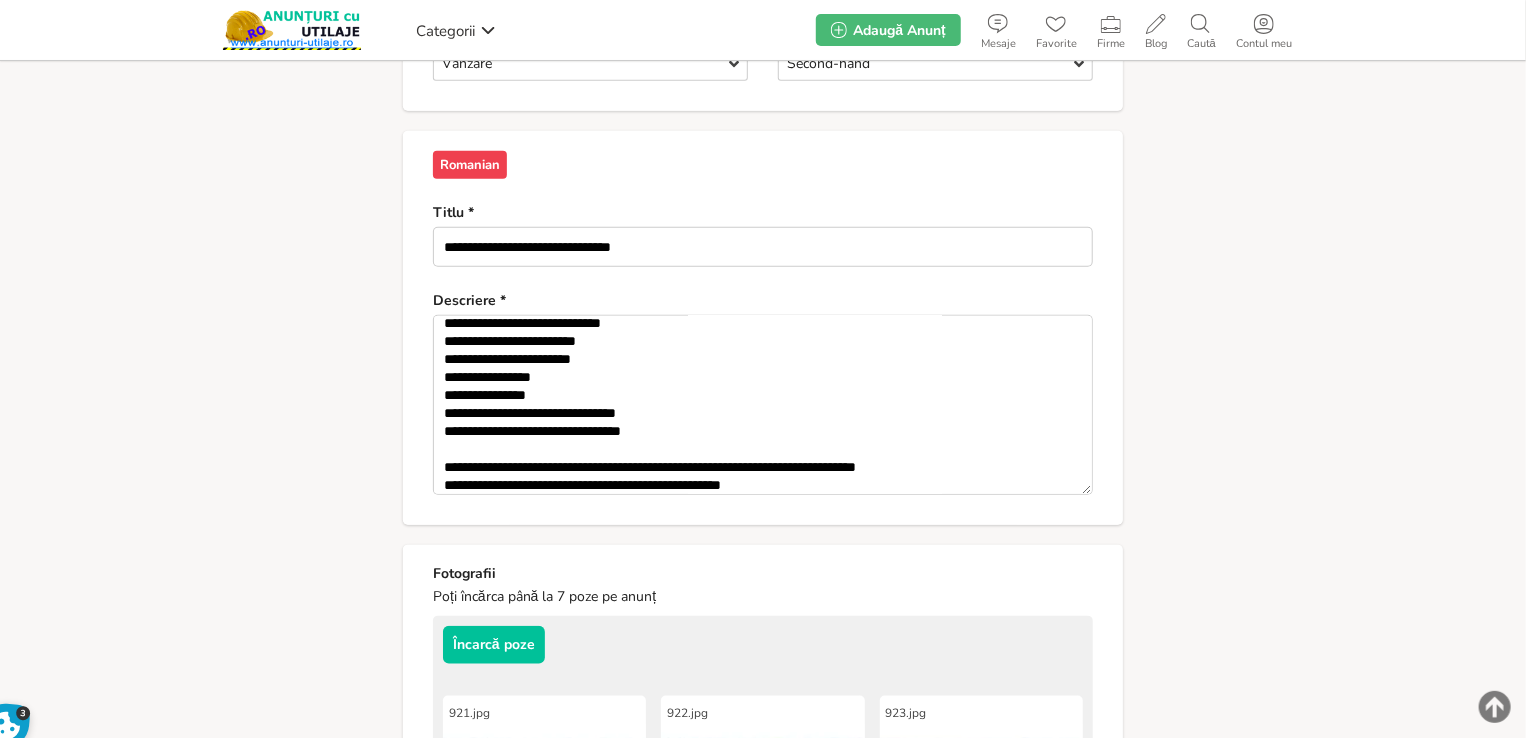type on "**********" 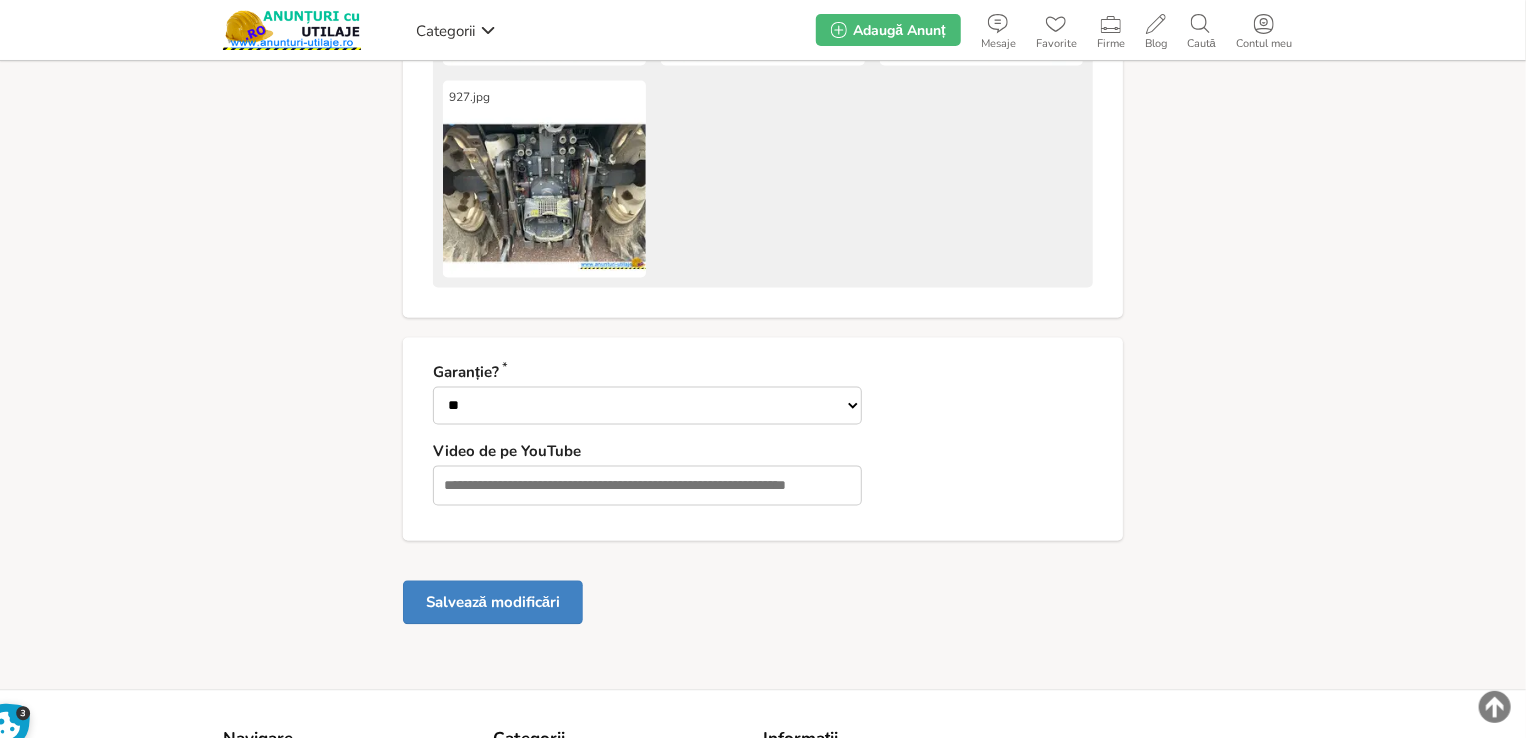 scroll, scrollTop: 1889, scrollLeft: 0, axis: vertical 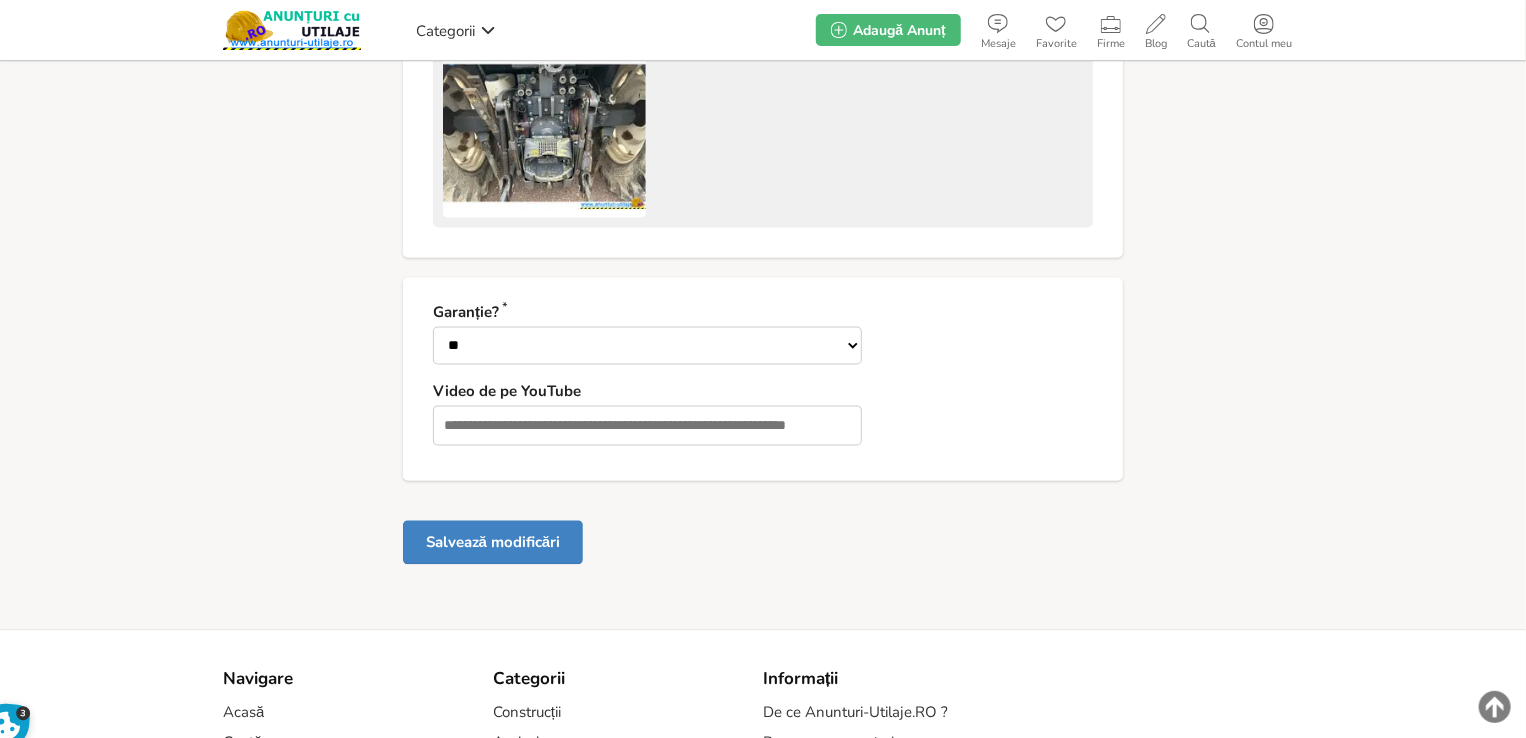 click on "Salvează modificări" at bounding box center [493, 543] 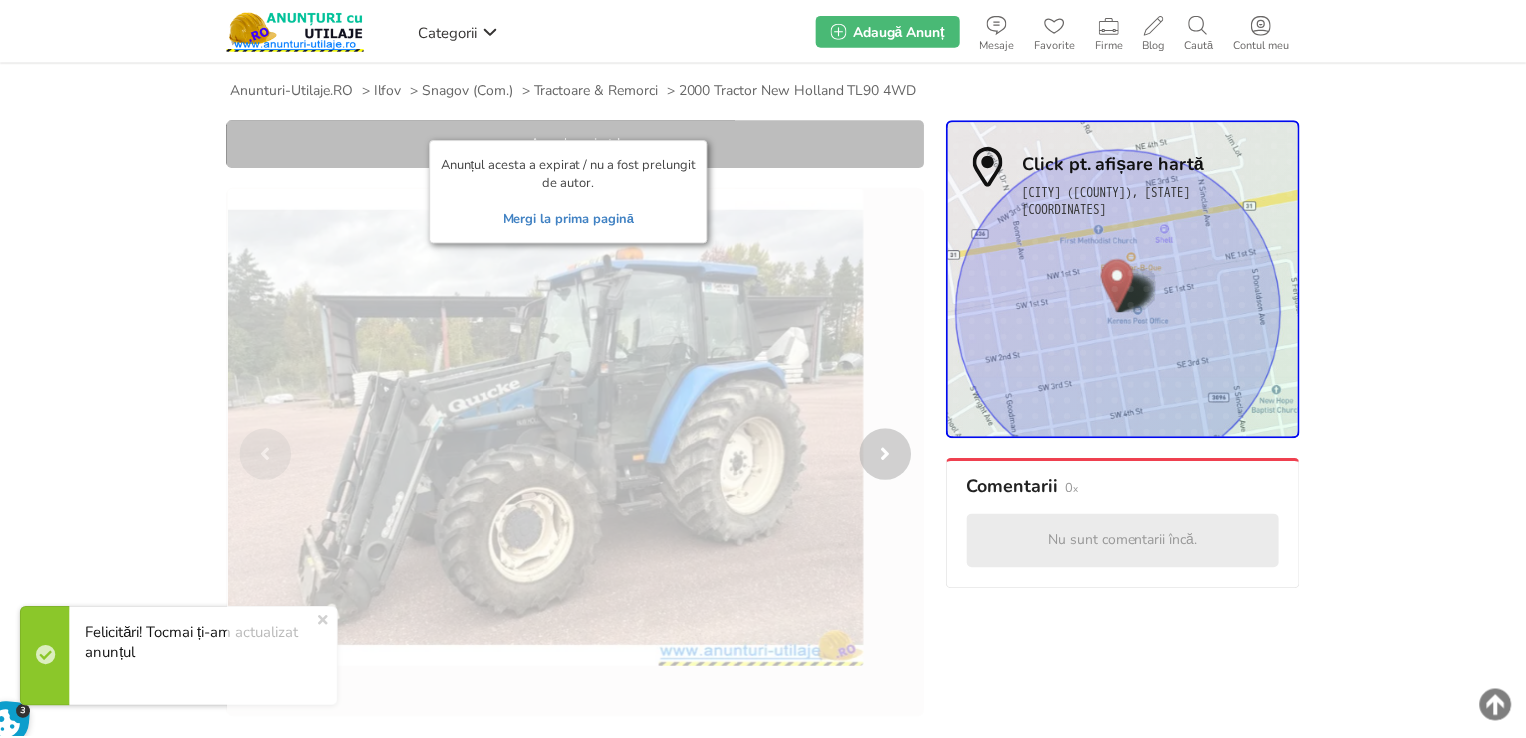 scroll, scrollTop: 0, scrollLeft: 0, axis: both 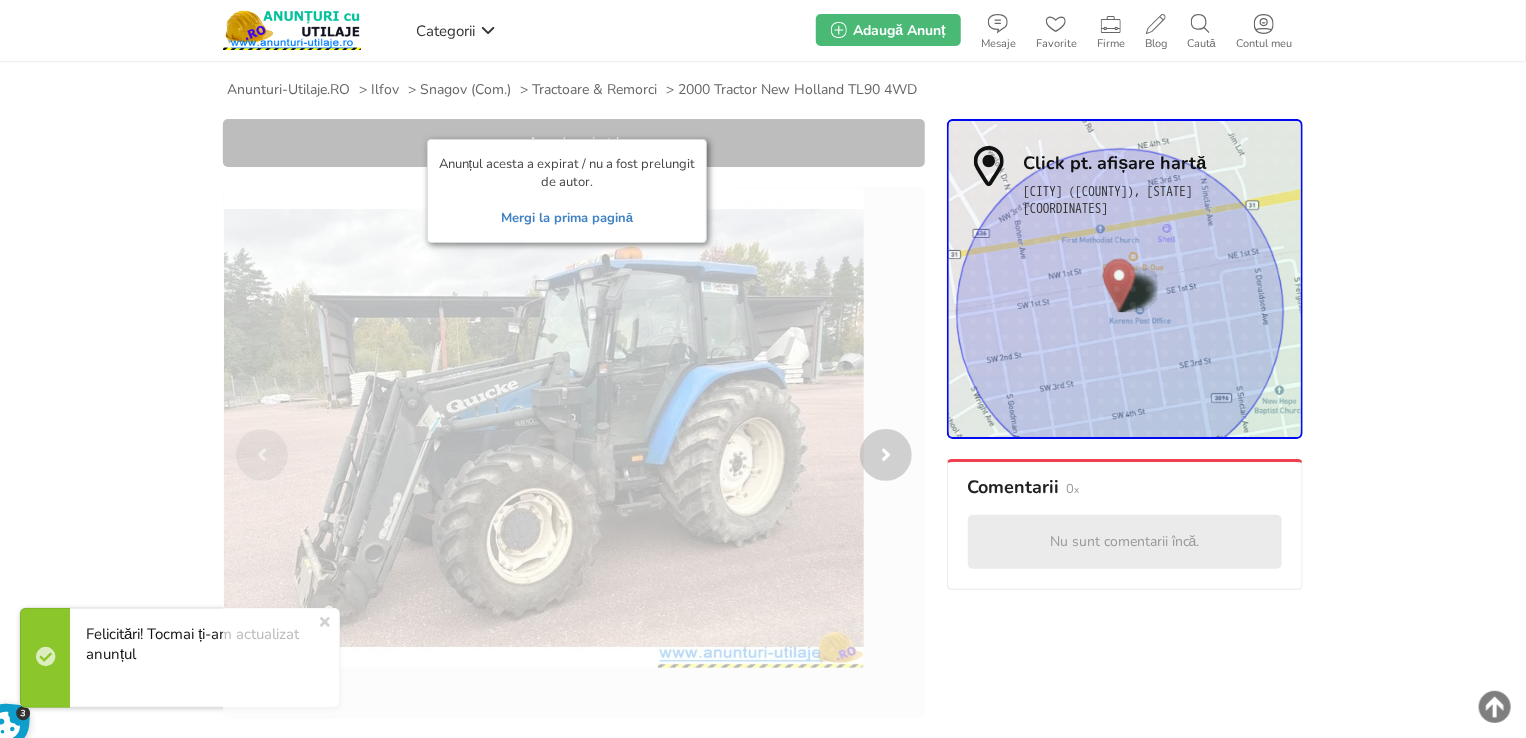 click on "Mergi la prima pagină" at bounding box center (567, 218) 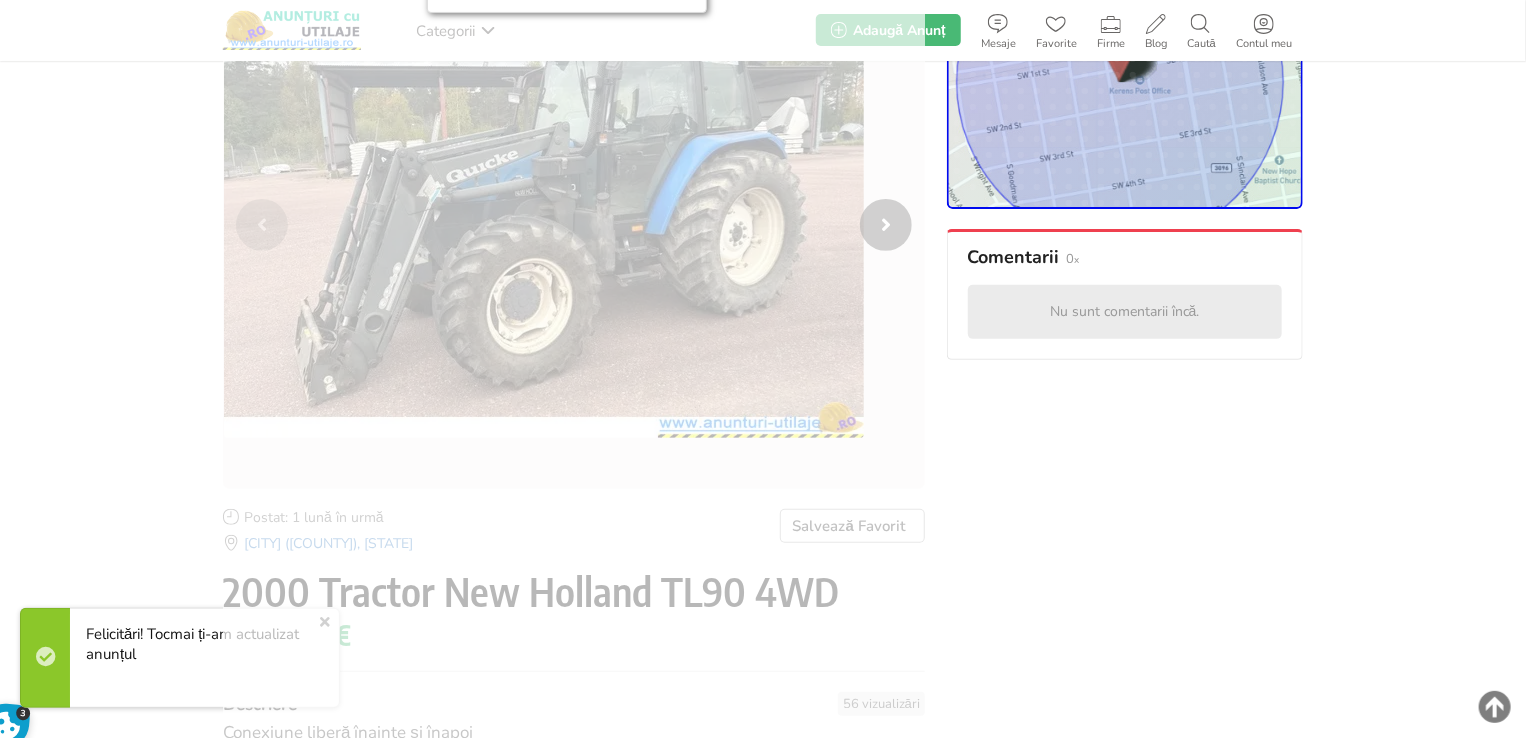 scroll, scrollTop: 400, scrollLeft: 0, axis: vertical 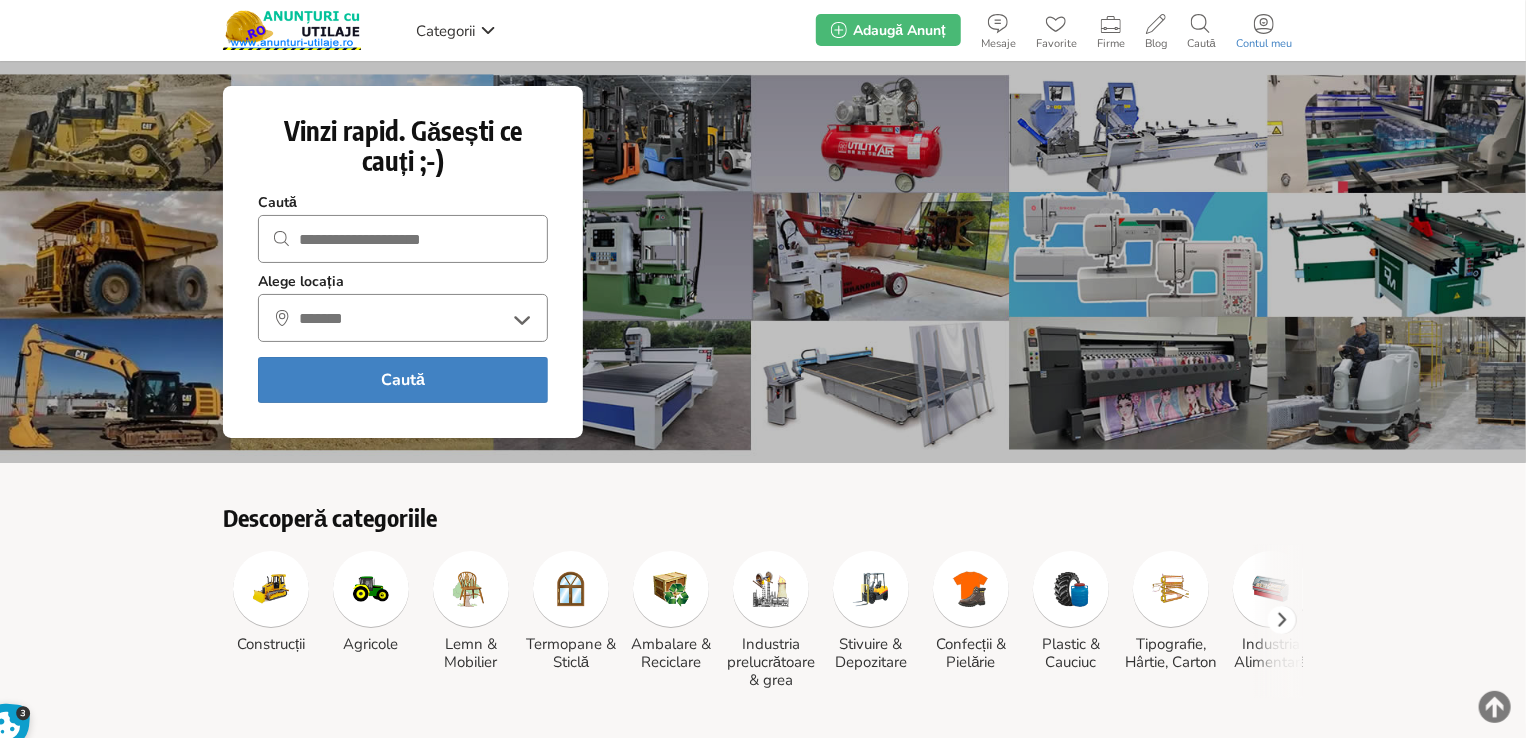 click 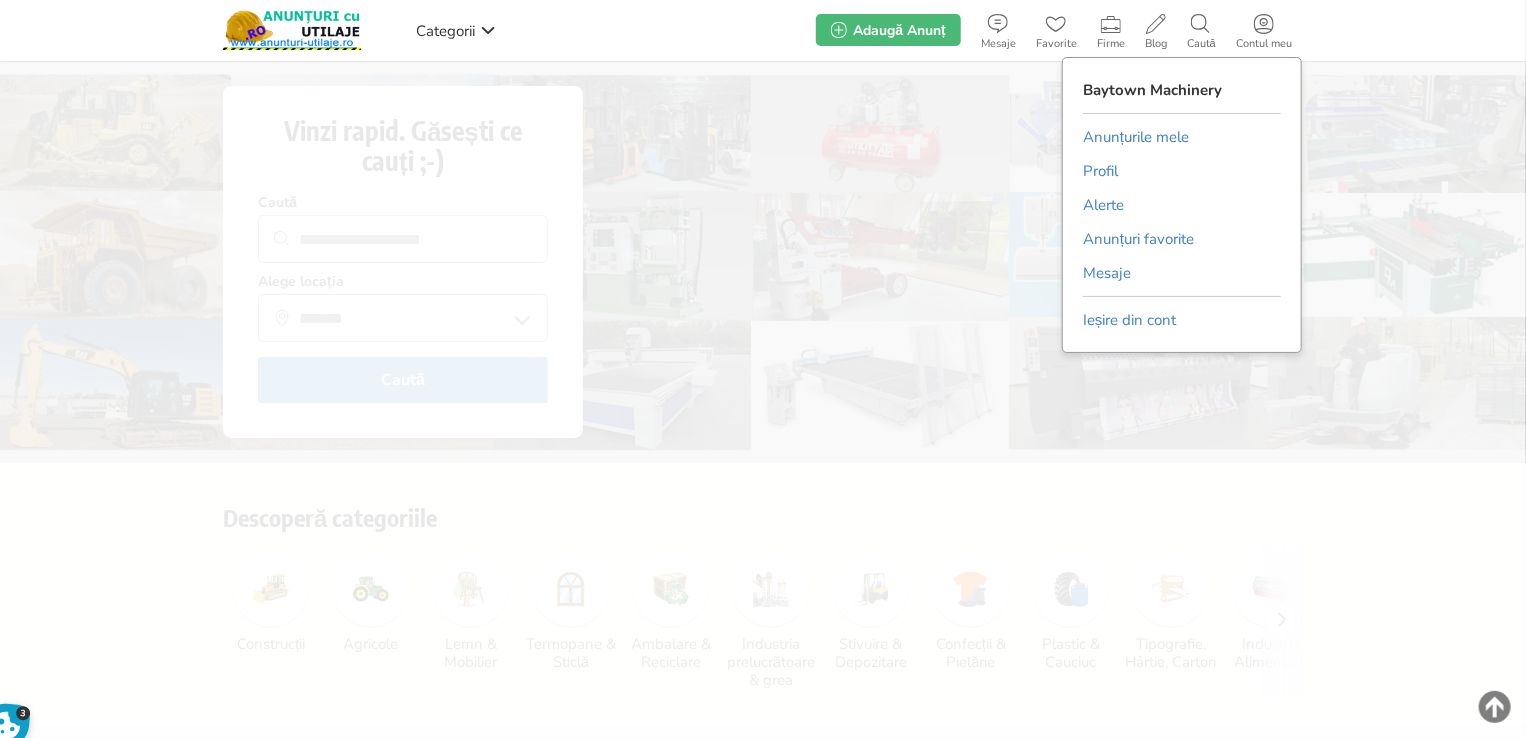 click on "Anunțurile mele" at bounding box center [1136, 137] 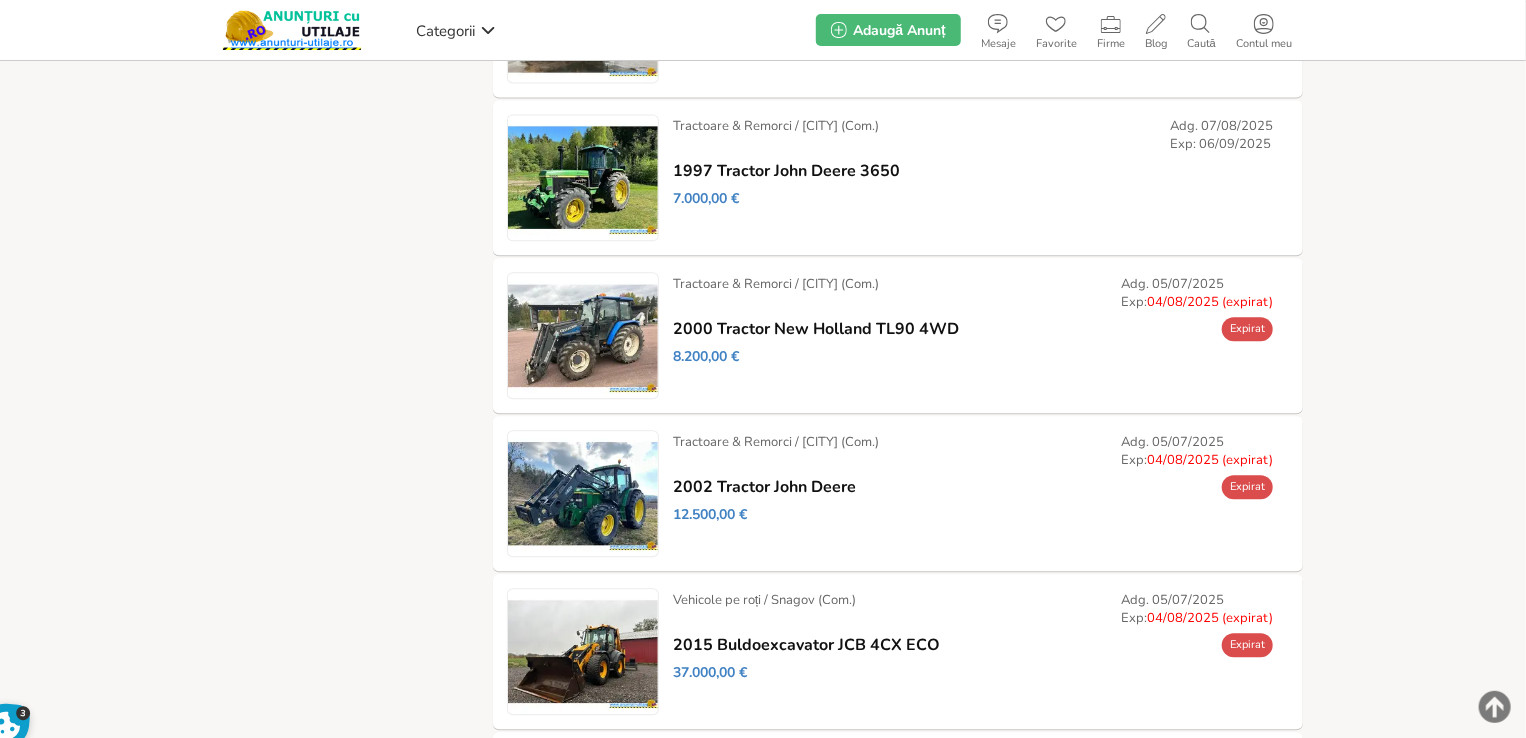 scroll, scrollTop: 2188, scrollLeft: 0, axis: vertical 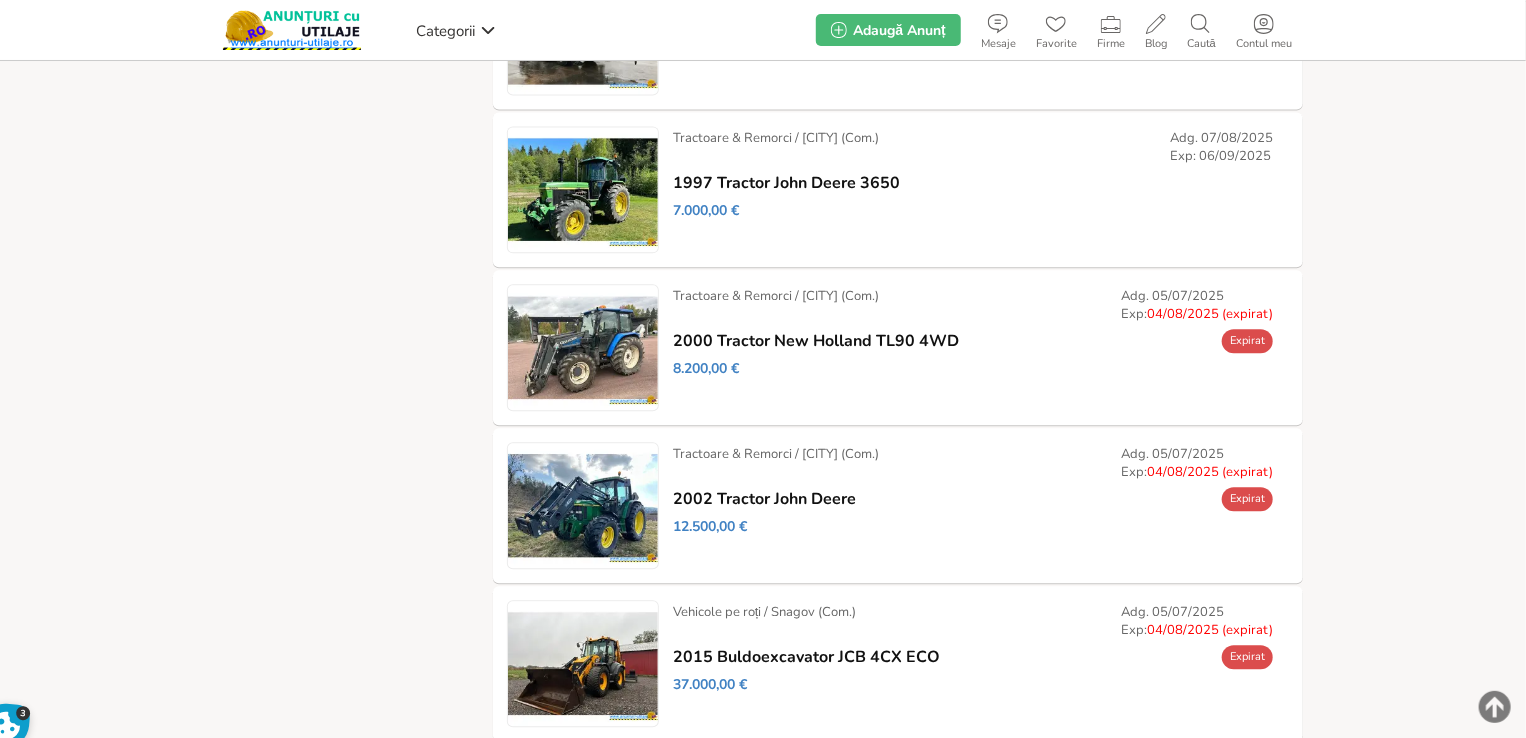 click on "Prelungește" at bounding box center (0, 0) 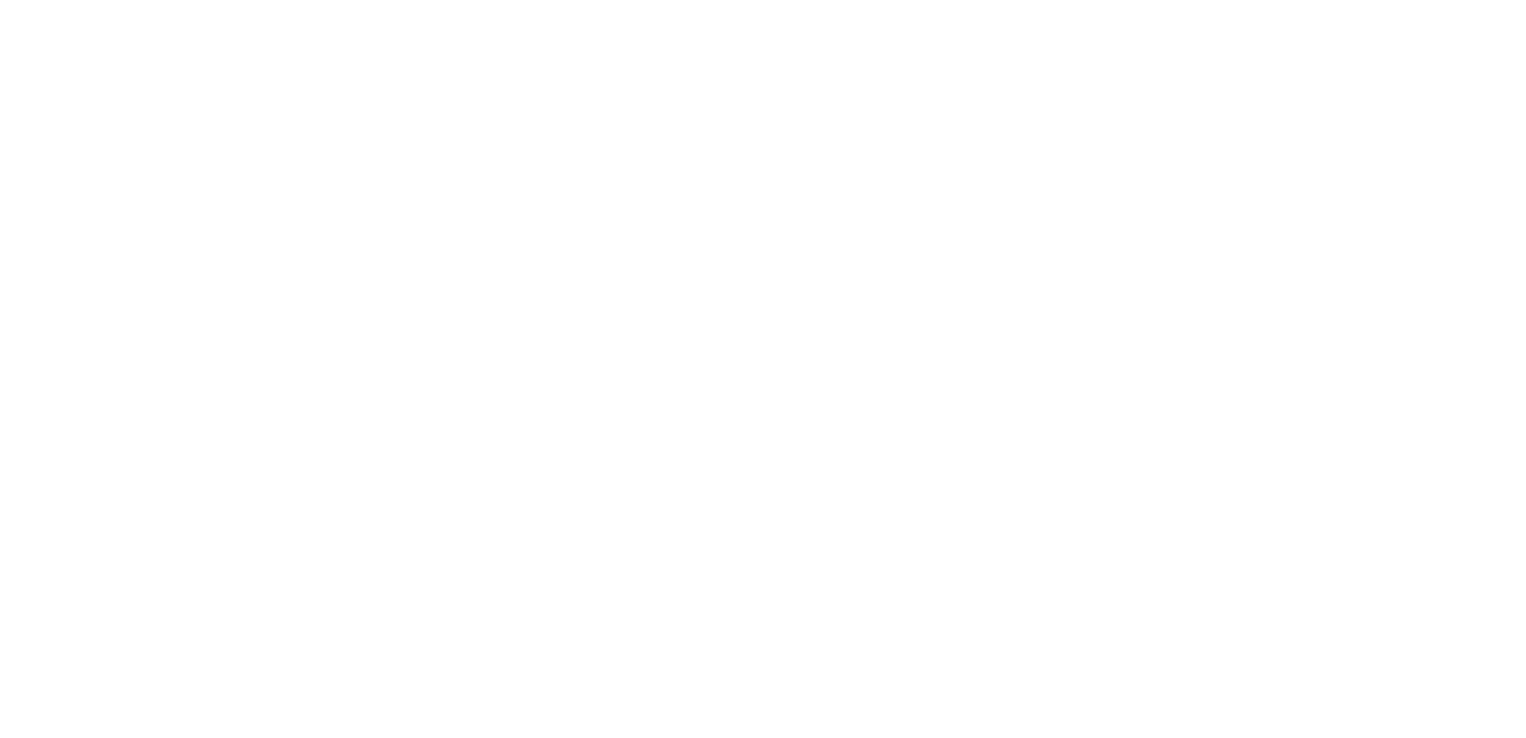scroll, scrollTop: 0, scrollLeft: 0, axis: both 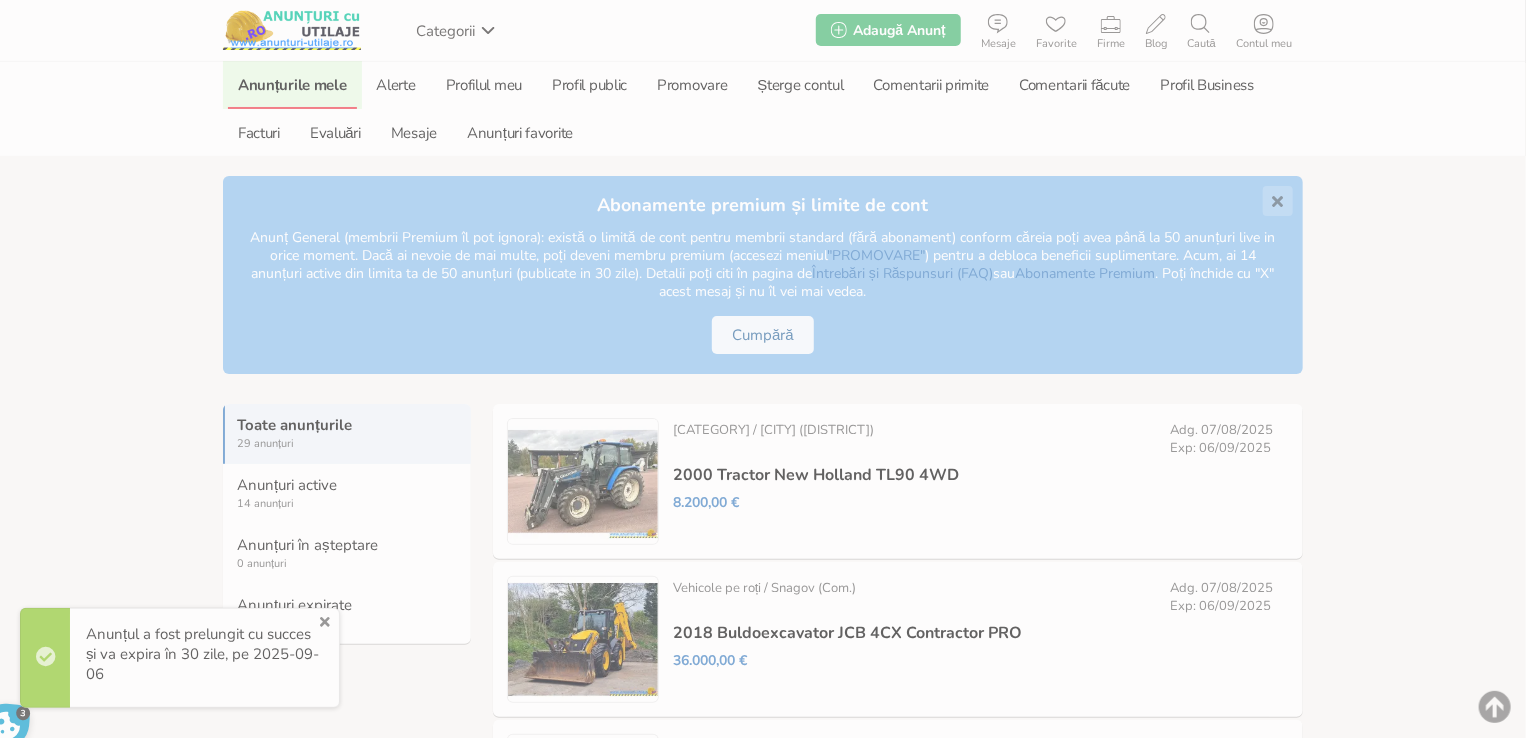 click on "x" at bounding box center (325, 622) 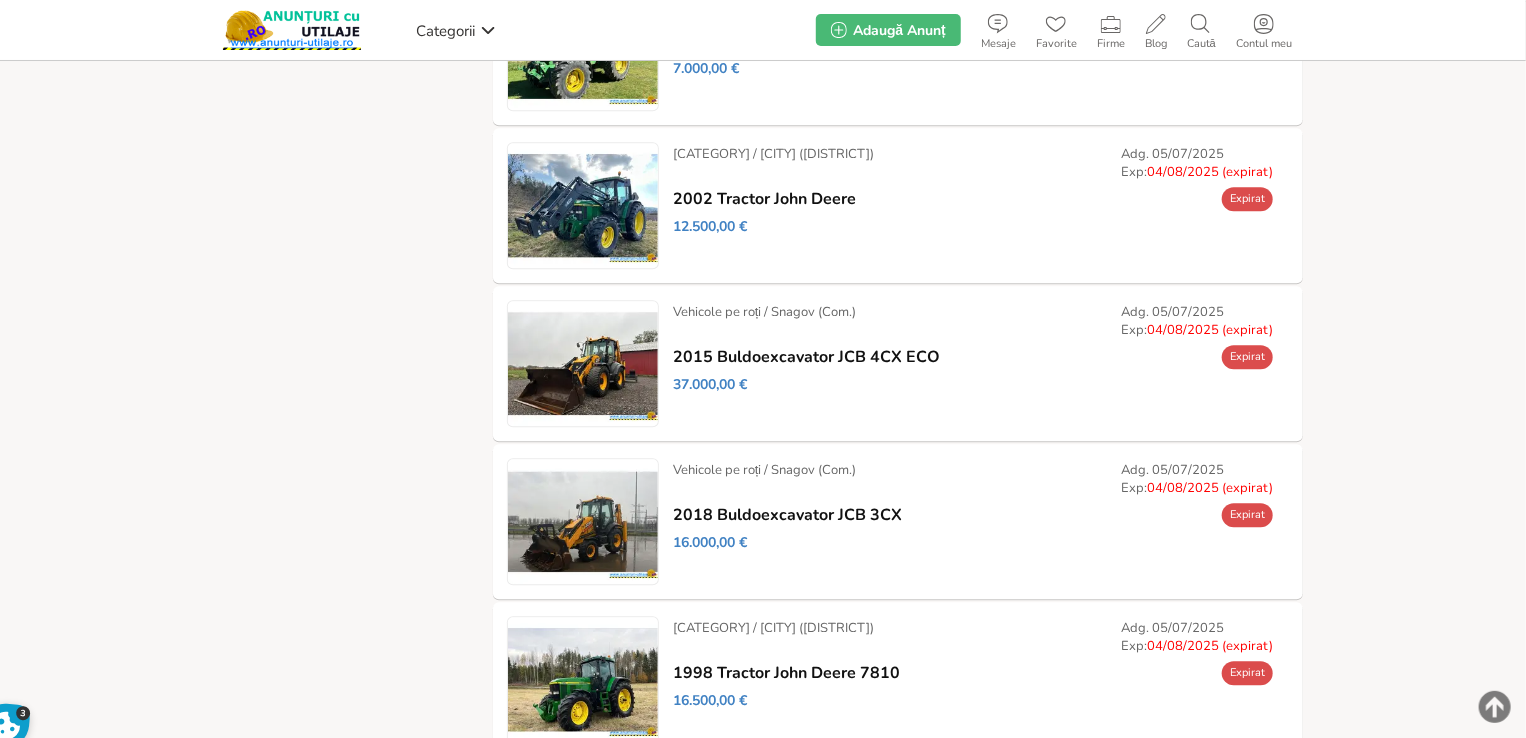 scroll, scrollTop: 2477, scrollLeft: 0, axis: vertical 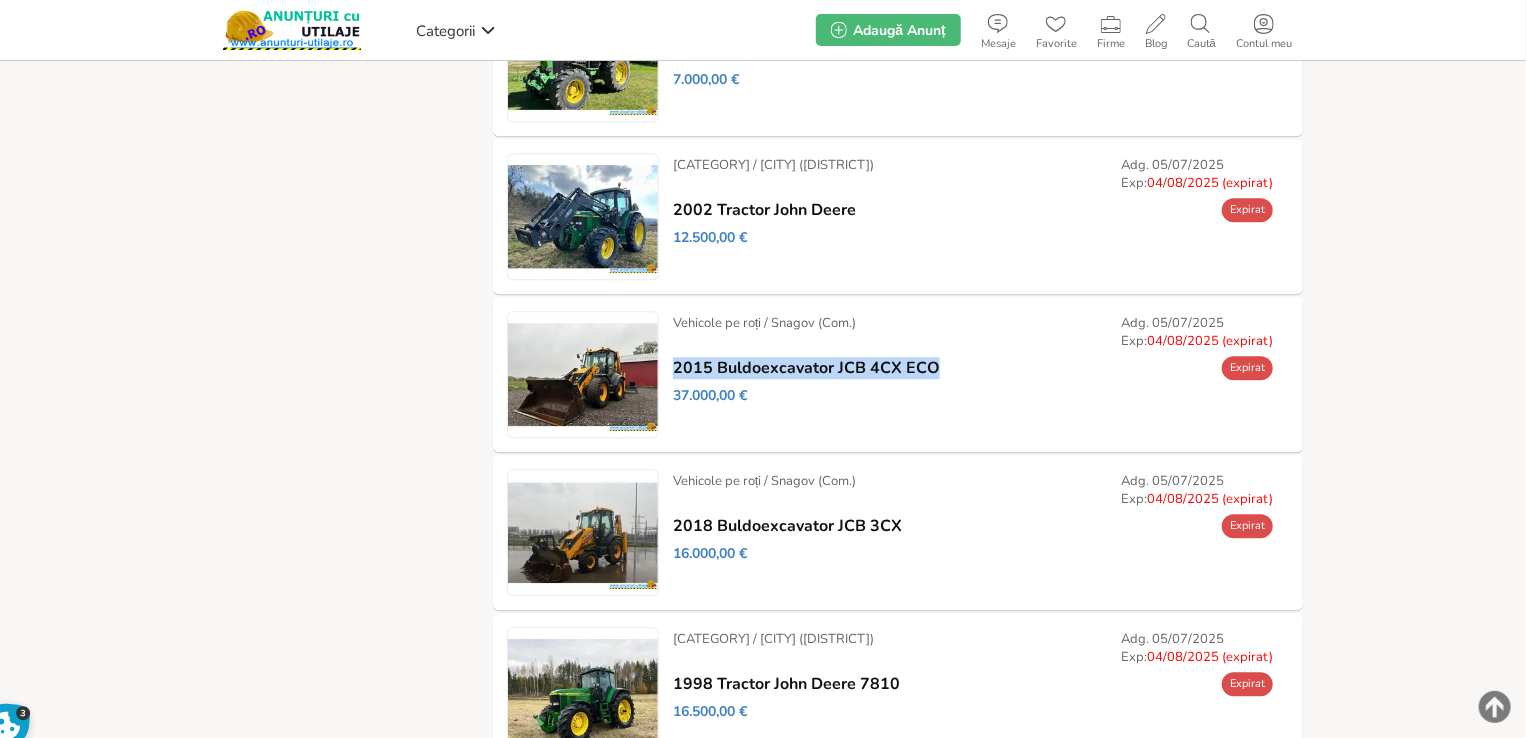 drag, startPoint x: 973, startPoint y: 371, endPoint x: 936, endPoint y: 369, distance: 37.054016 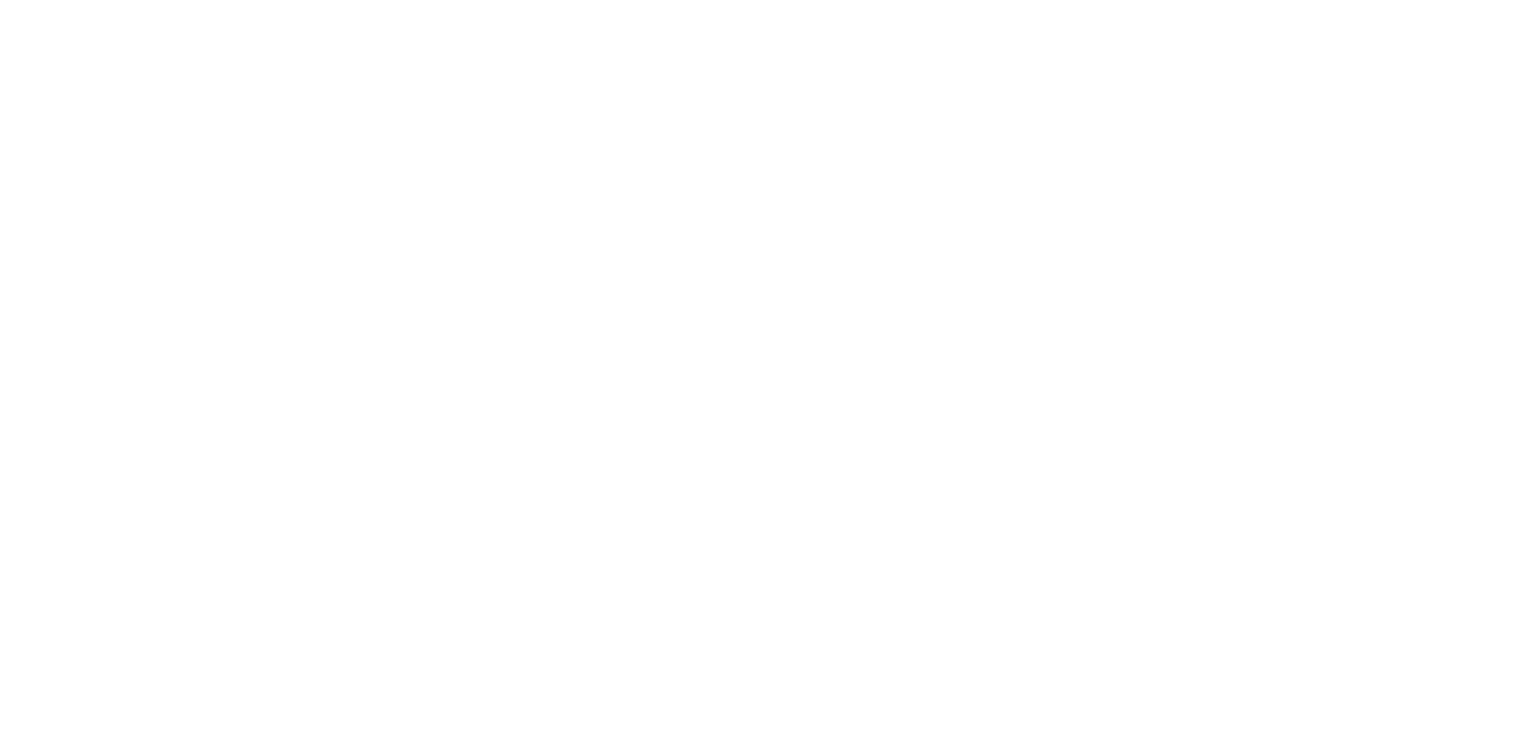 scroll, scrollTop: 0, scrollLeft: 0, axis: both 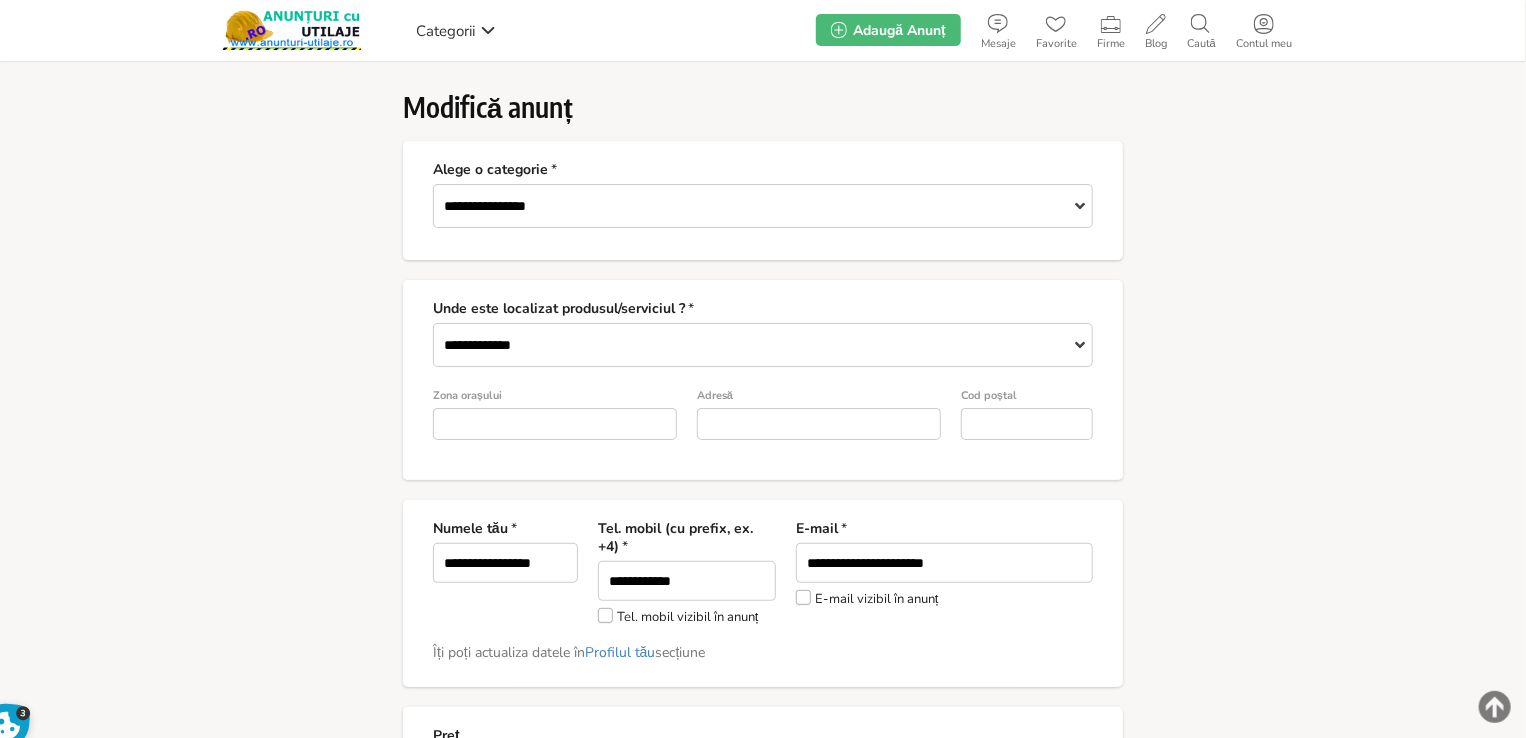 type on "*" 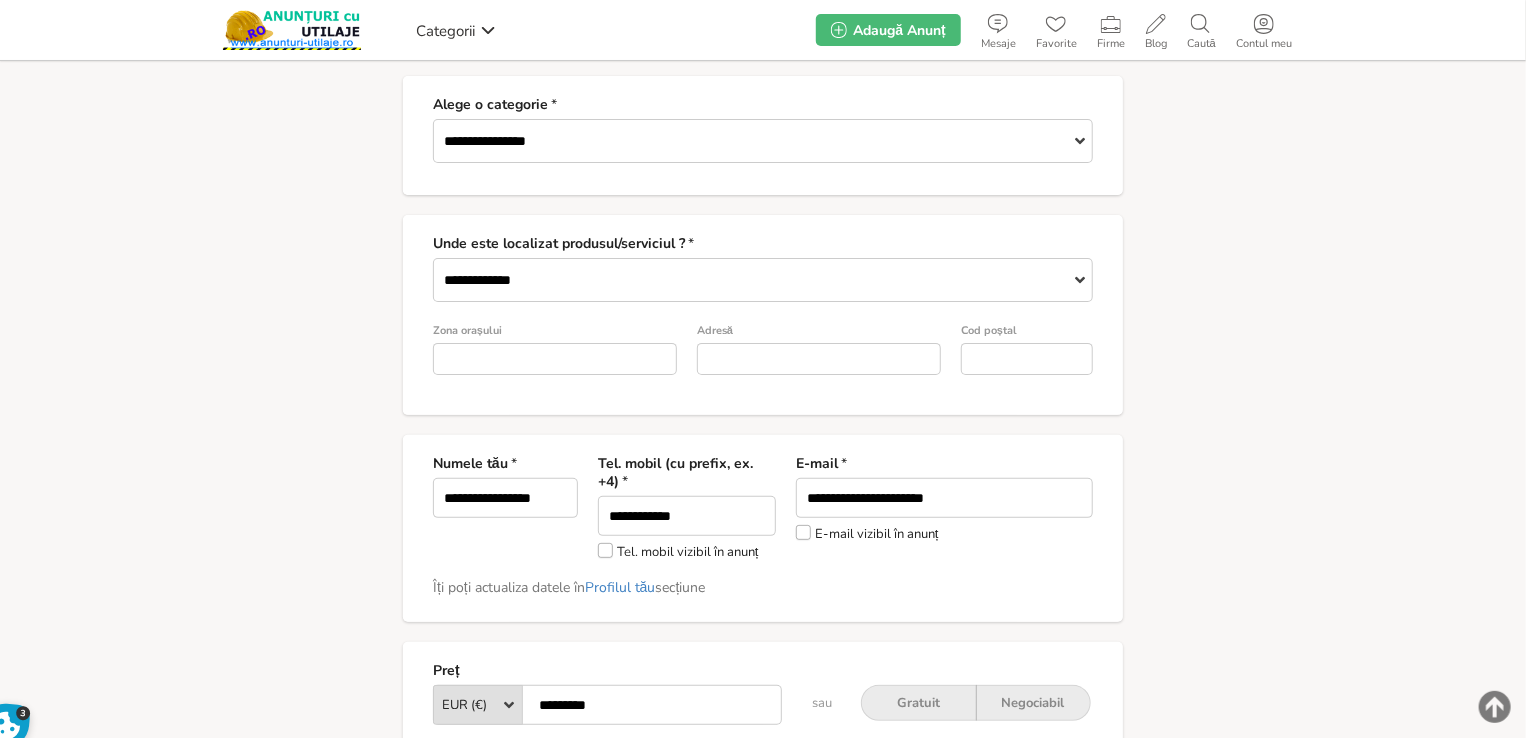scroll, scrollTop: 100, scrollLeft: 0, axis: vertical 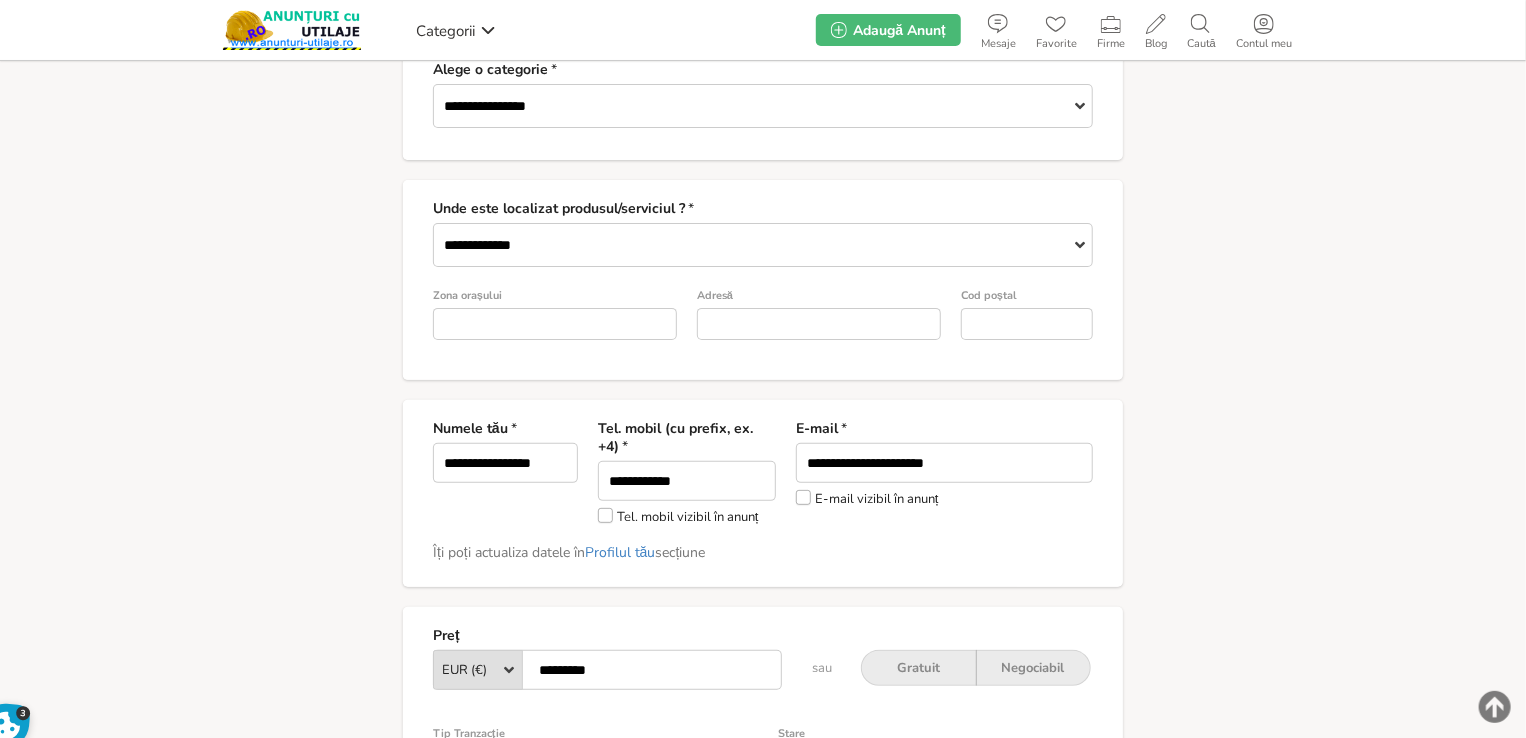 click on "Tel. mobil vizibil în anunț" at bounding box center [678, 516] 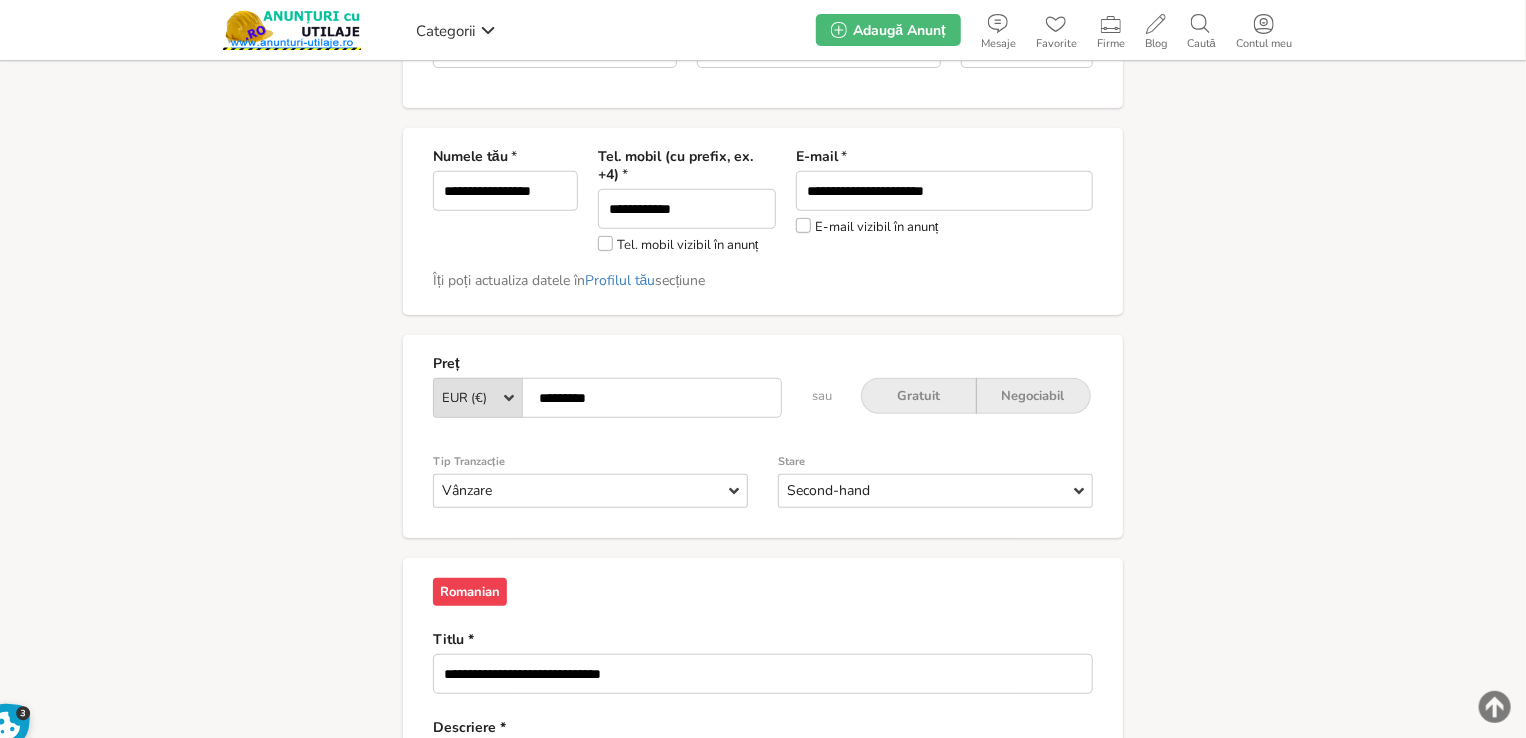 scroll, scrollTop: 600, scrollLeft: 0, axis: vertical 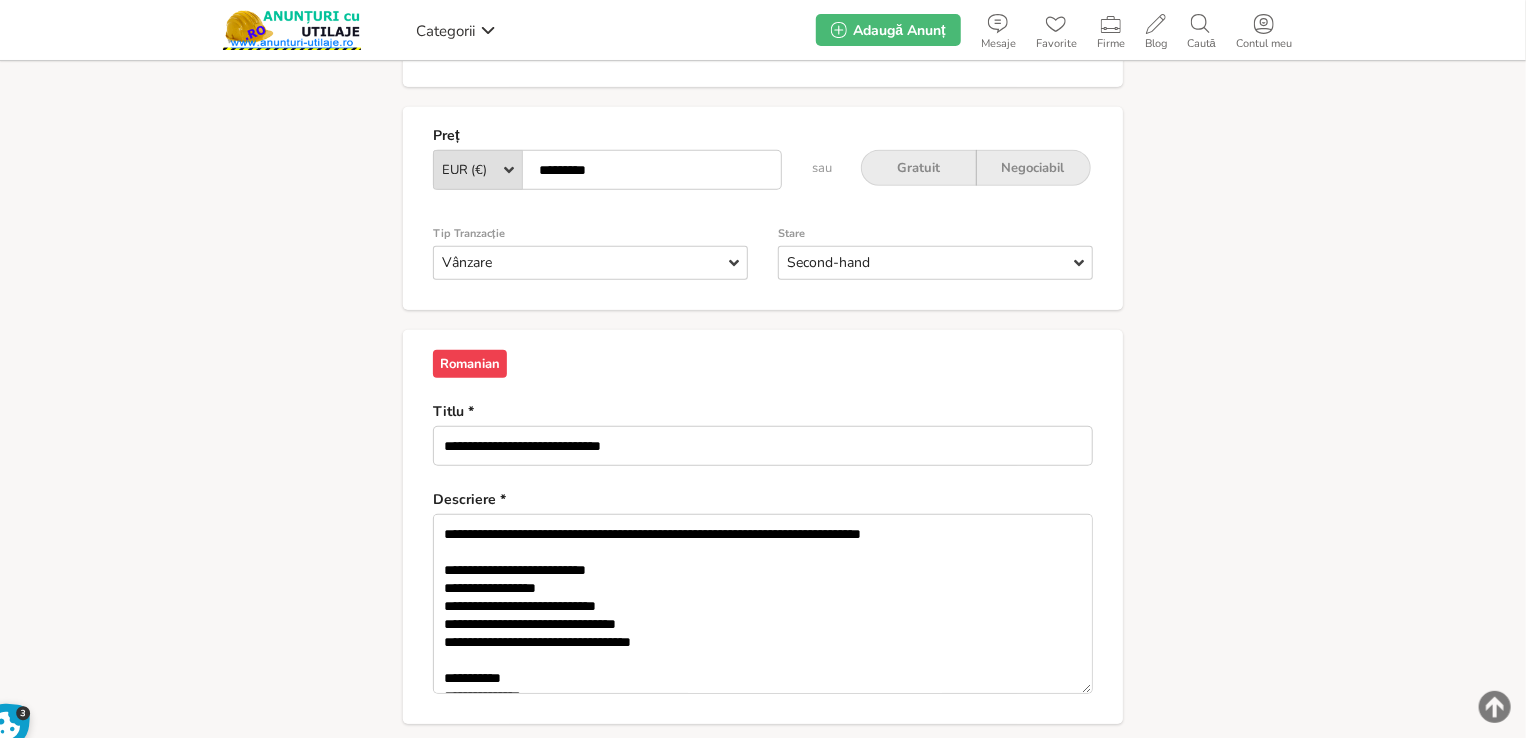 drag, startPoint x: 932, startPoint y: 529, endPoint x: 447, endPoint y: 521, distance: 485.06598 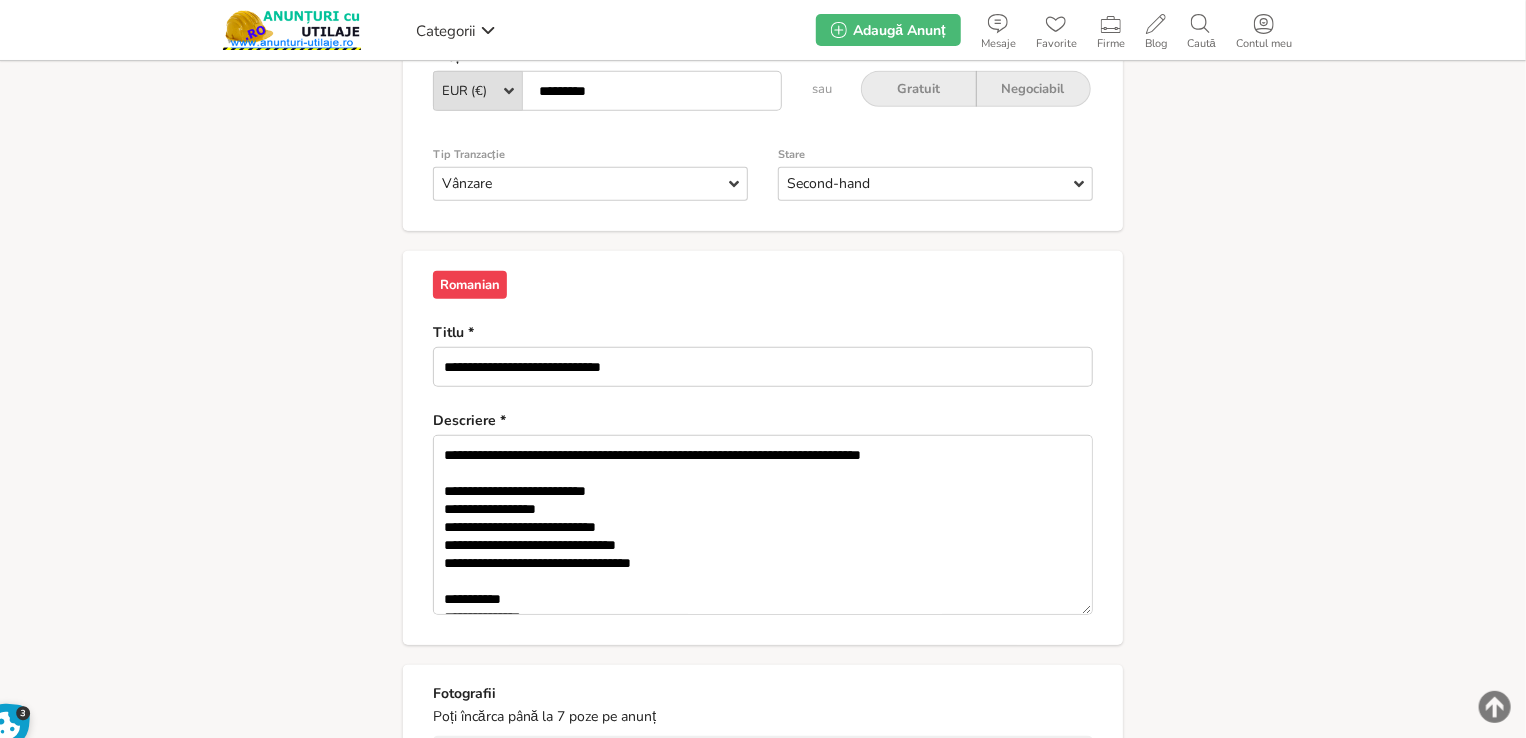 drag, startPoint x: 221, startPoint y: 318, endPoint x: 641, endPoint y: 425, distance: 433.4155 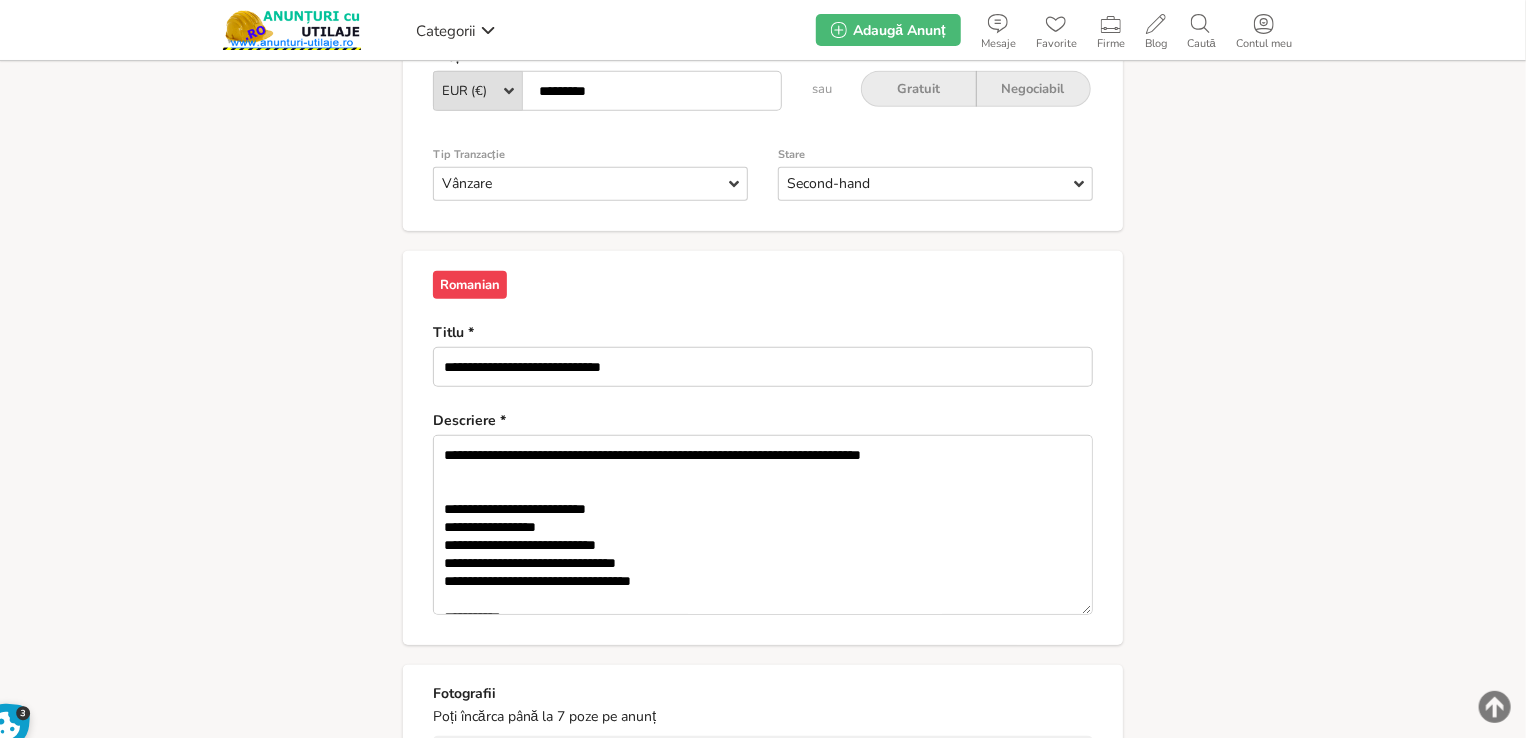 paste on "**********" 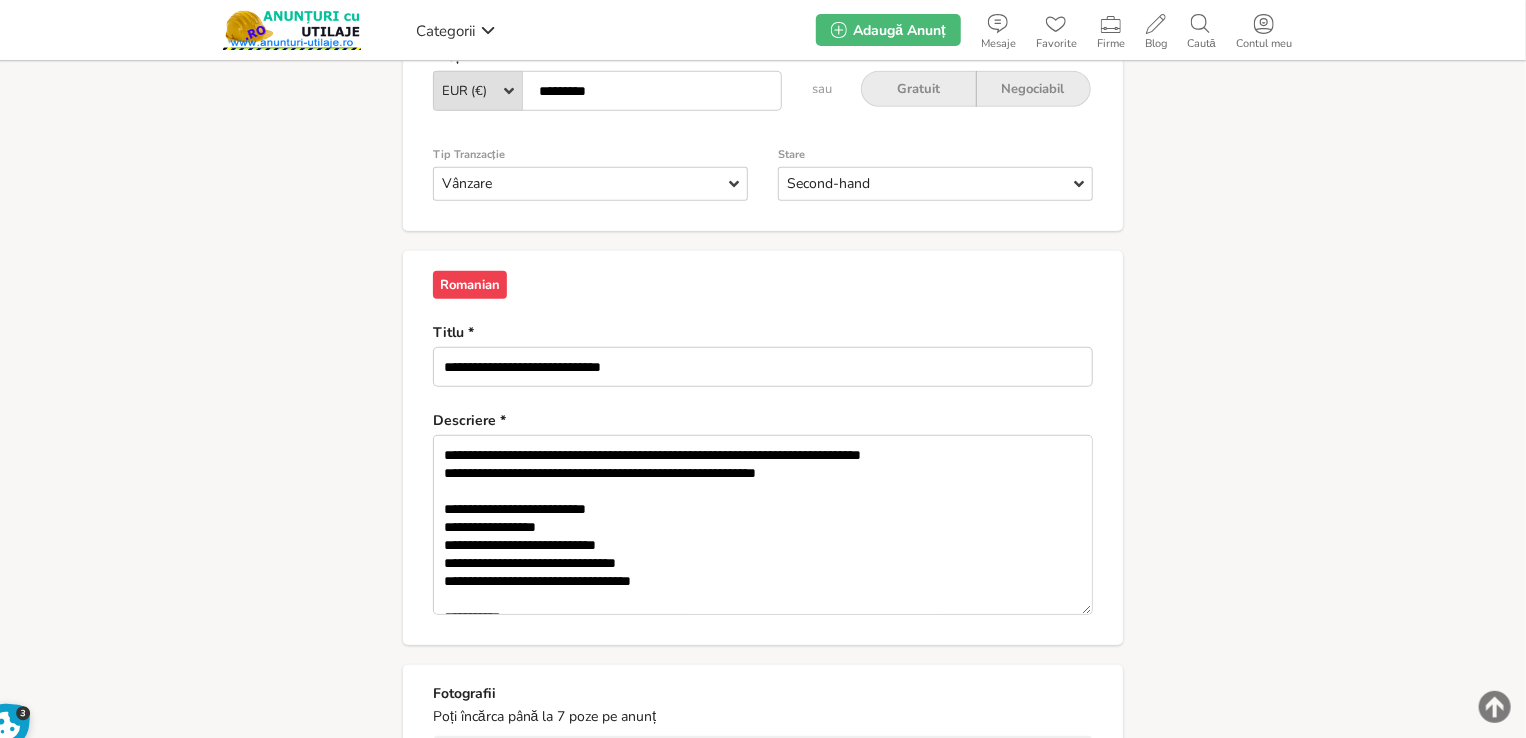 click on "**********" at bounding box center (763, 525) 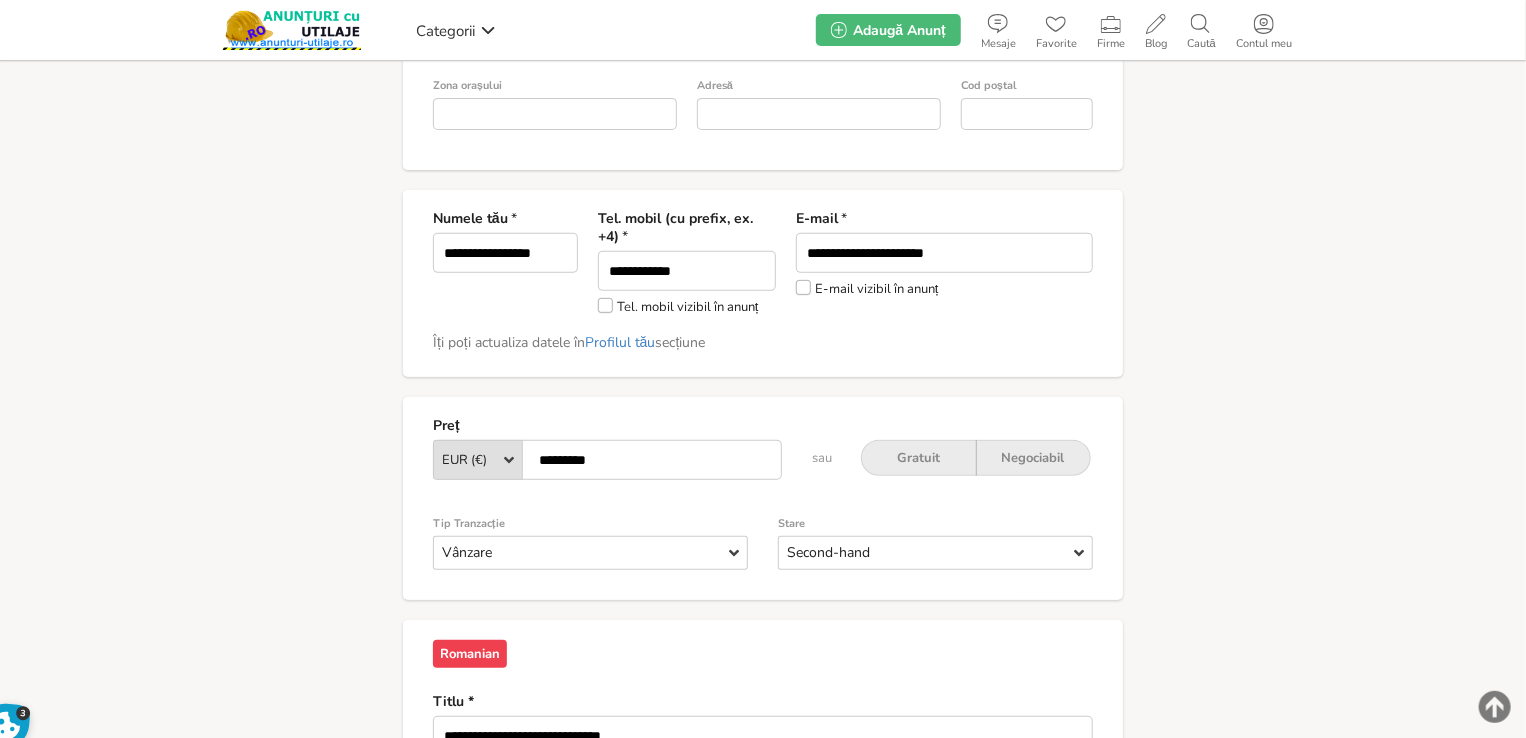 scroll, scrollTop: 231, scrollLeft: 0, axis: vertical 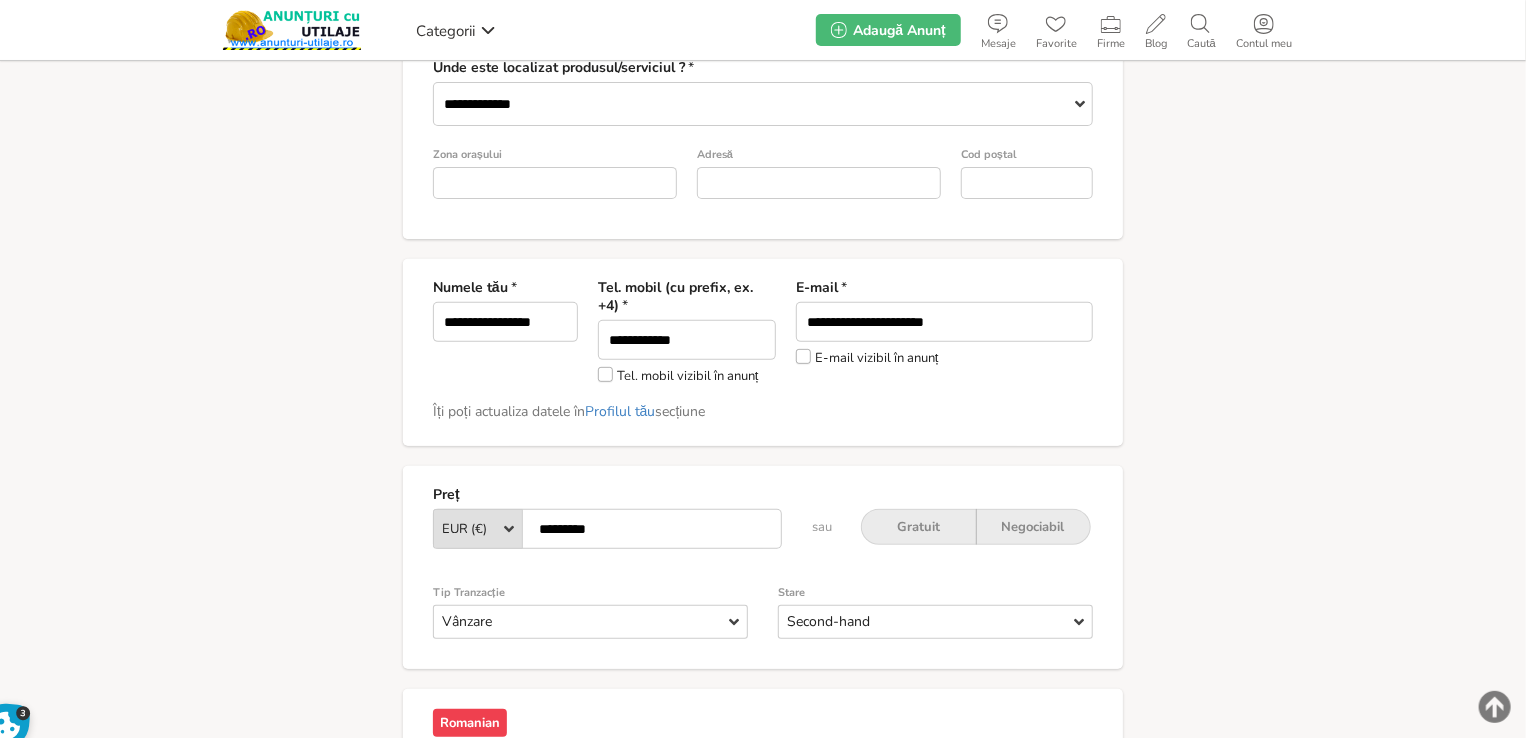 type on "**********" 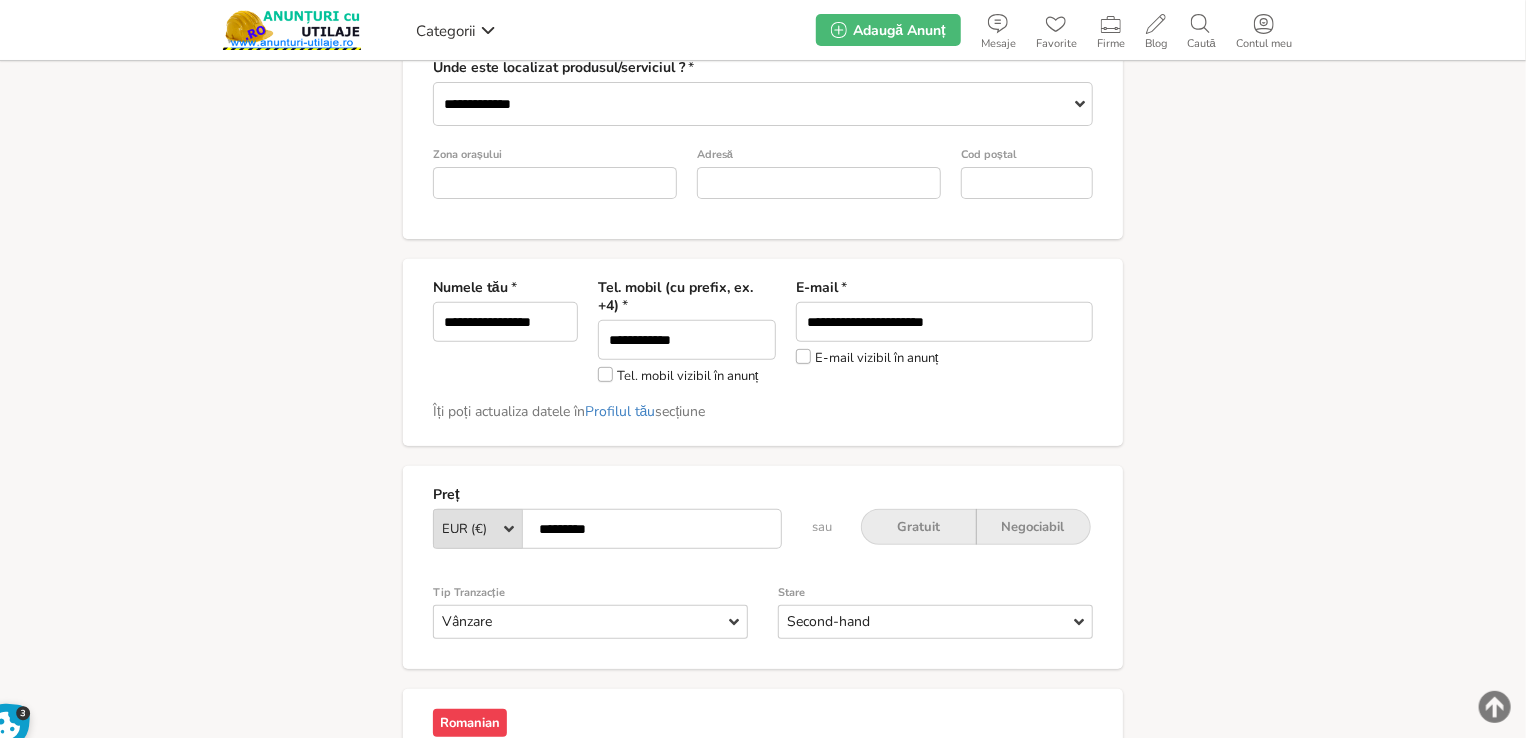 type on "*********" 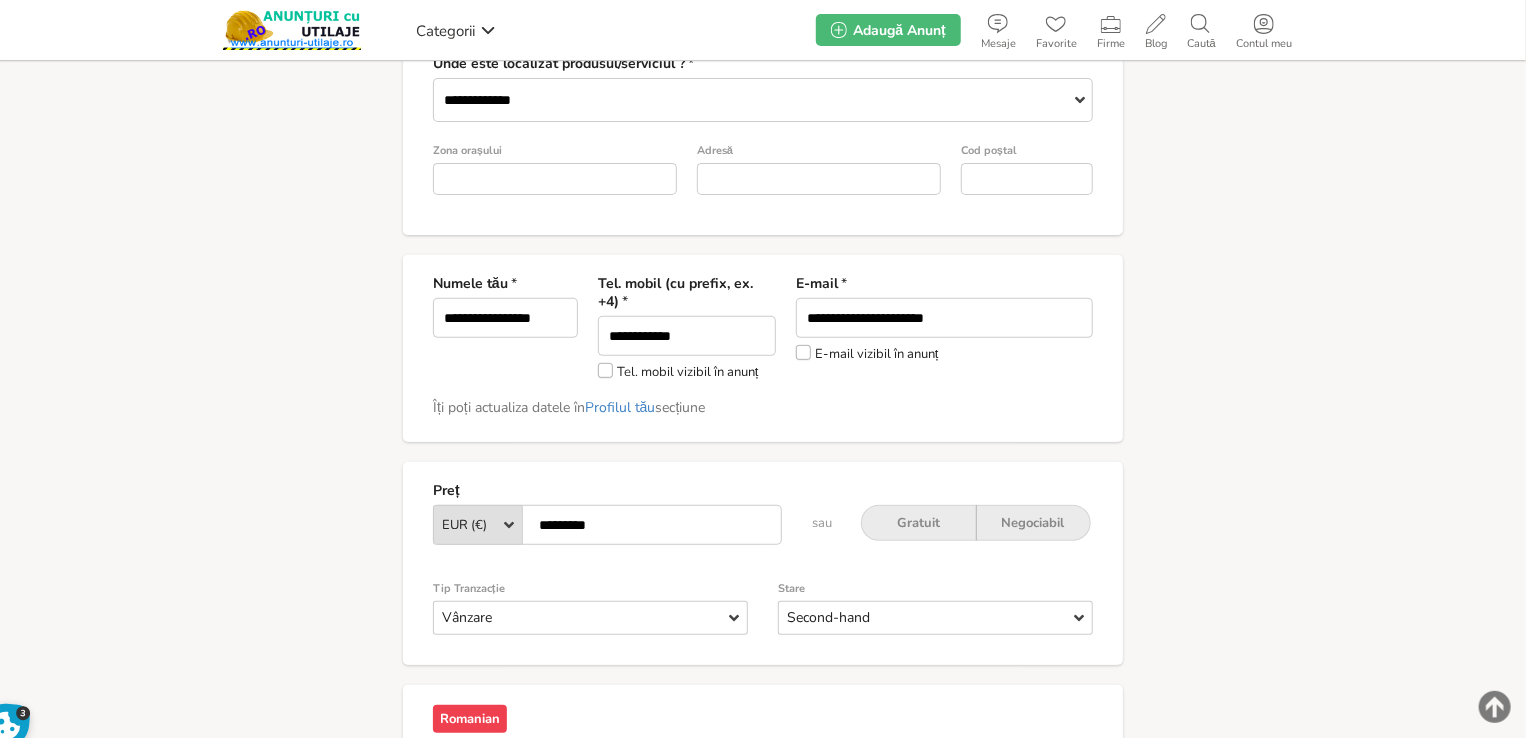 scroll, scrollTop: 631, scrollLeft: 0, axis: vertical 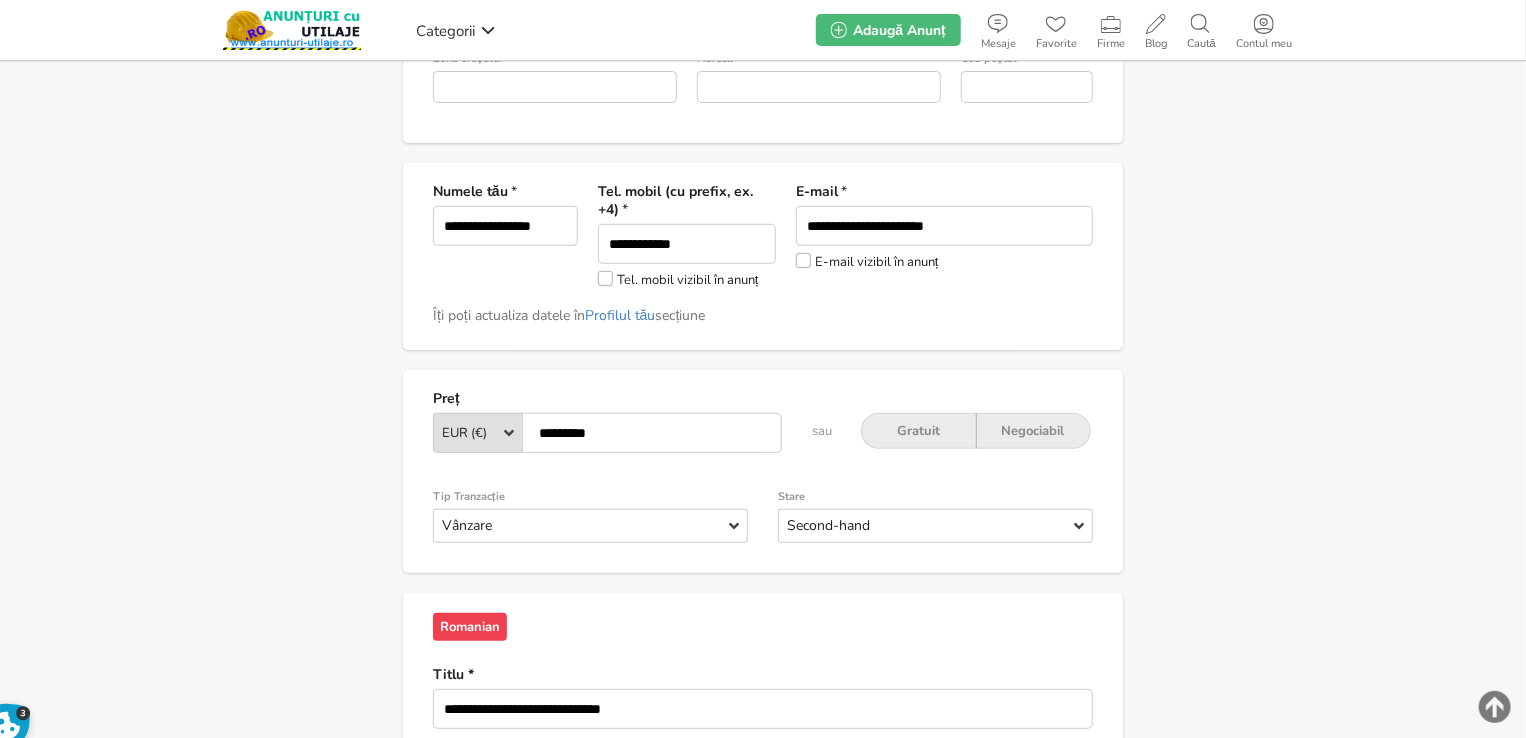 click on "**********" at bounding box center [763, 963] 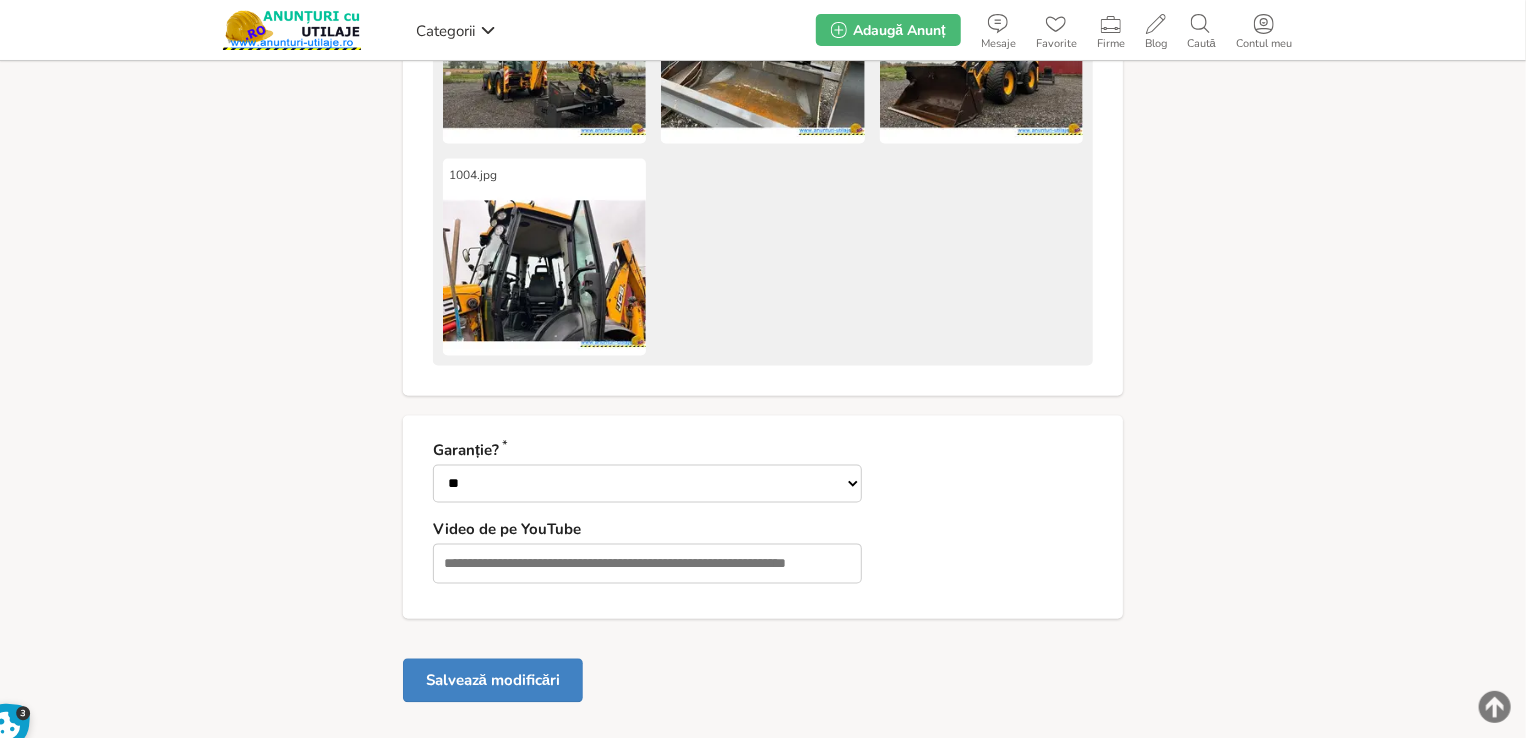 scroll, scrollTop: 2027, scrollLeft: 0, axis: vertical 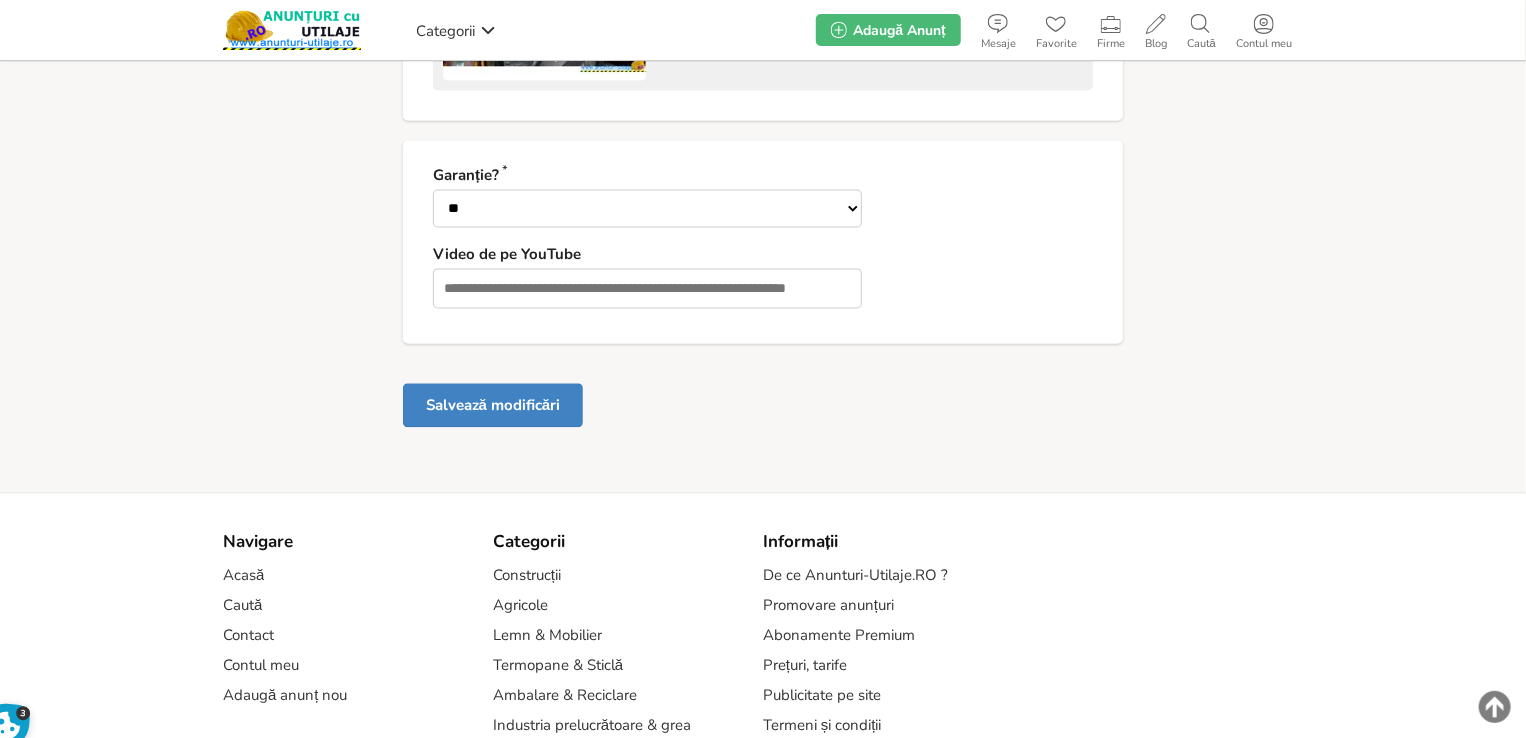 click on "Salvează modificări" at bounding box center (493, 405) 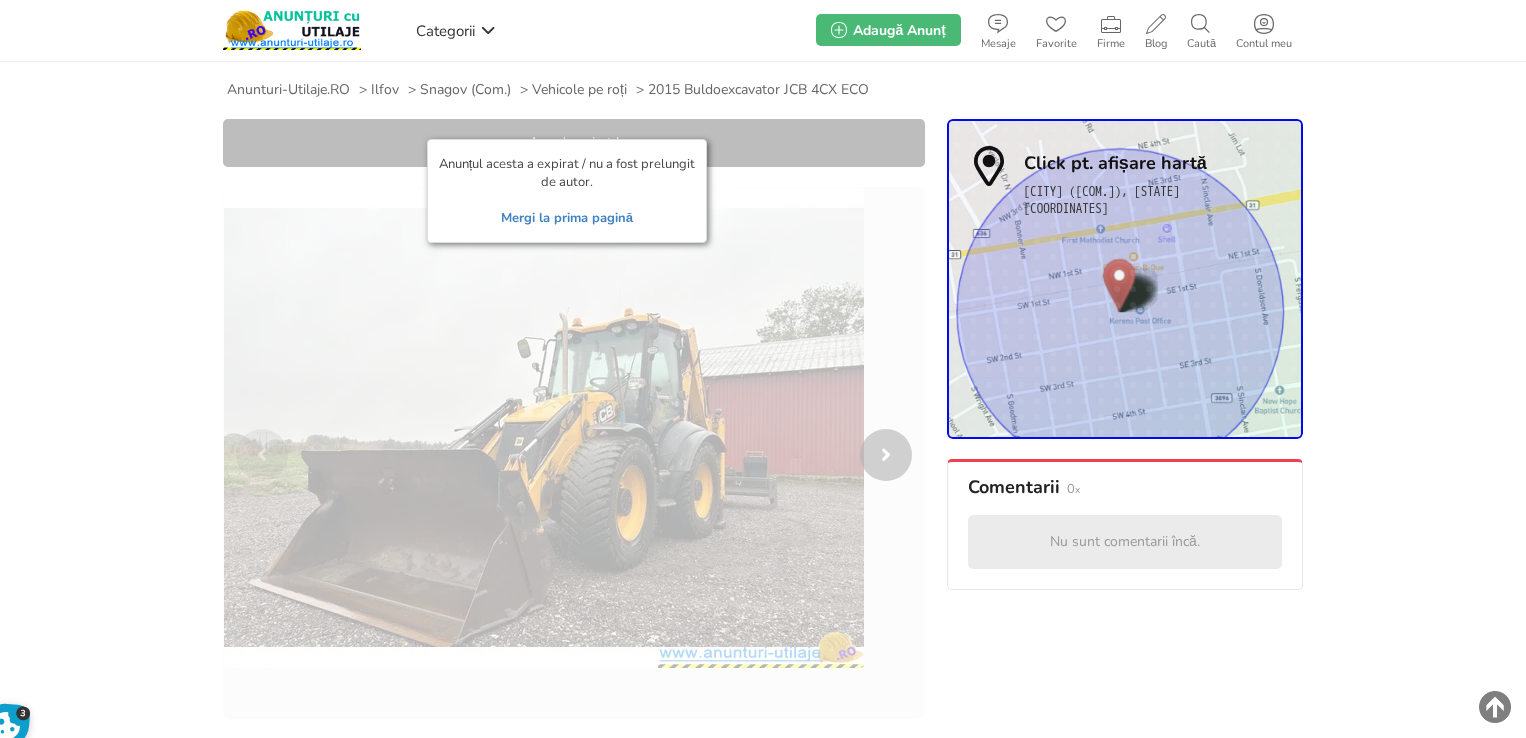 scroll, scrollTop: 0, scrollLeft: 0, axis: both 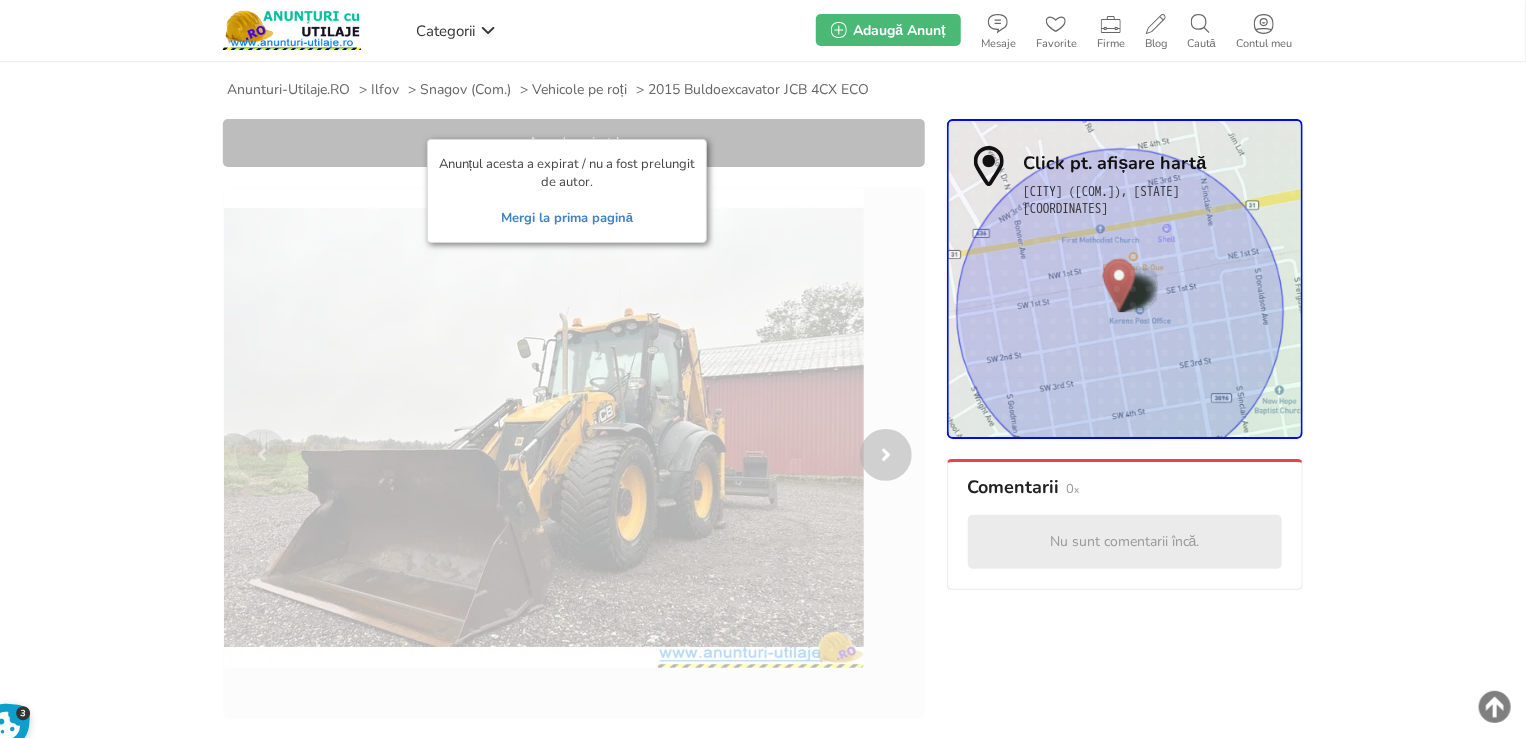click on "Mergi la prima pagină" at bounding box center (567, 218) 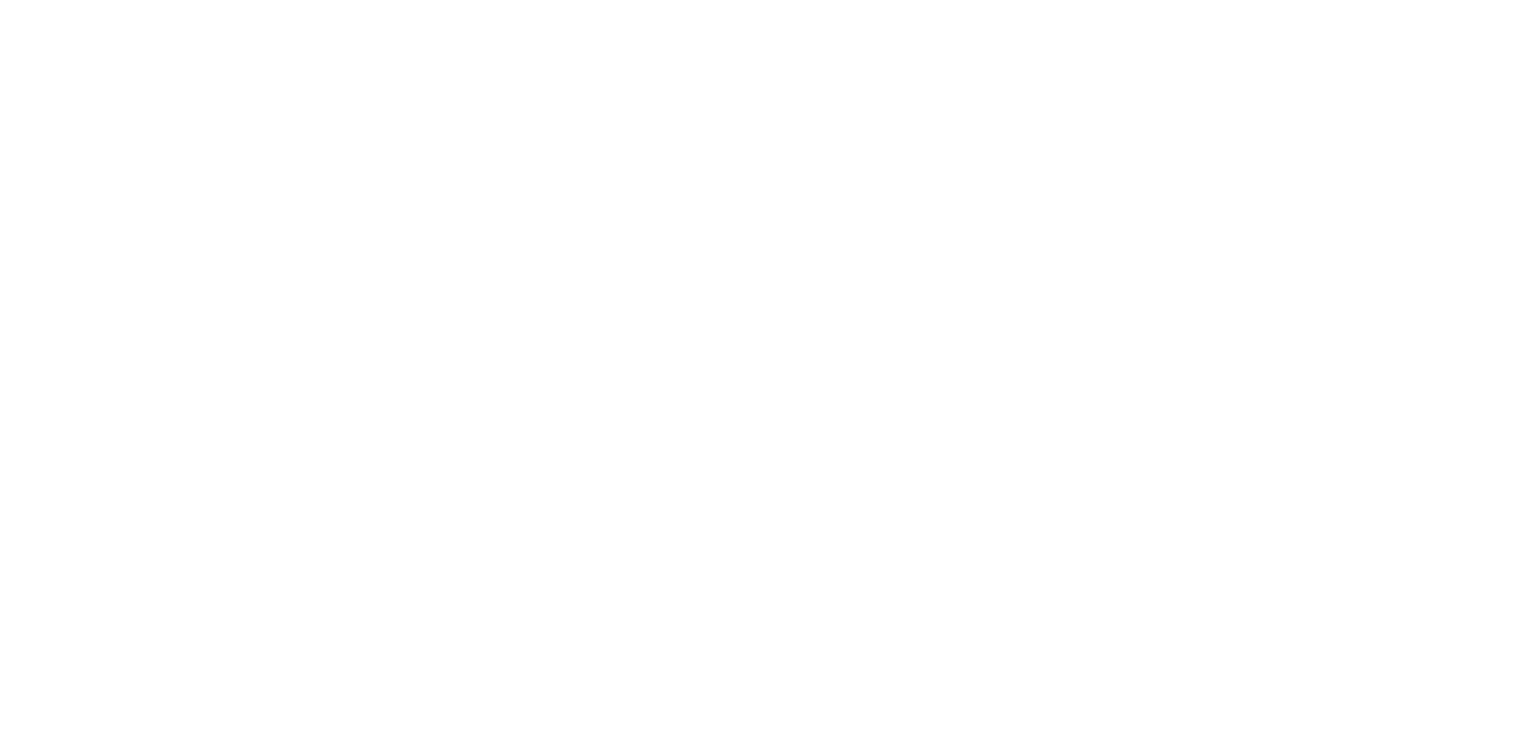 scroll, scrollTop: 0, scrollLeft: 0, axis: both 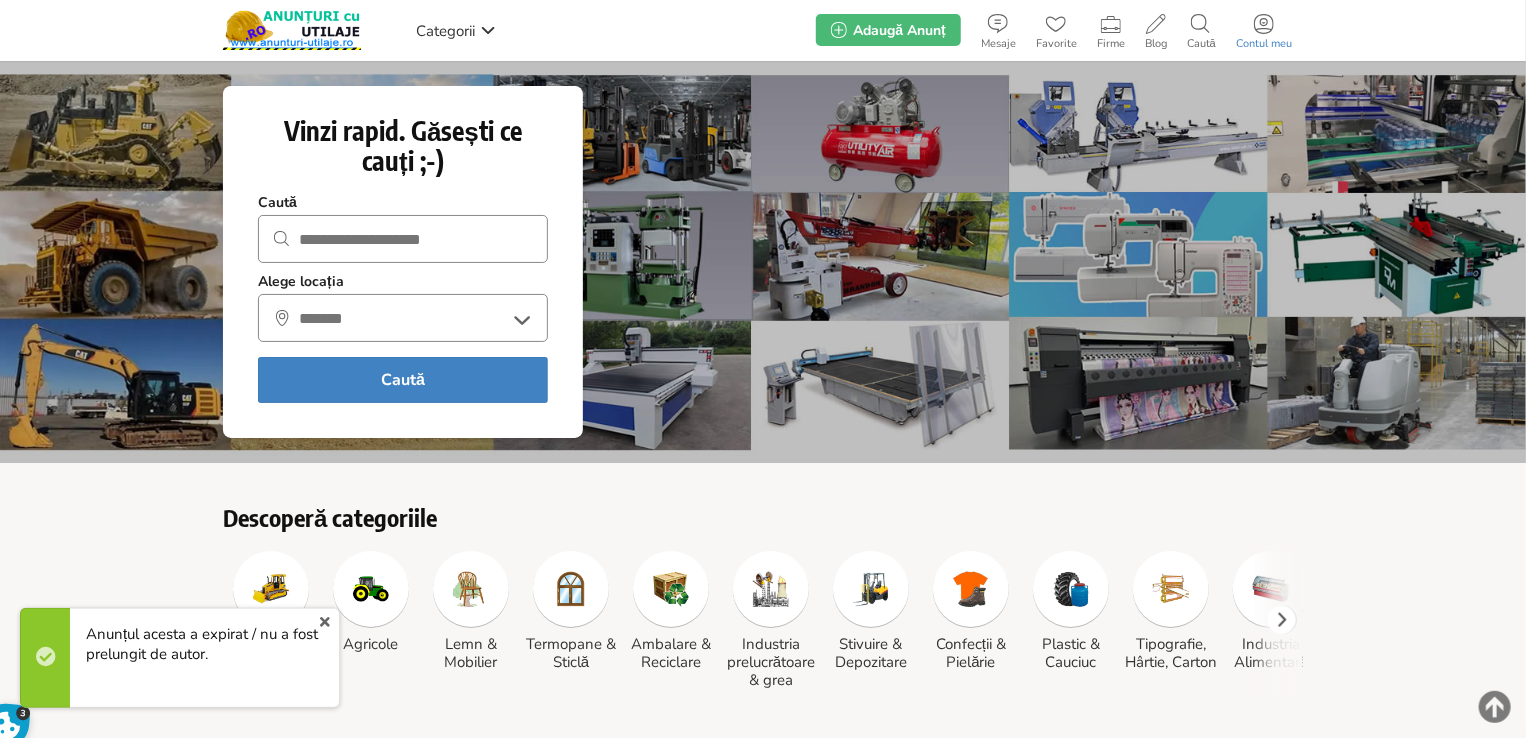 click 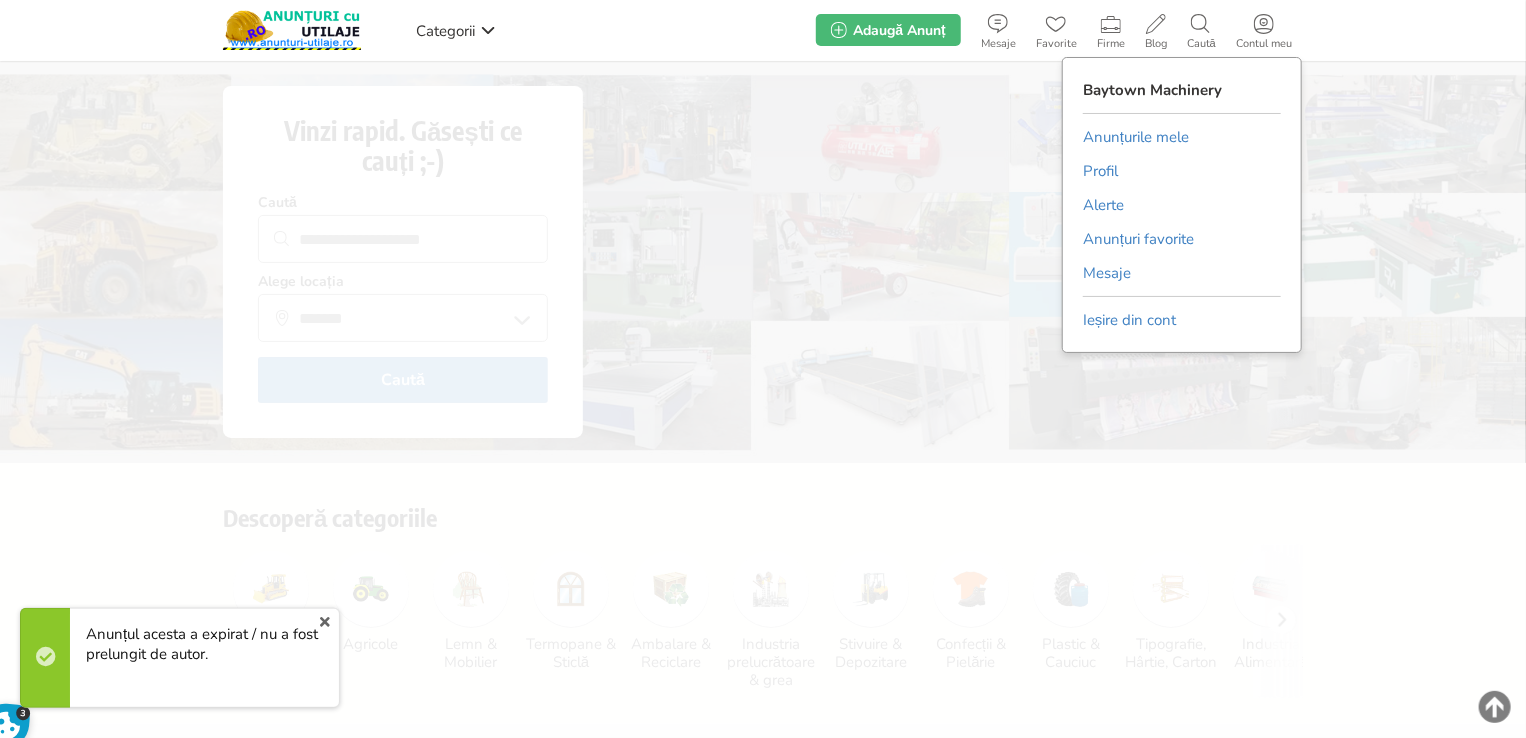 click on "Anunțurile mele" at bounding box center (1136, 137) 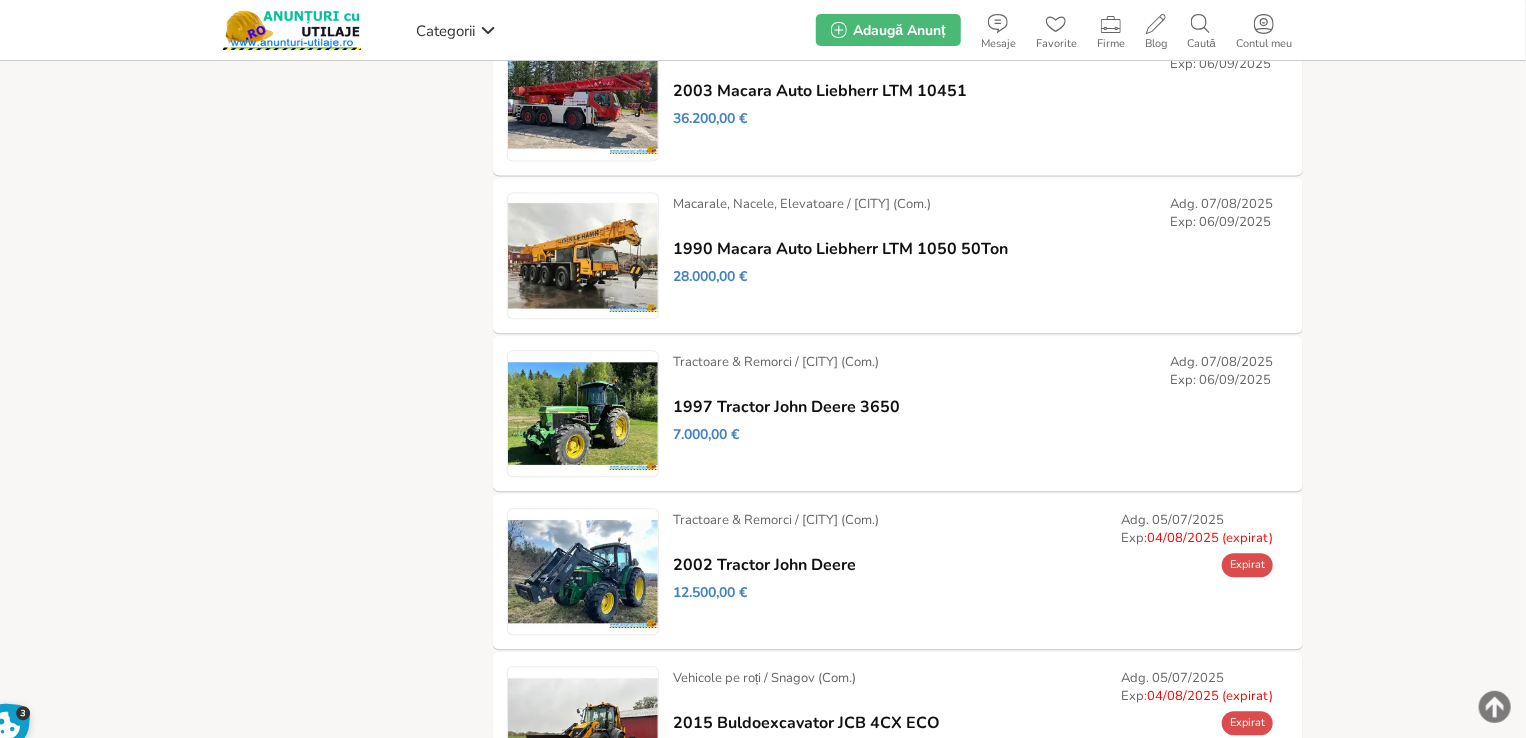 scroll, scrollTop: 2388, scrollLeft: 0, axis: vertical 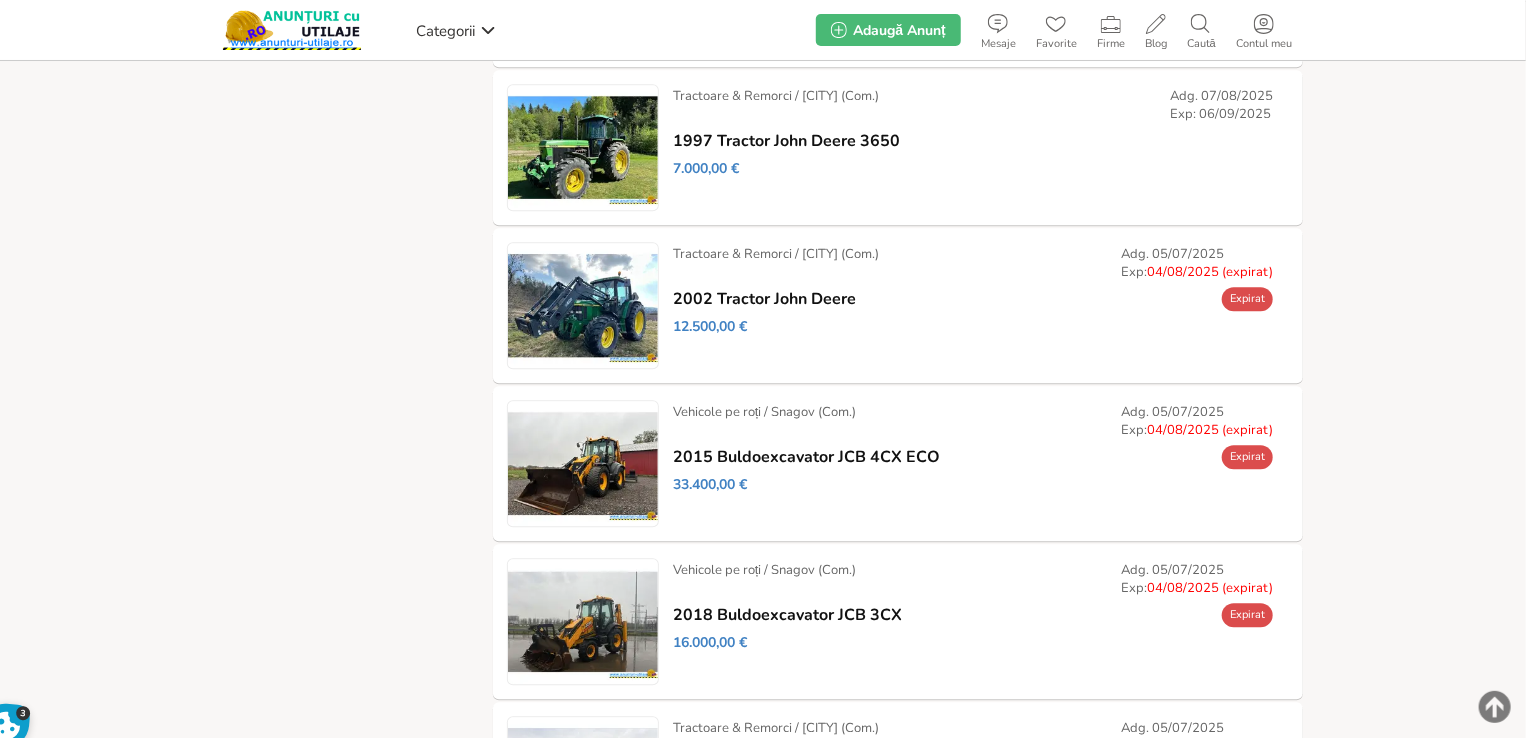 click on "Prelungește" at bounding box center [0, 0] 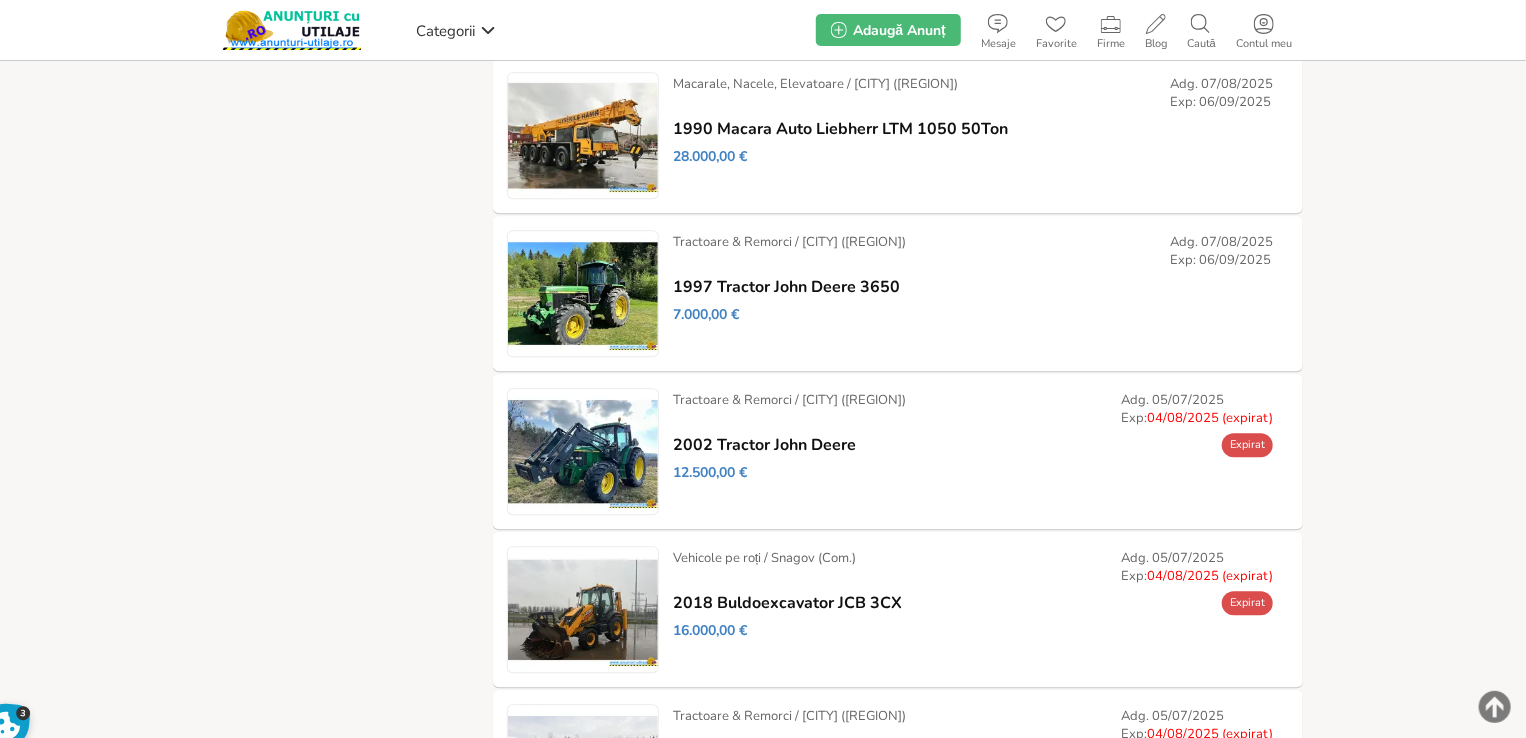 scroll, scrollTop: 2388, scrollLeft: 0, axis: vertical 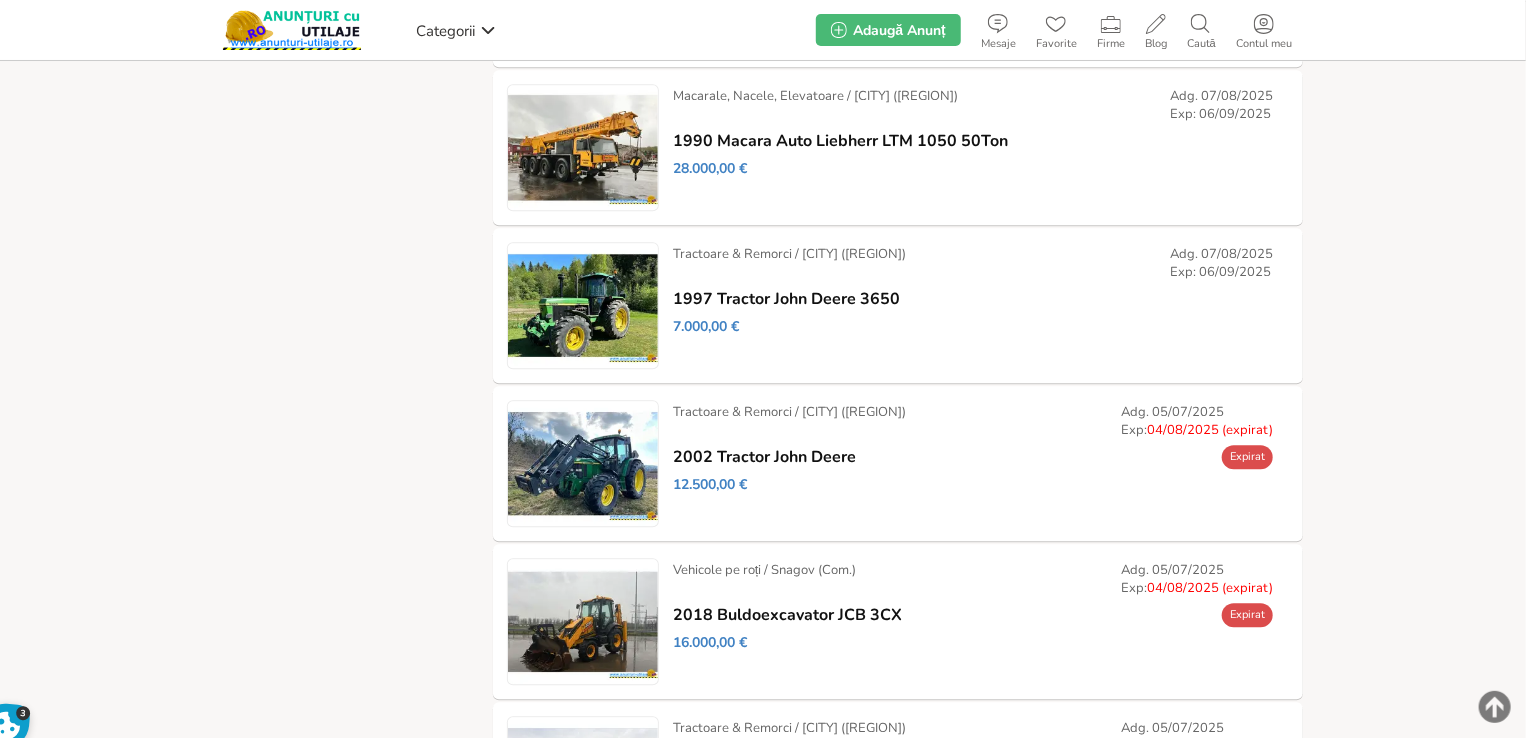 click on "Modifică" at bounding box center (0, 0) 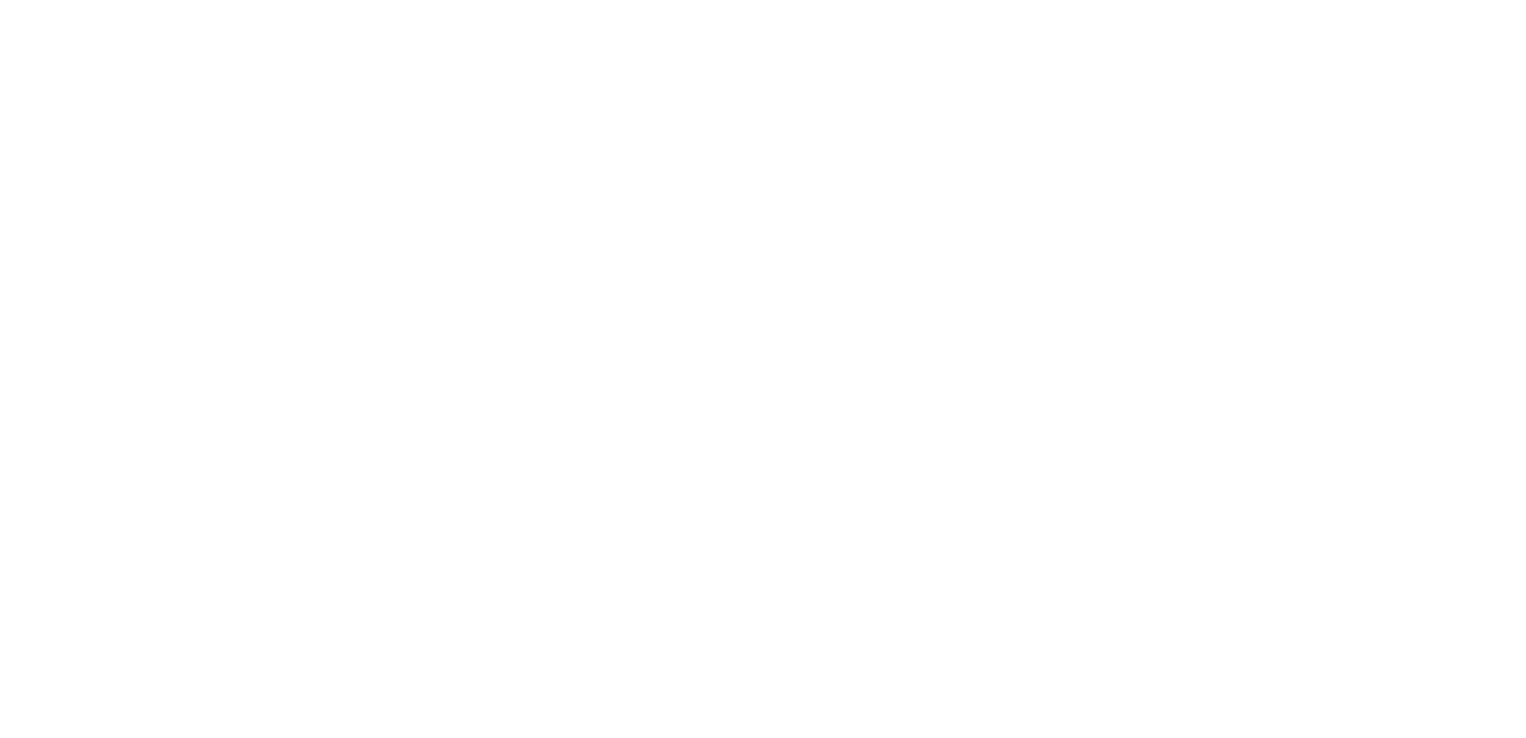 type on "*" 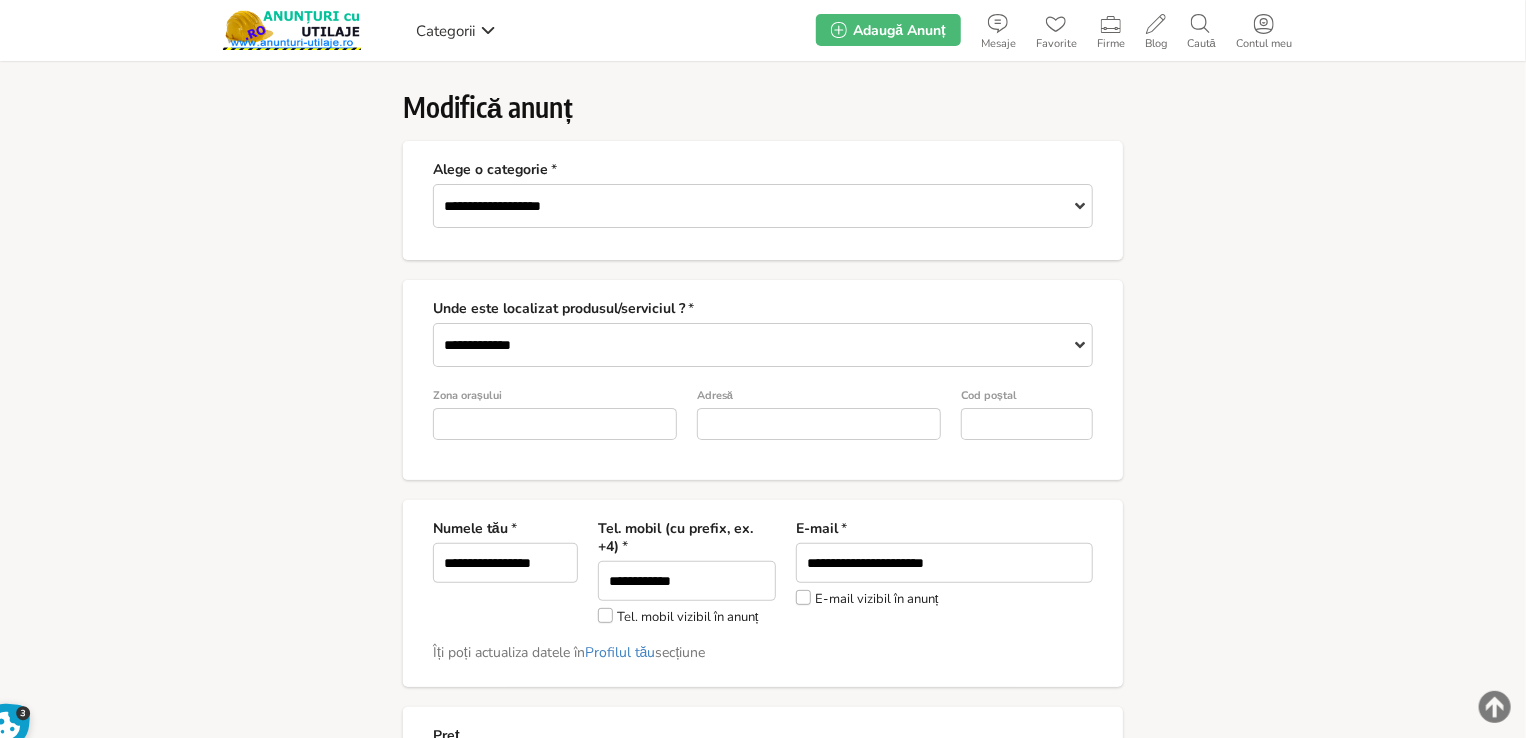 drag, startPoint x: 805, startPoint y: 592, endPoint x: 720, endPoint y: 613, distance: 87.555695 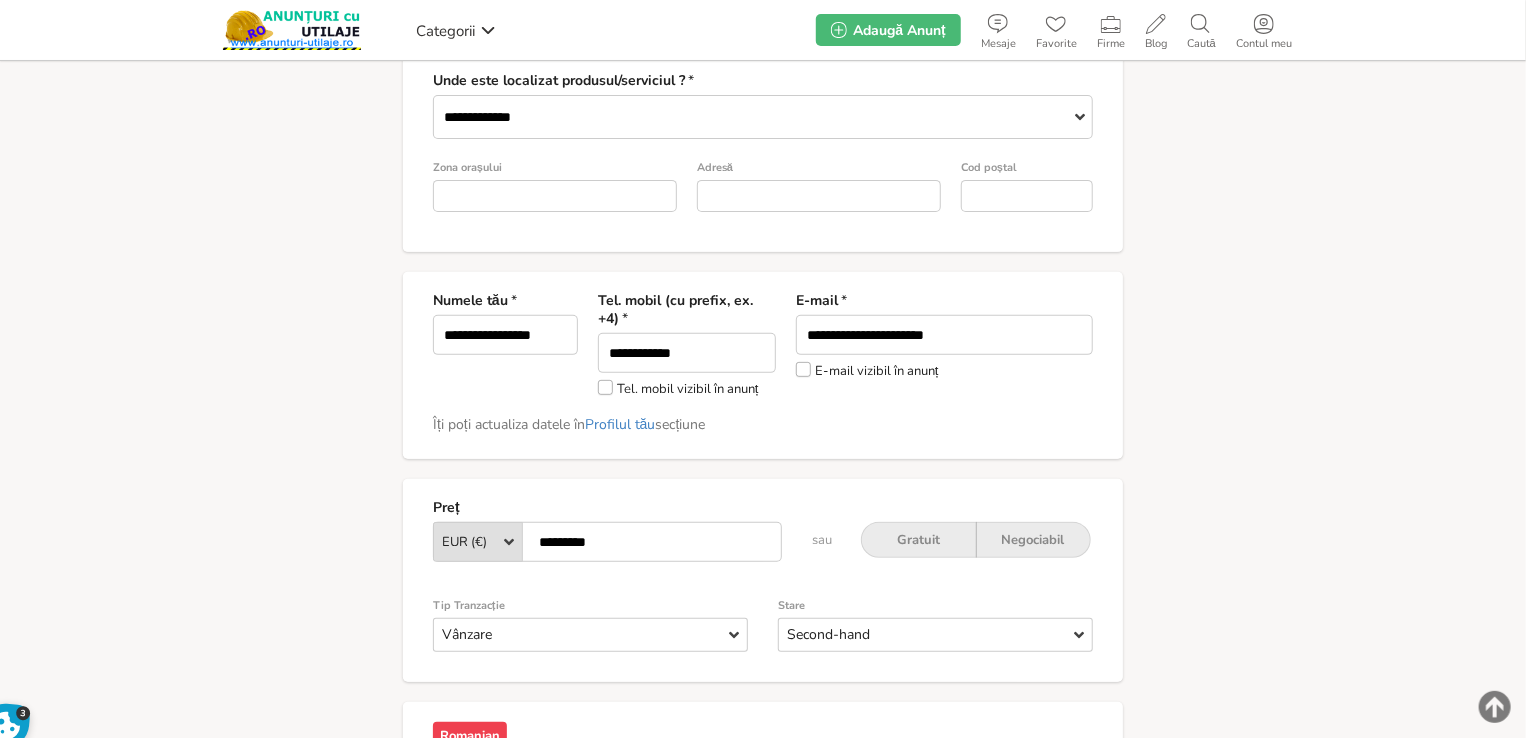 scroll, scrollTop: 500, scrollLeft: 0, axis: vertical 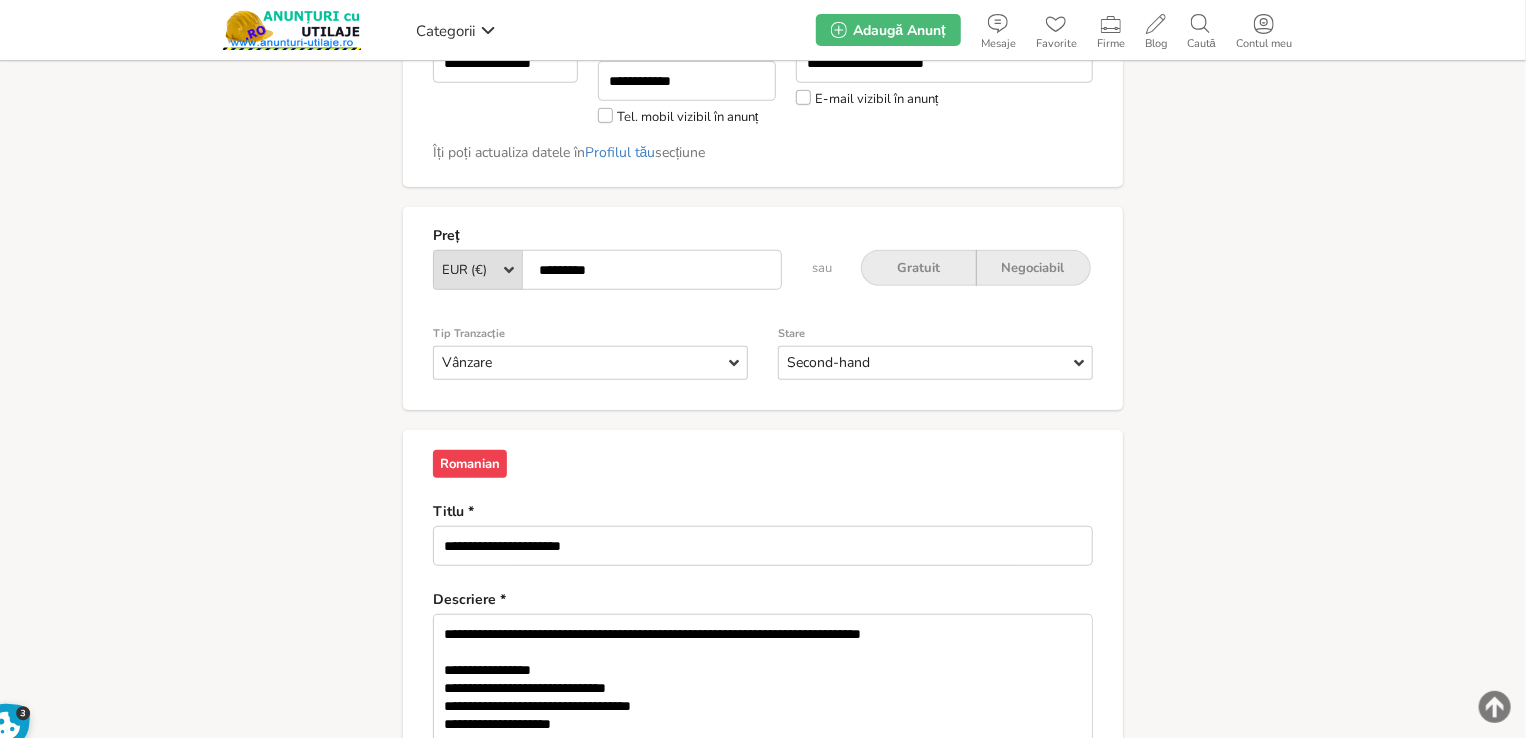 click on "*********" at bounding box center [607, 270] 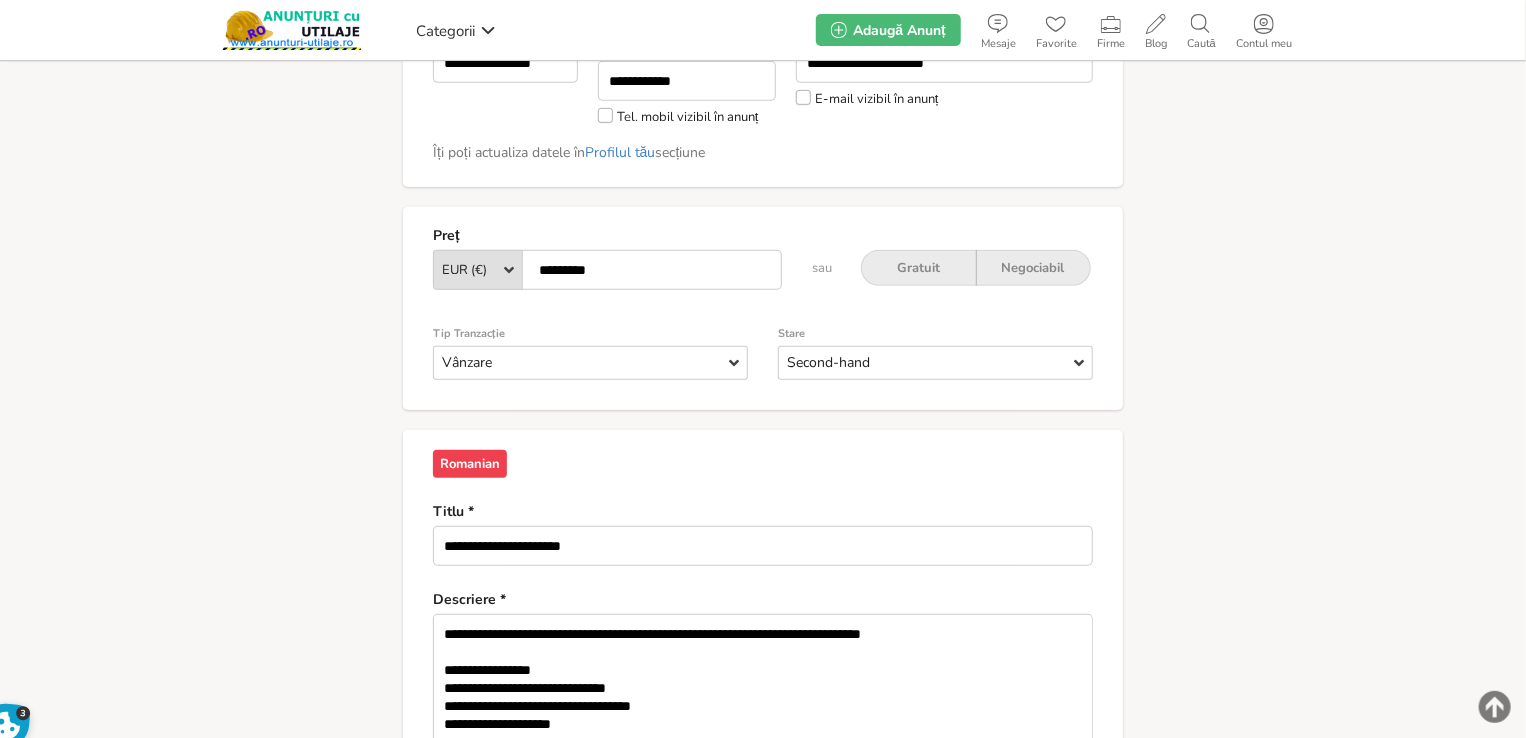 click on "*********" at bounding box center [607, 270] 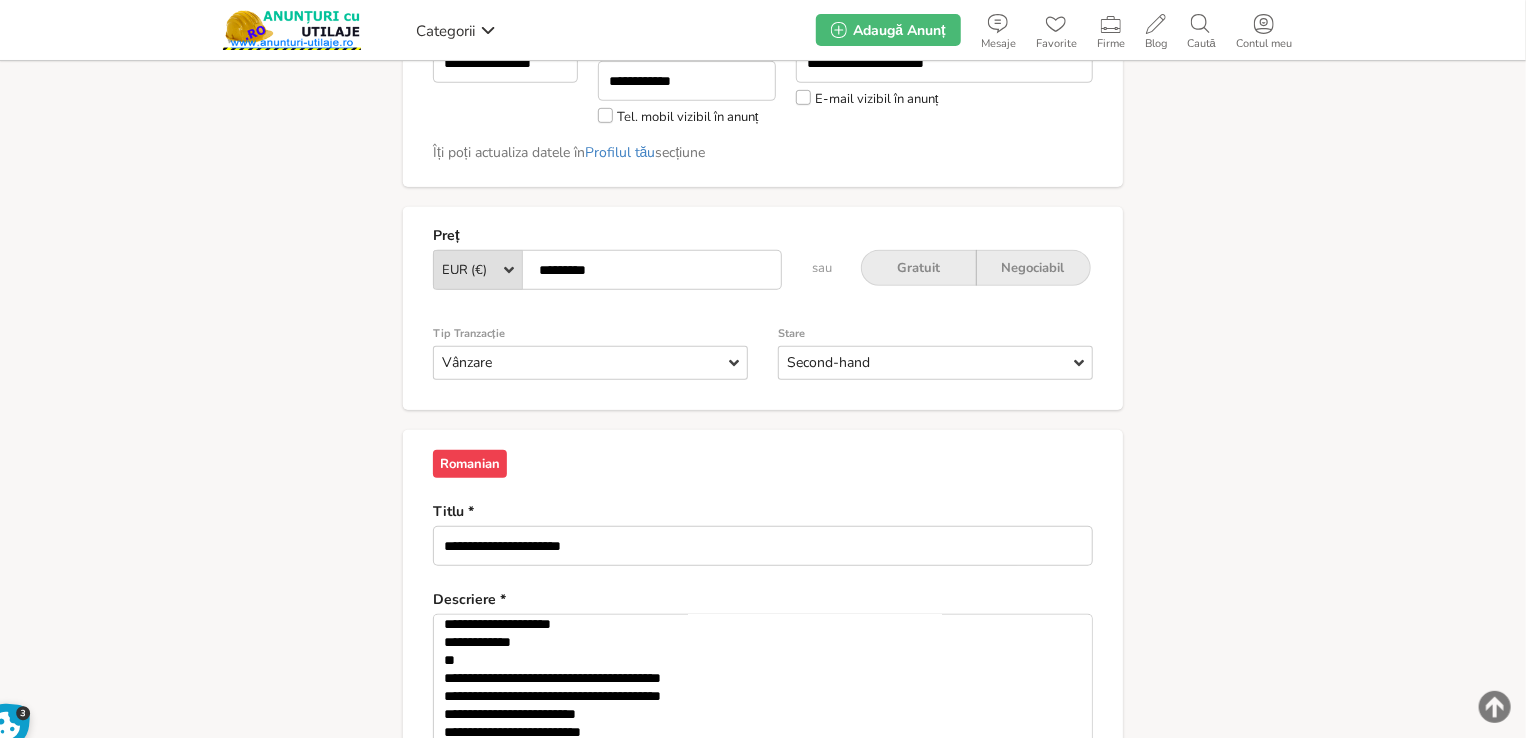 type on "*********" 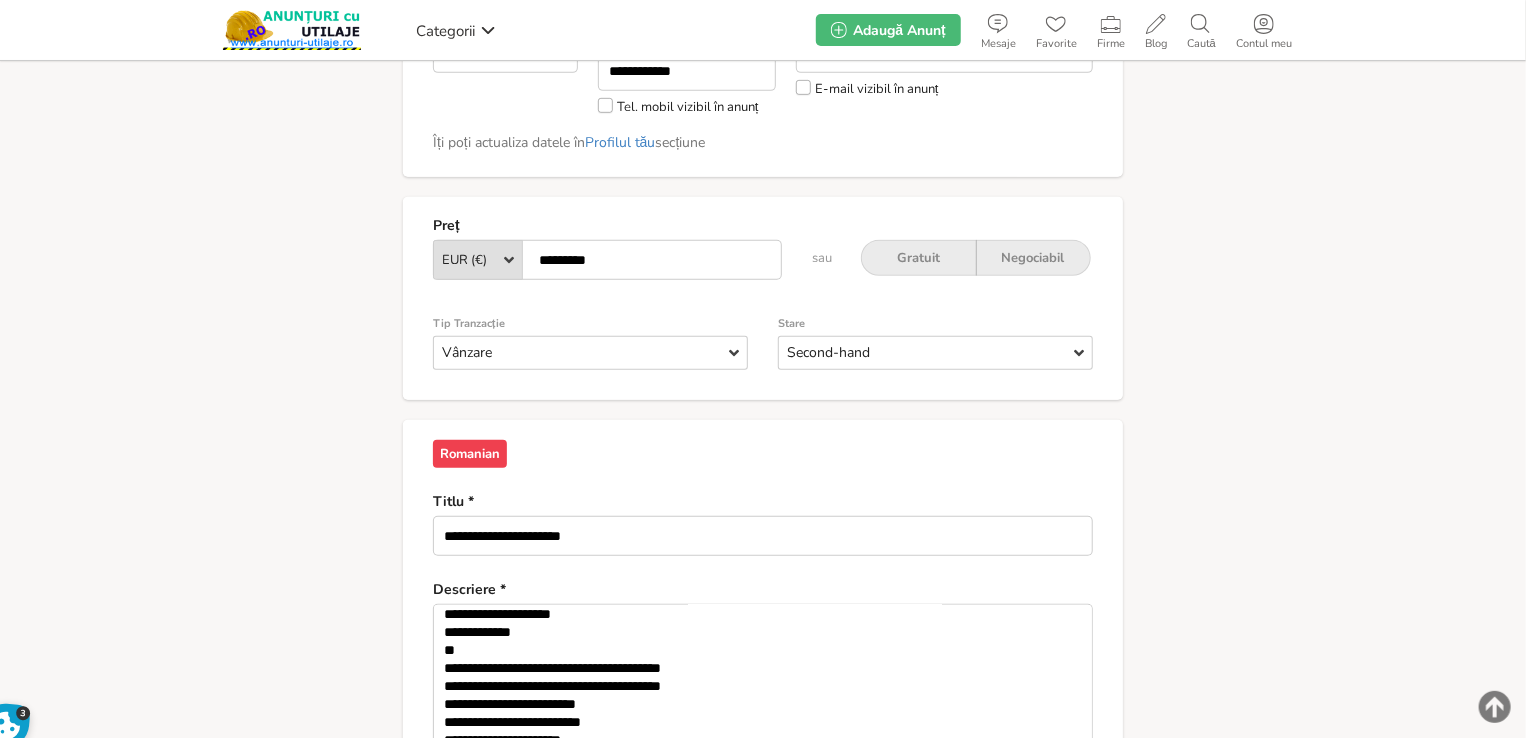 scroll, scrollTop: 570, scrollLeft: 0, axis: vertical 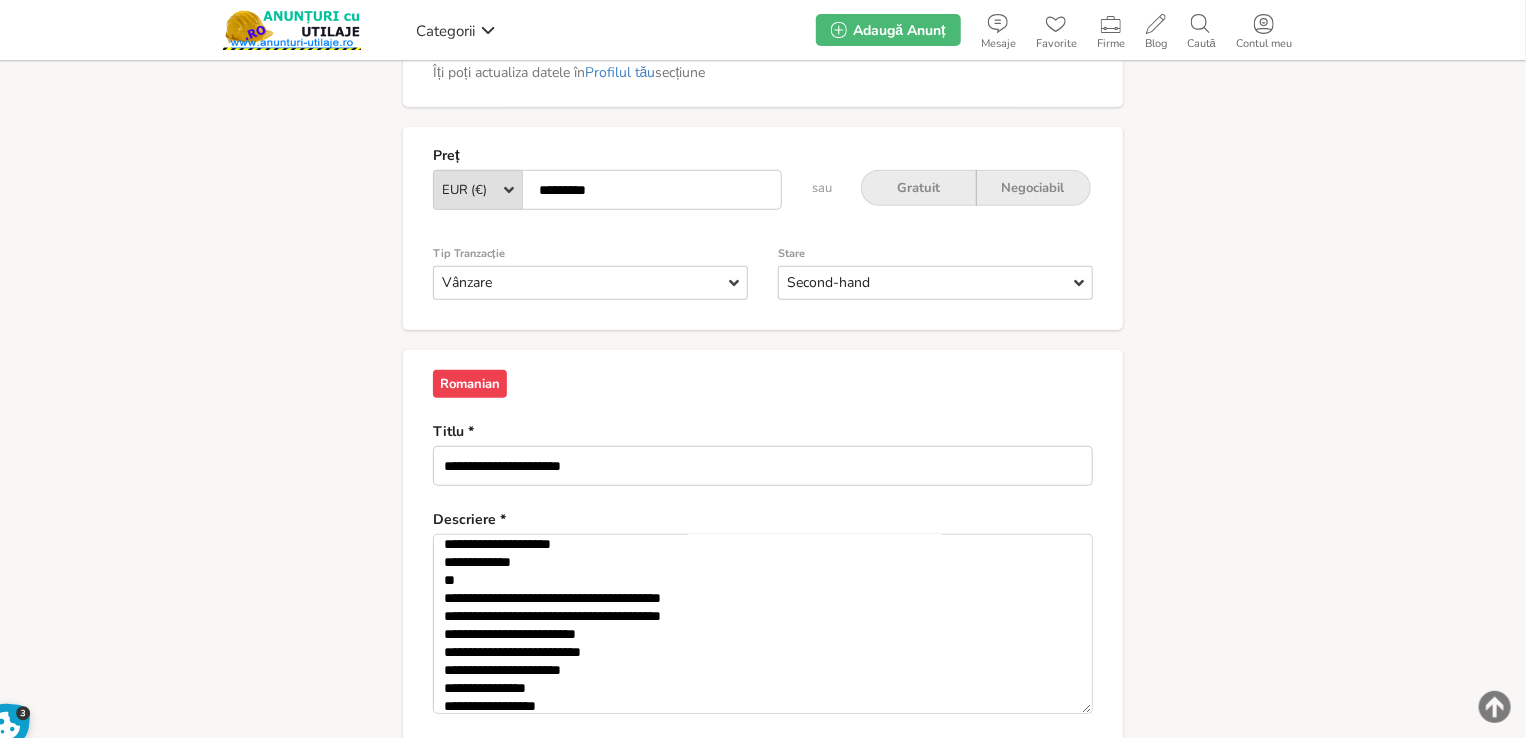 drag, startPoint x: 180, startPoint y: 261, endPoint x: 608, endPoint y: 442, distance: 464.69882 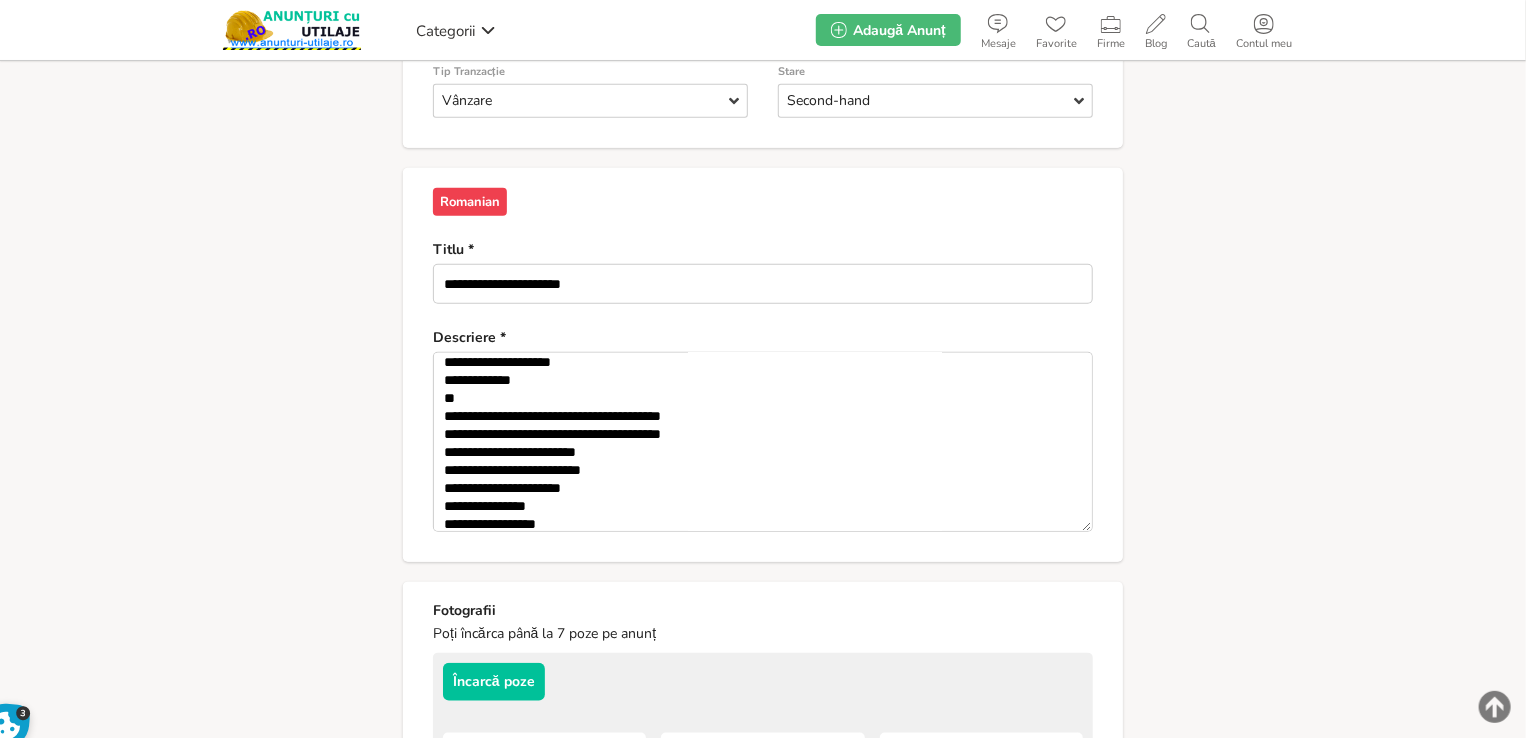 scroll, scrollTop: 818, scrollLeft: 0, axis: vertical 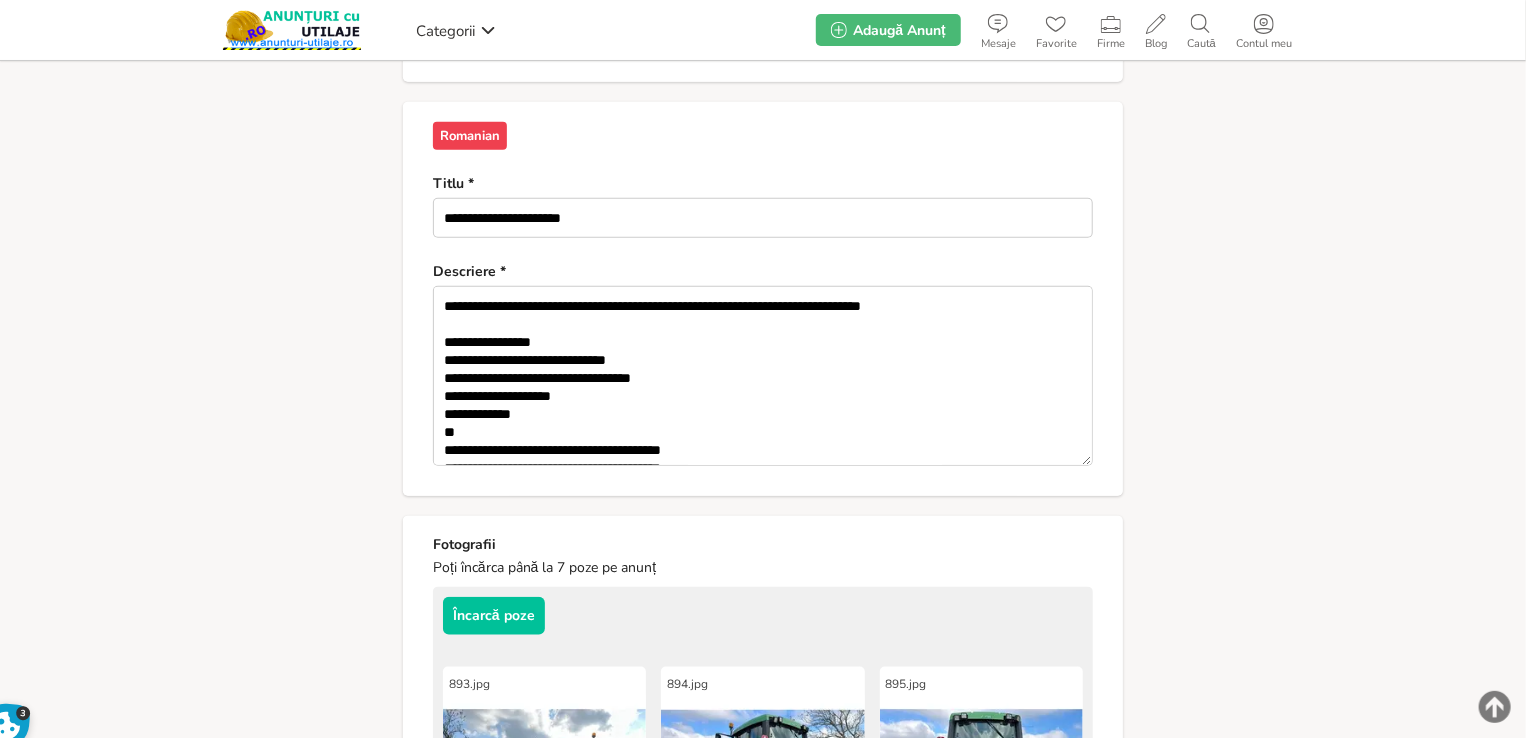 drag, startPoint x: 601, startPoint y: 278, endPoint x: 396, endPoint y: 270, distance: 205.15604 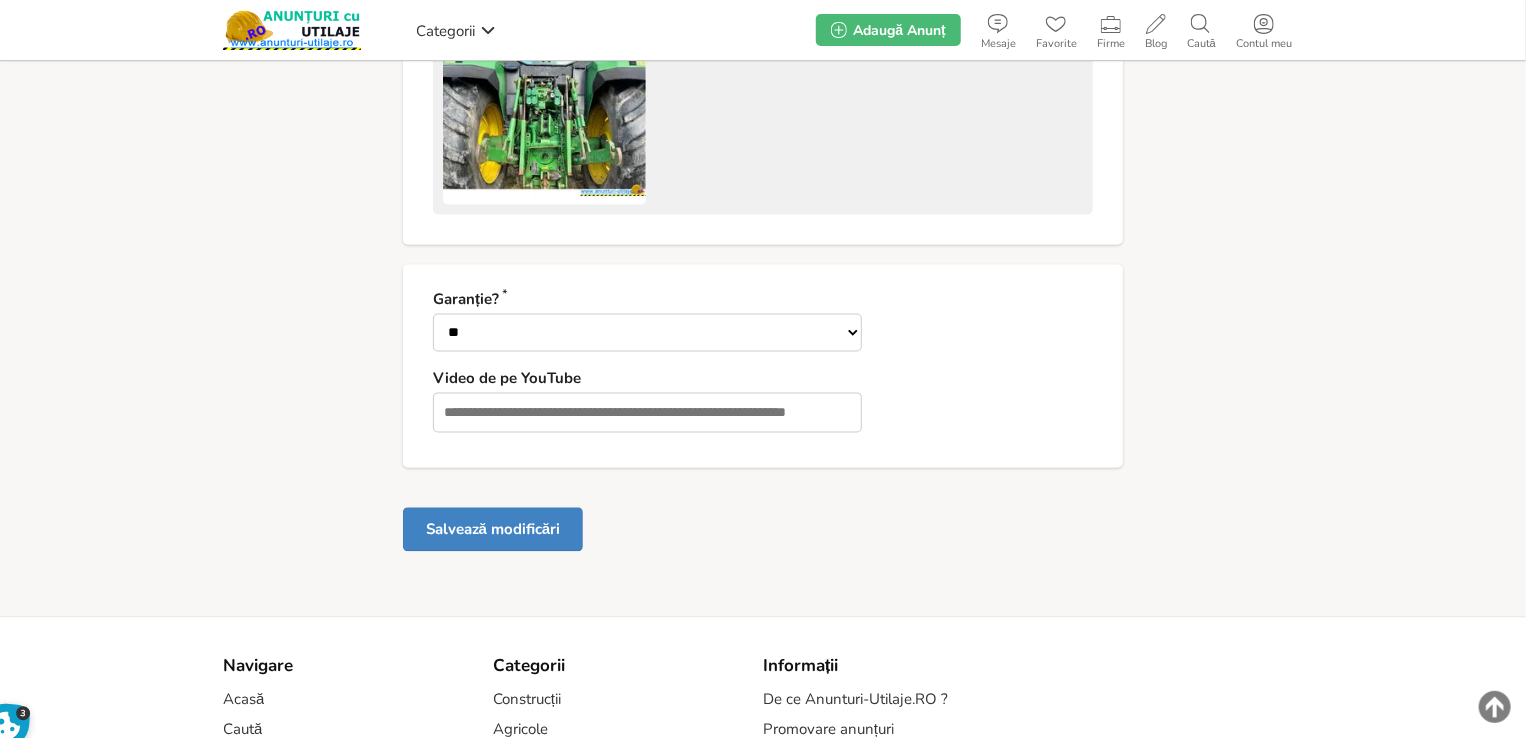 scroll, scrollTop: 1968, scrollLeft: 0, axis: vertical 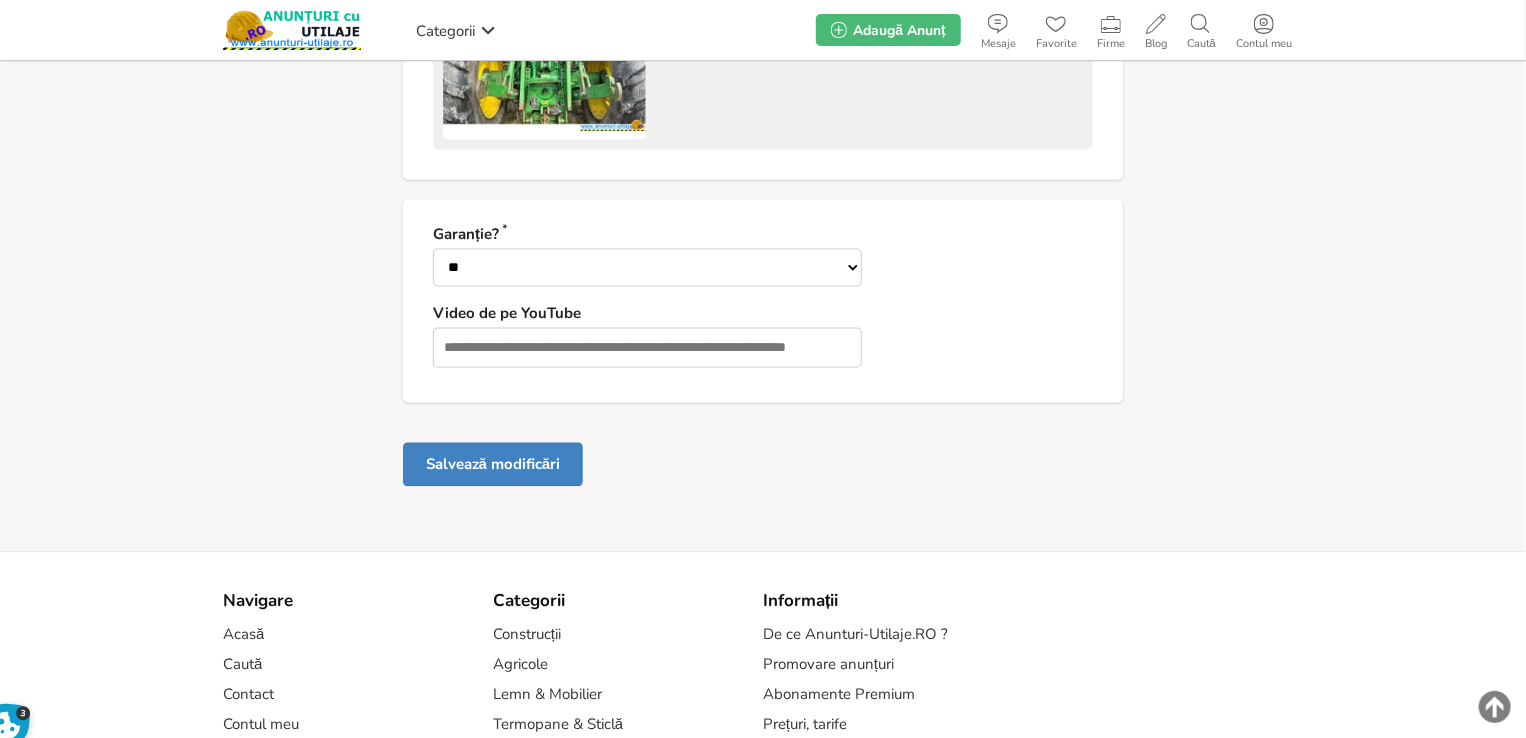 type on "**********" 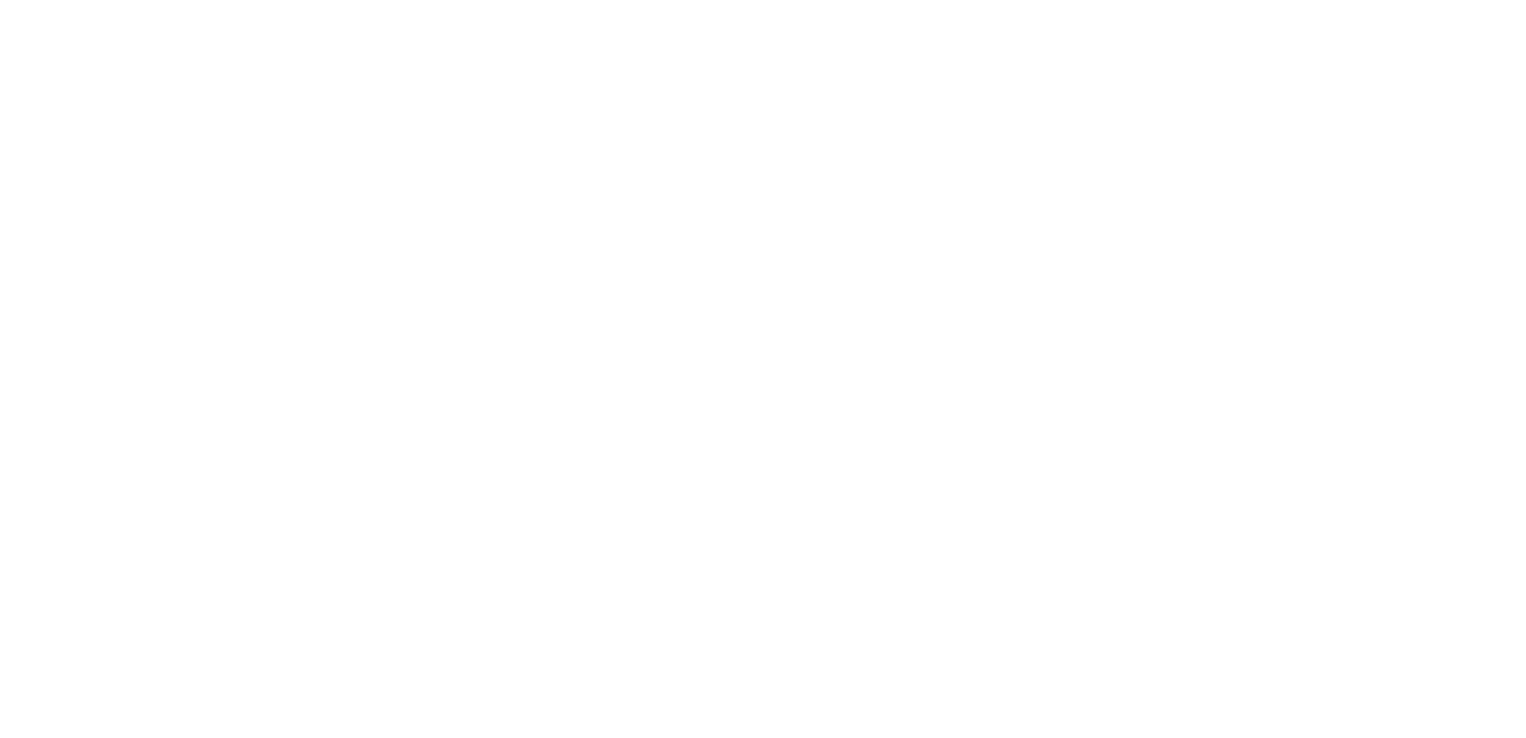 scroll, scrollTop: 0, scrollLeft: 0, axis: both 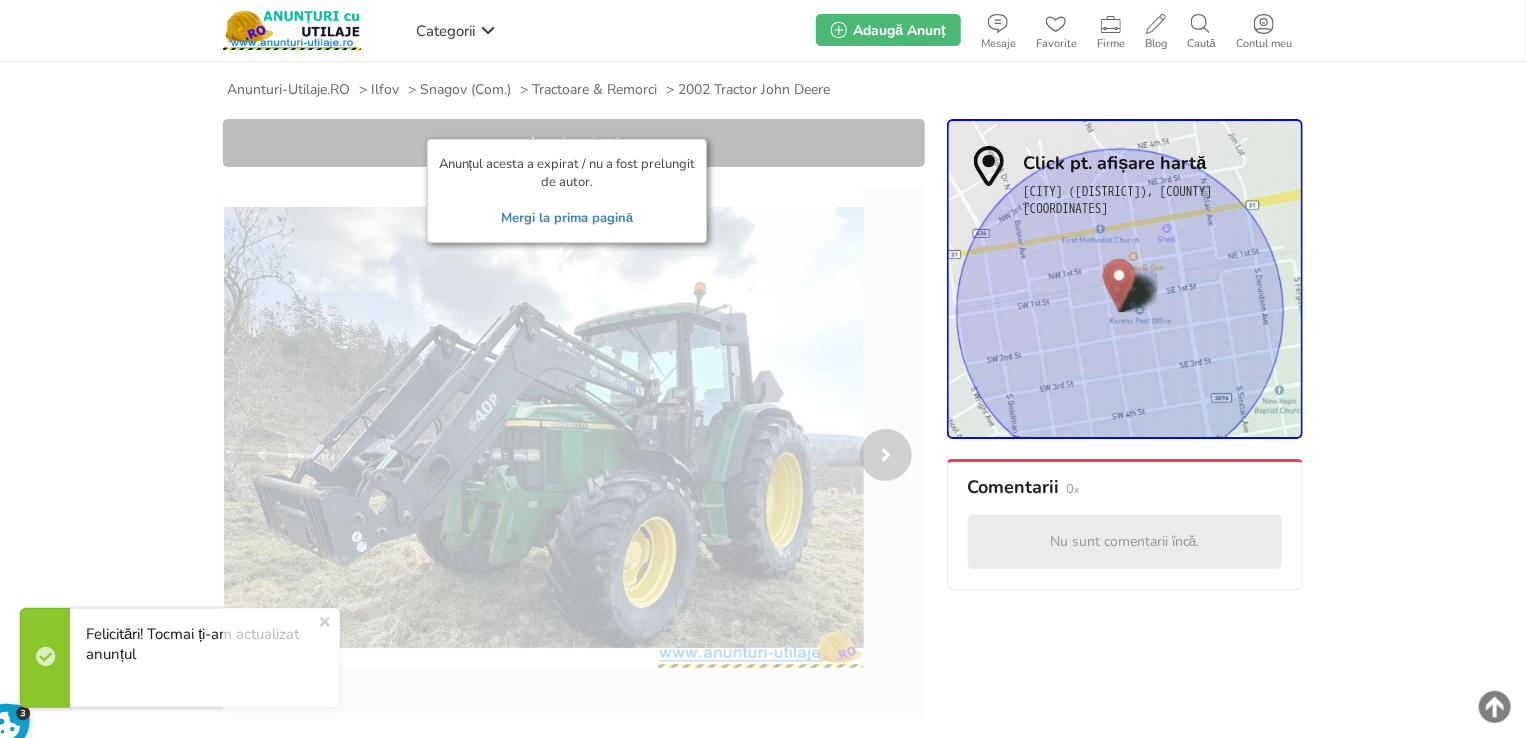 click on "Mergi la prima pagină" at bounding box center [567, 218] 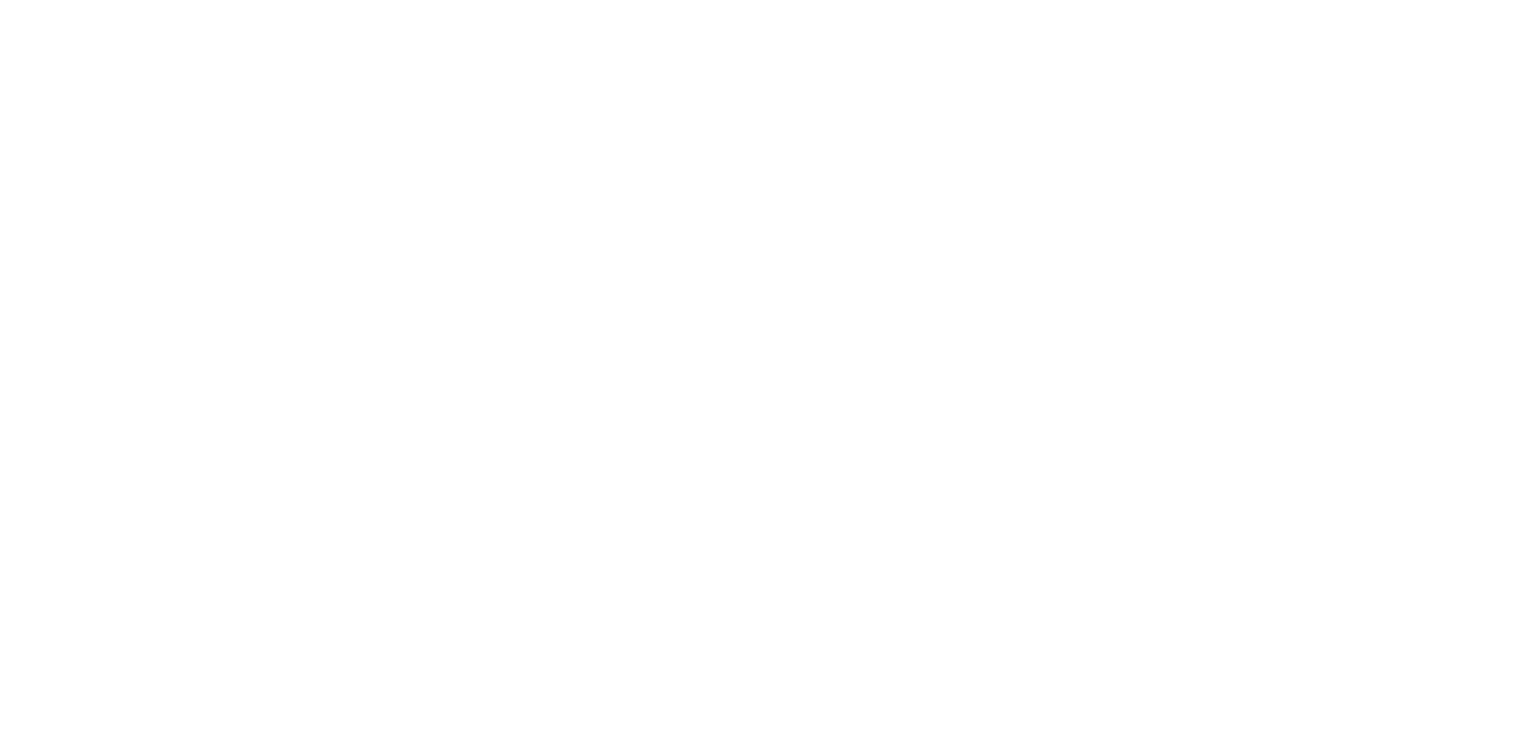 scroll, scrollTop: 0, scrollLeft: 0, axis: both 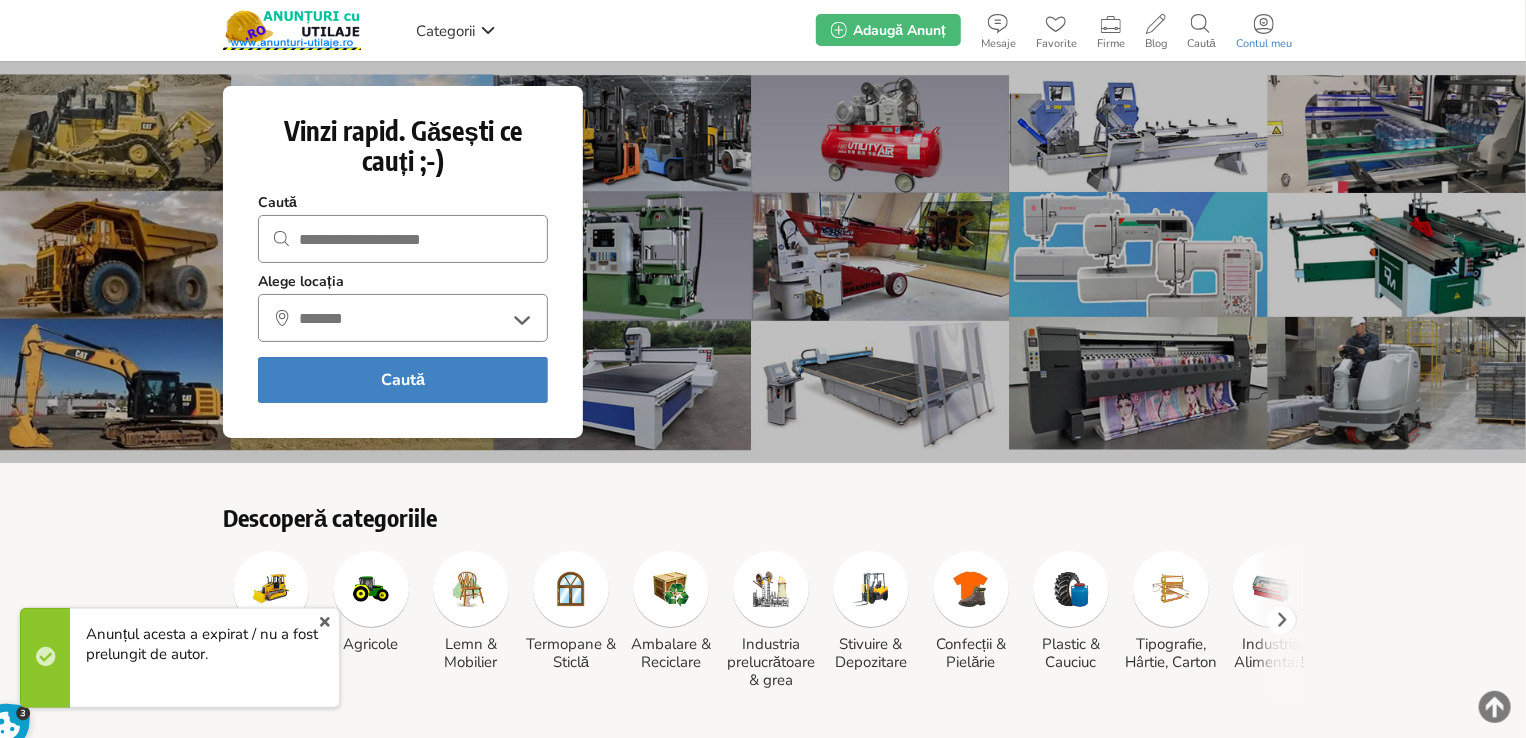 click at bounding box center [1264, 24] 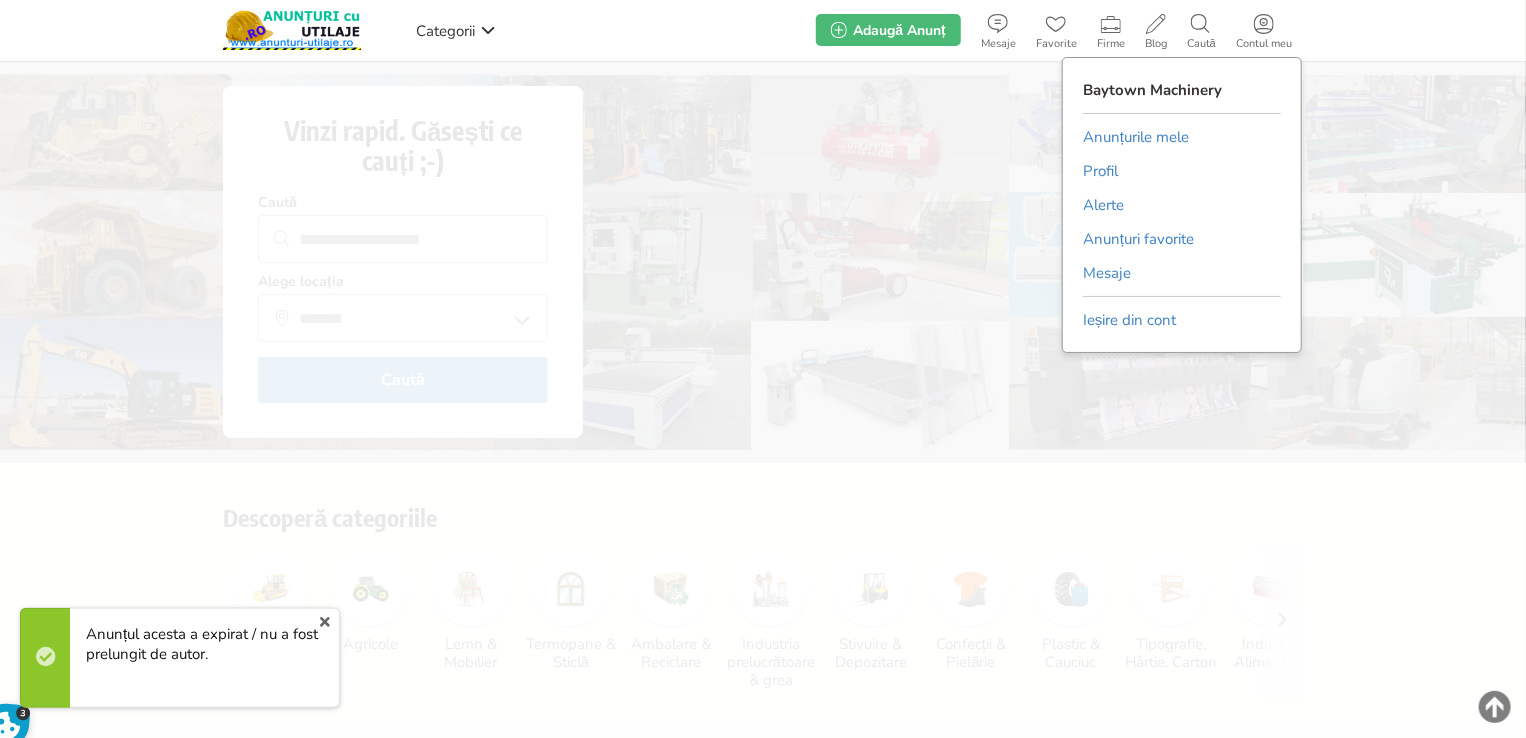 click on "Anunțurile mele" at bounding box center (1136, 137) 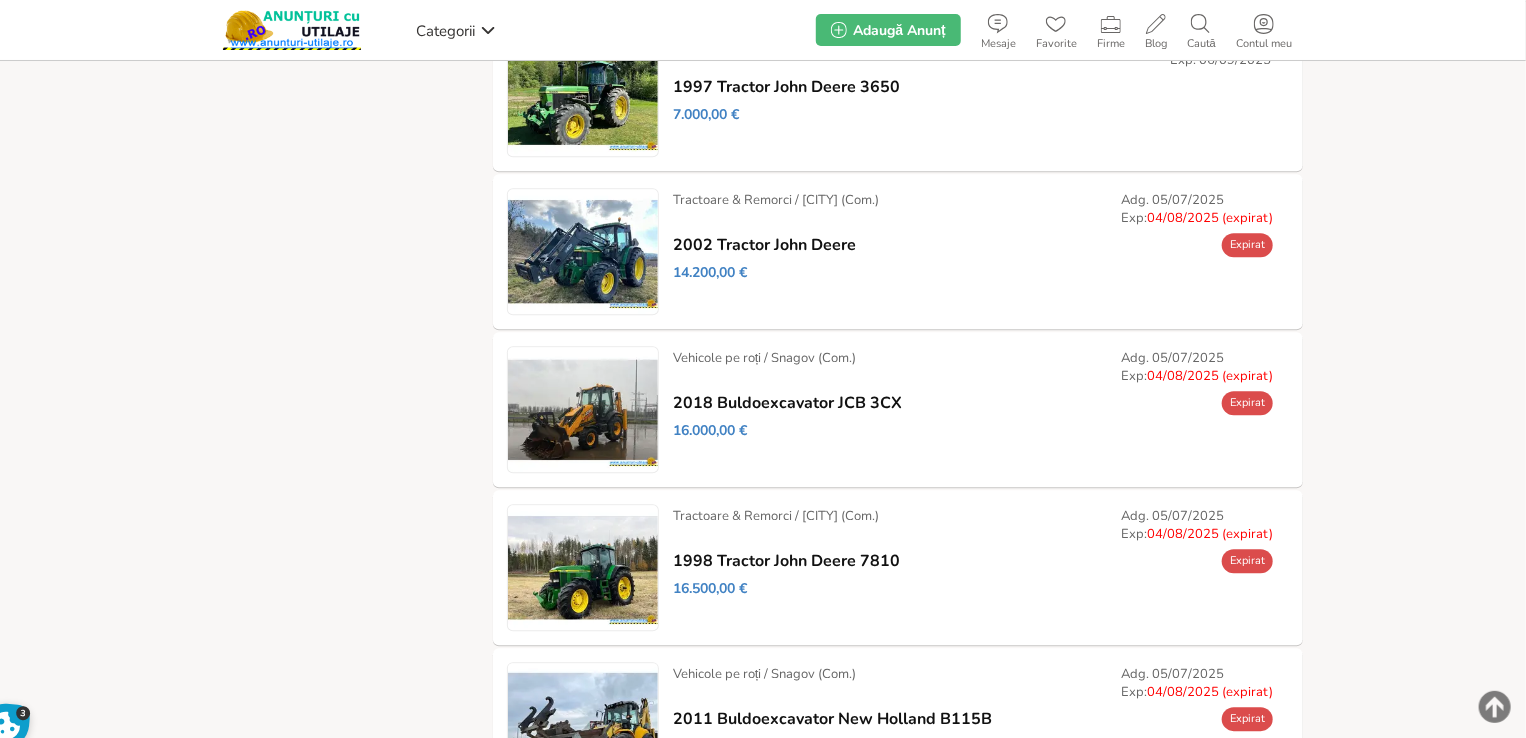 scroll, scrollTop: 2500, scrollLeft: 0, axis: vertical 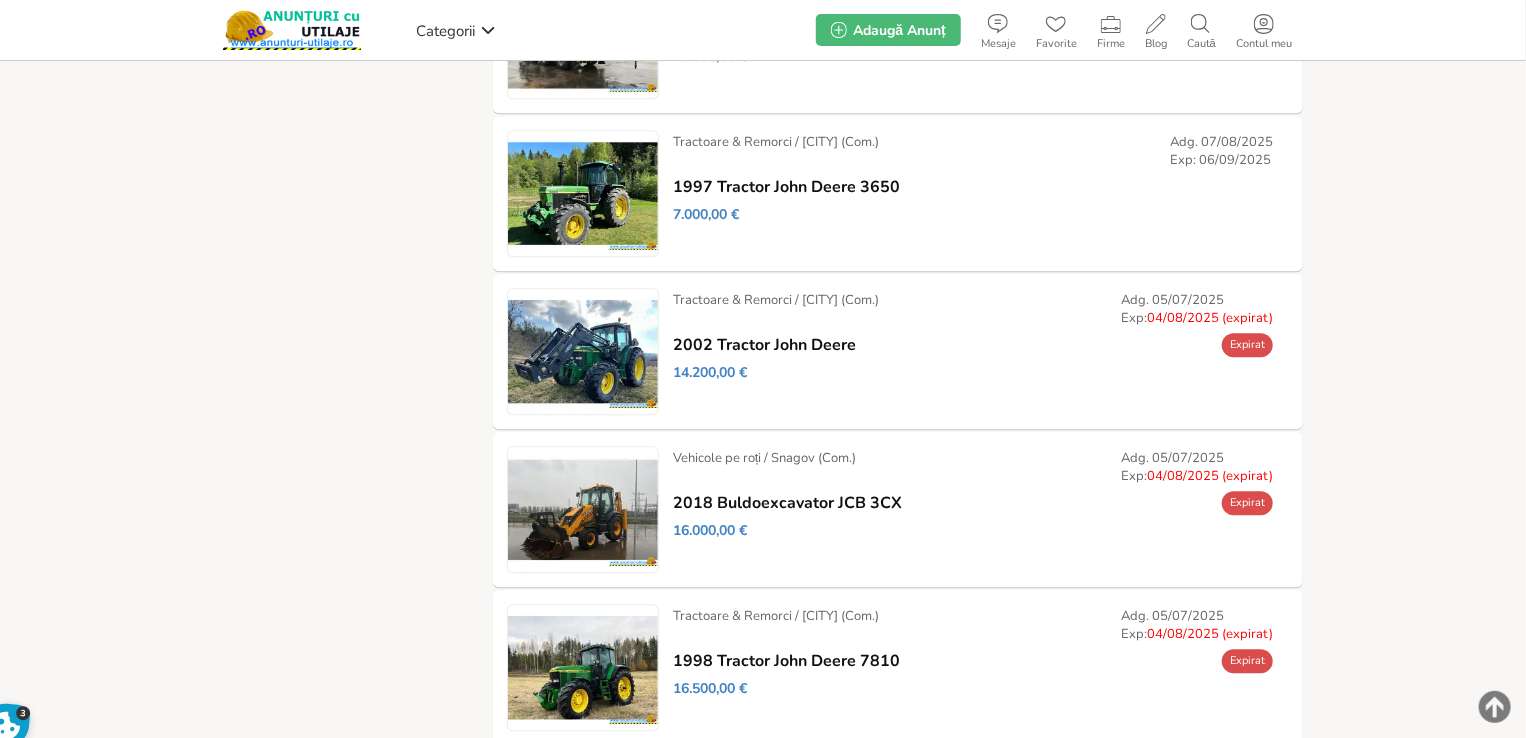 click on "Prelungește" at bounding box center (0, 0) 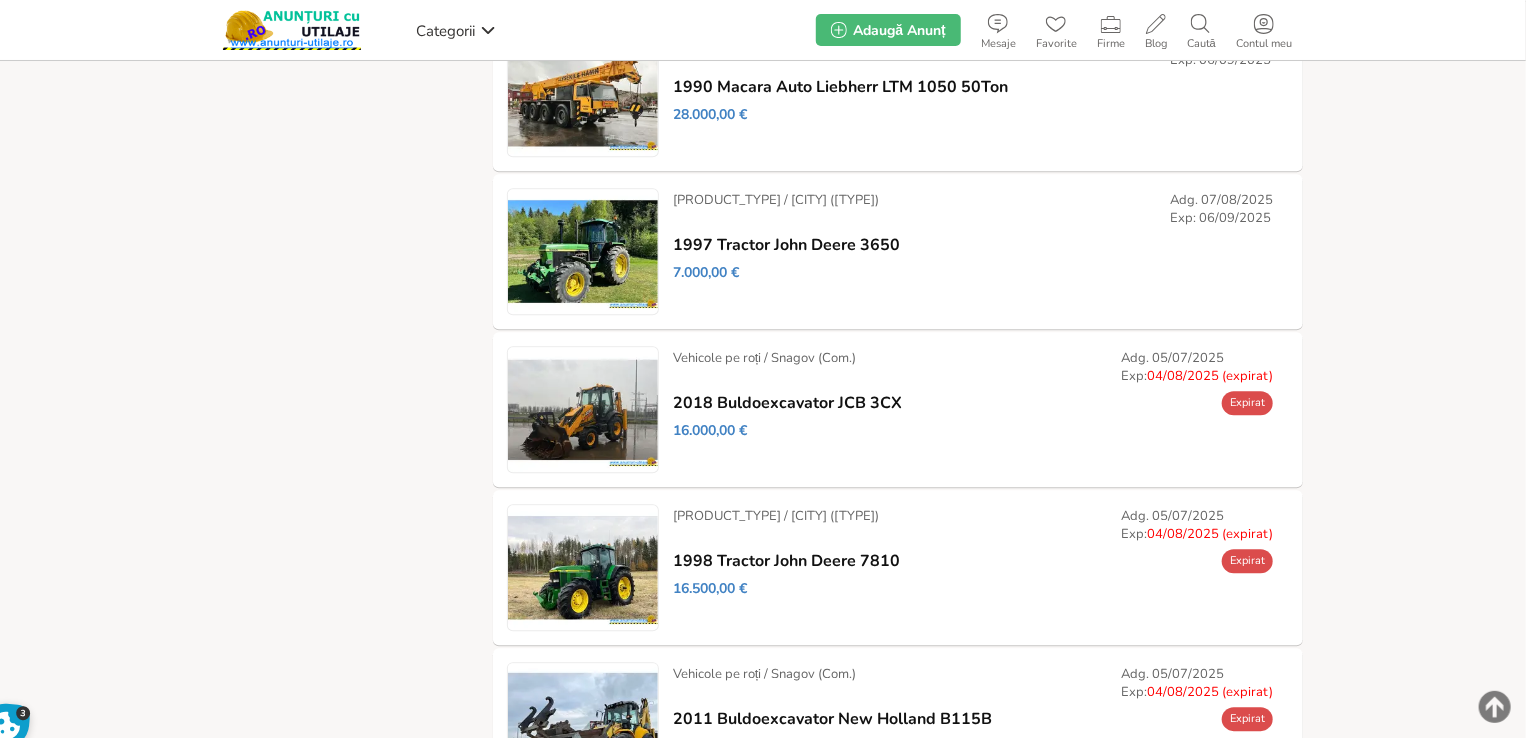 scroll, scrollTop: 2588, scrollLeft: 0, axis: vertical 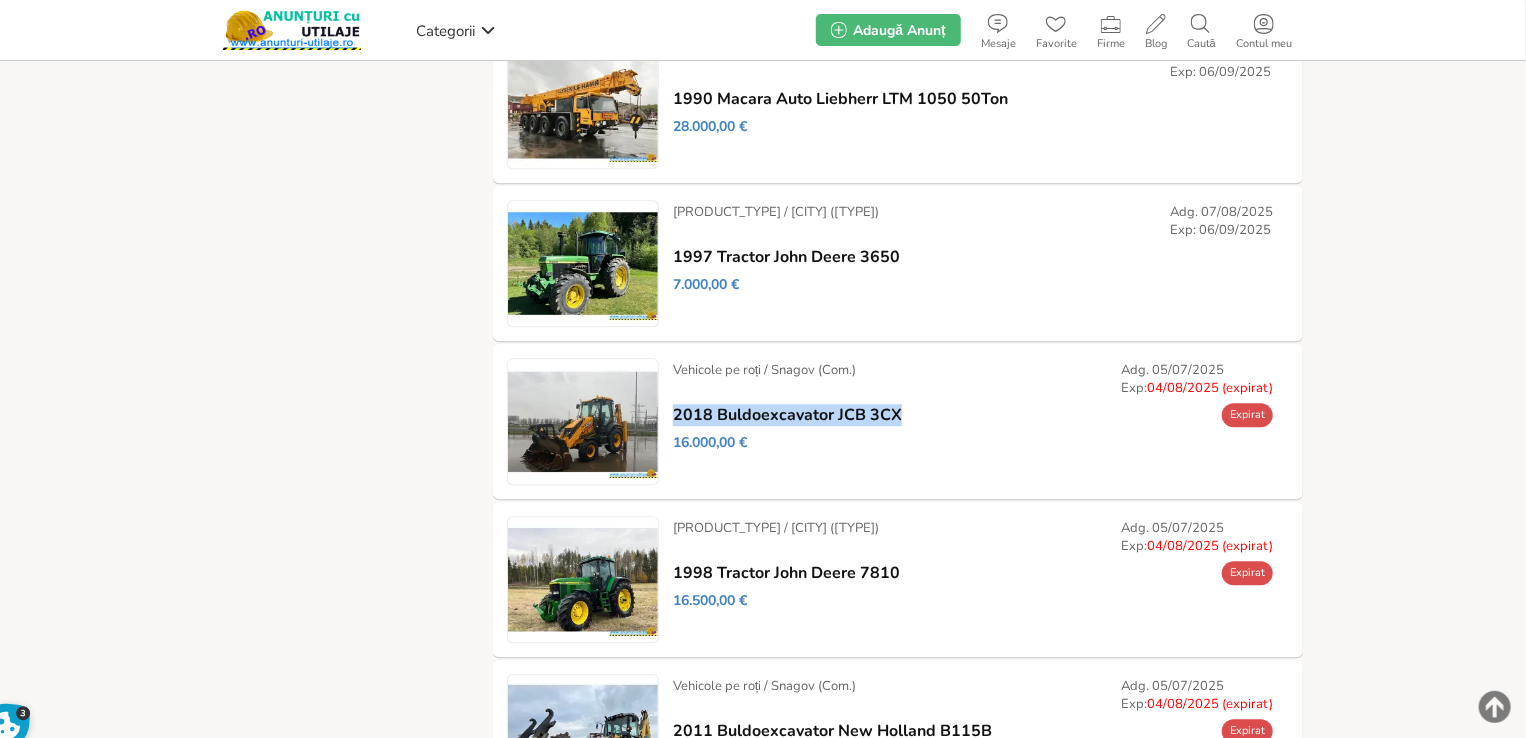 drag, startPoint x: 923, startPoint y: 415, endPoint x: 894, endPoint y: 419, distance: 29.274563 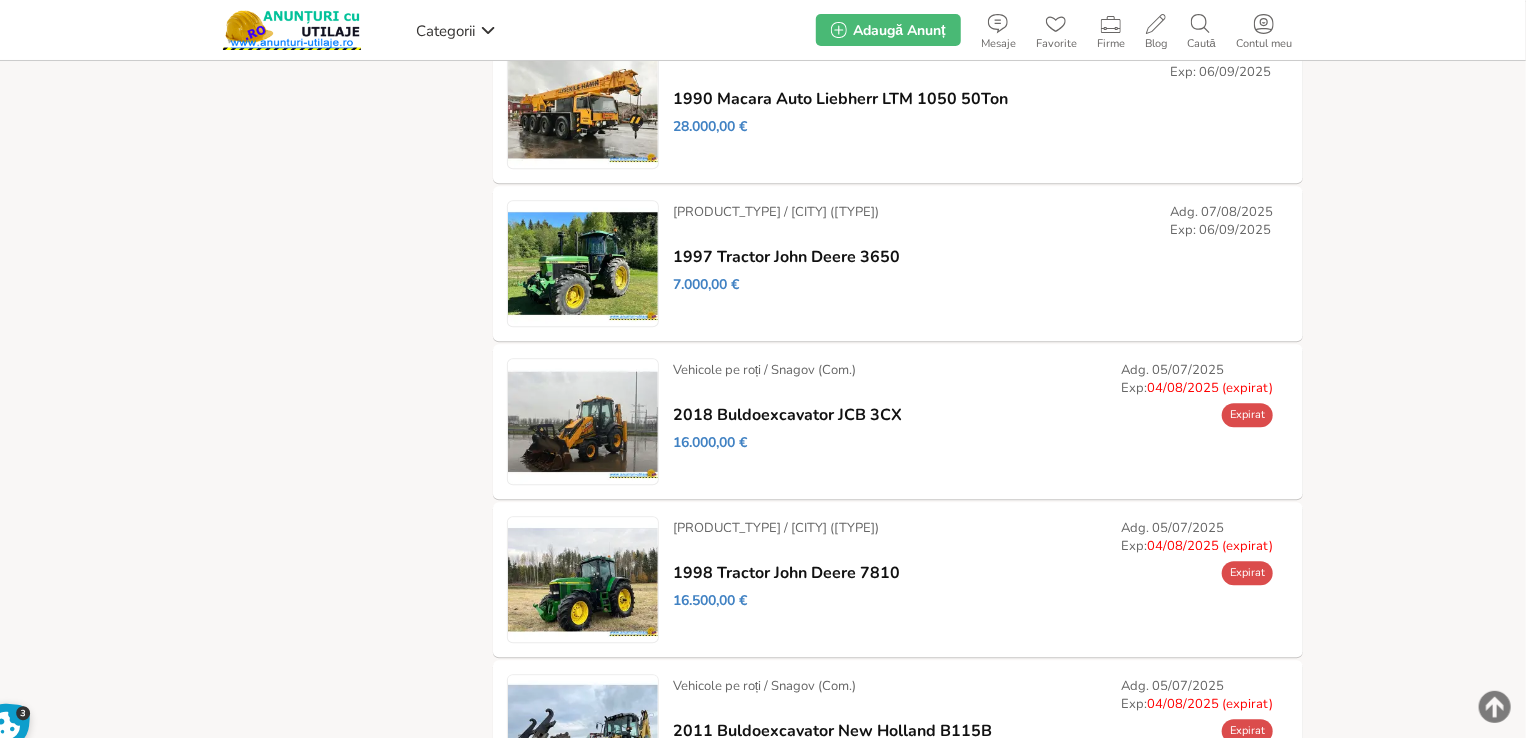 click on "Anunturi-Utilaje.RO
>  Cont
>  Anunțurile mele
Anunțurile mele Alerte Profilul meu Profil public  Promovare  Șterge contul Comentarii primite Comentarii făcute  Profil Business  Facturi  Evaluări  Mesaje 0 Anunțuri favorite
Abonamente premium și limite de cont Anunț General (membrii Premium îl pot ignora): există o limită de cont pentru membrii standard (fără abonament) conform căreia poți avea până la 50 anunțuri live in orice moment. Dacă ai nevoie de mai multe, poți deveni membru premium (accesezi meniul  "PROMOVARE" ) pentru a debloca beneficii suplimentare. Acum, ai 16 anunțuri active din limita ta de 50 anunțuri (publicate in 30 zile). Detalii poți citi în pagina de  Întrebări și Răspunsuri (FAQ)  sau  Abonamente Premium . Poți închide cu "X" acest mesaj și nu îl vei mai vedea. Cumpără
Toate anunțurile
29 anunțuri
Anunțuri active" at bounding box center [763, -407] 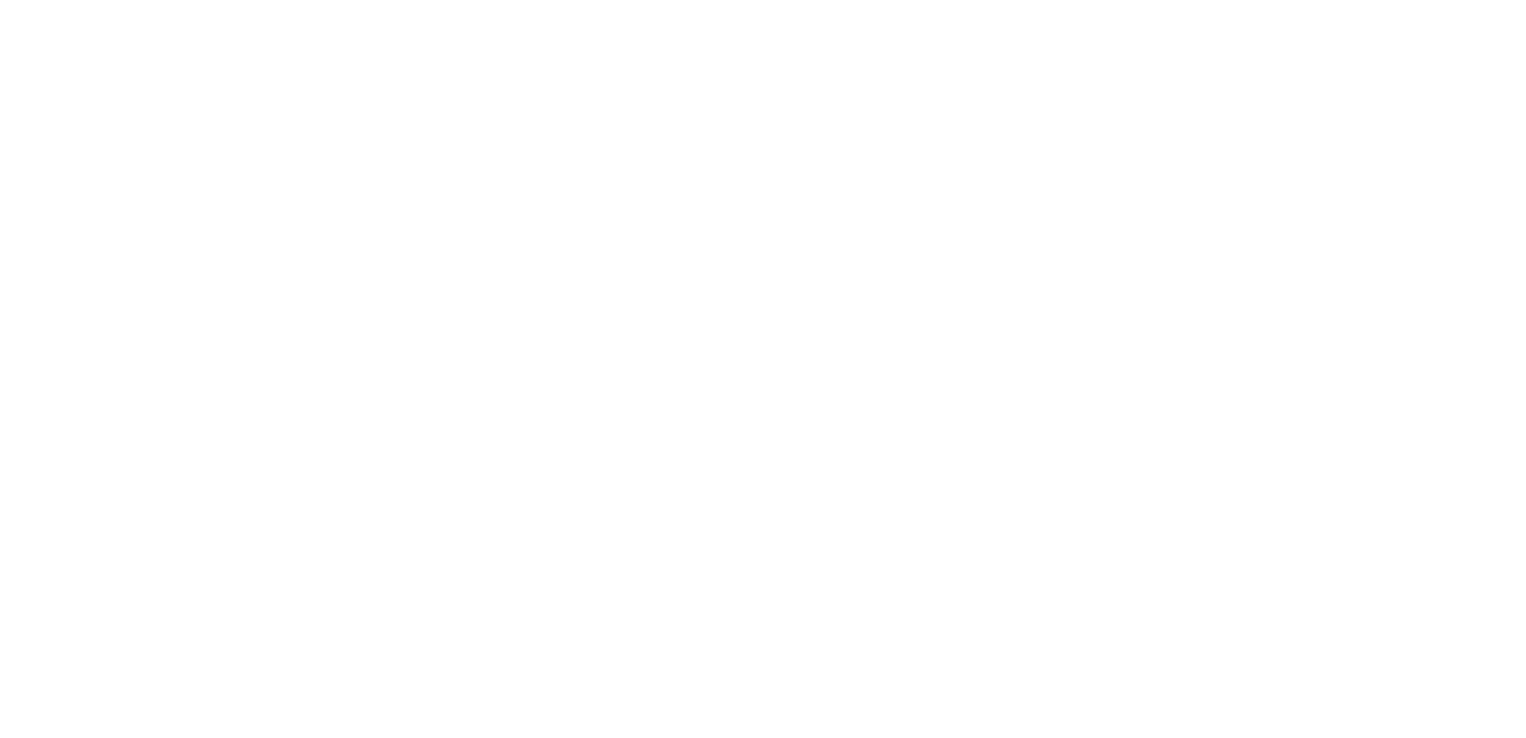 scroll, scrollTop: 0, scrollLeft: 0, axis: both 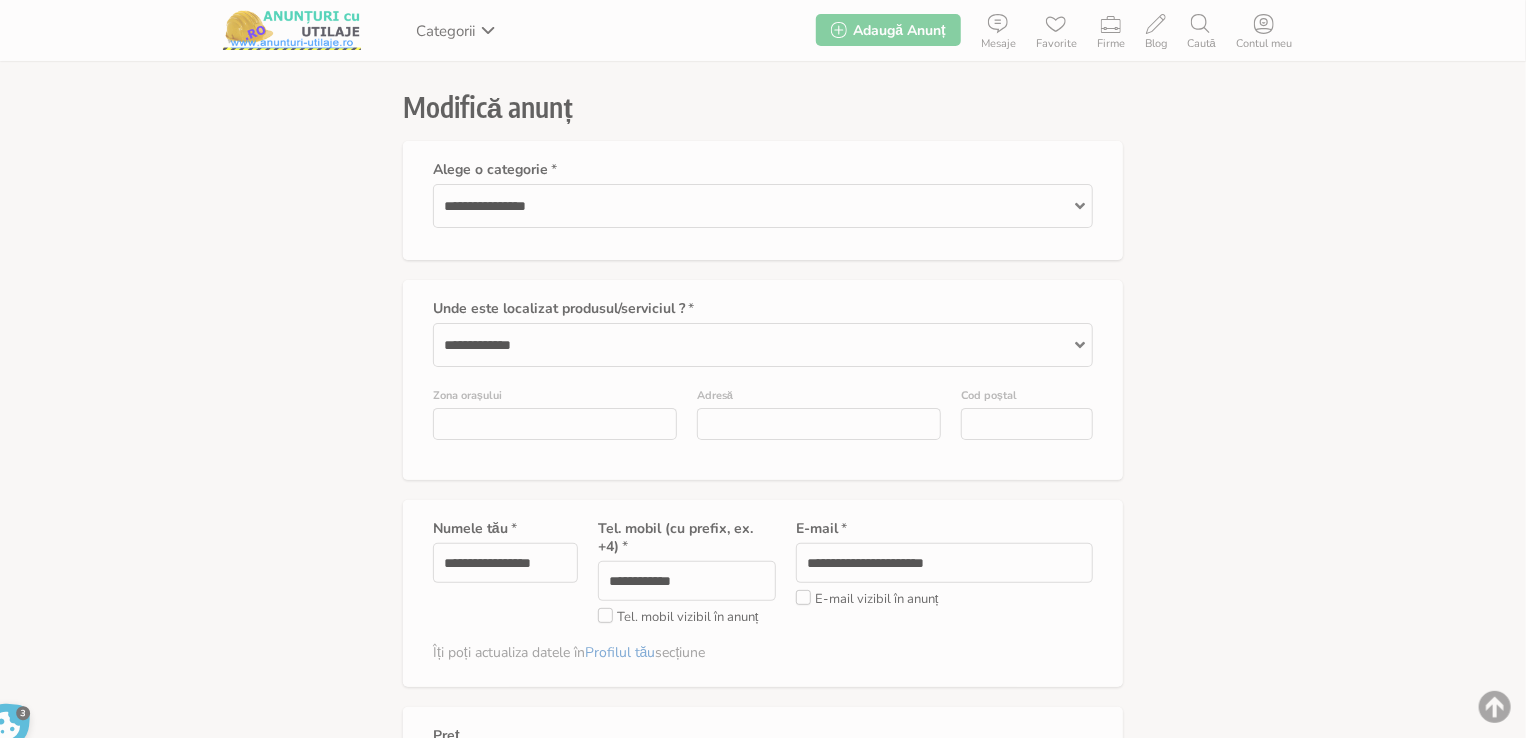 type on "*" 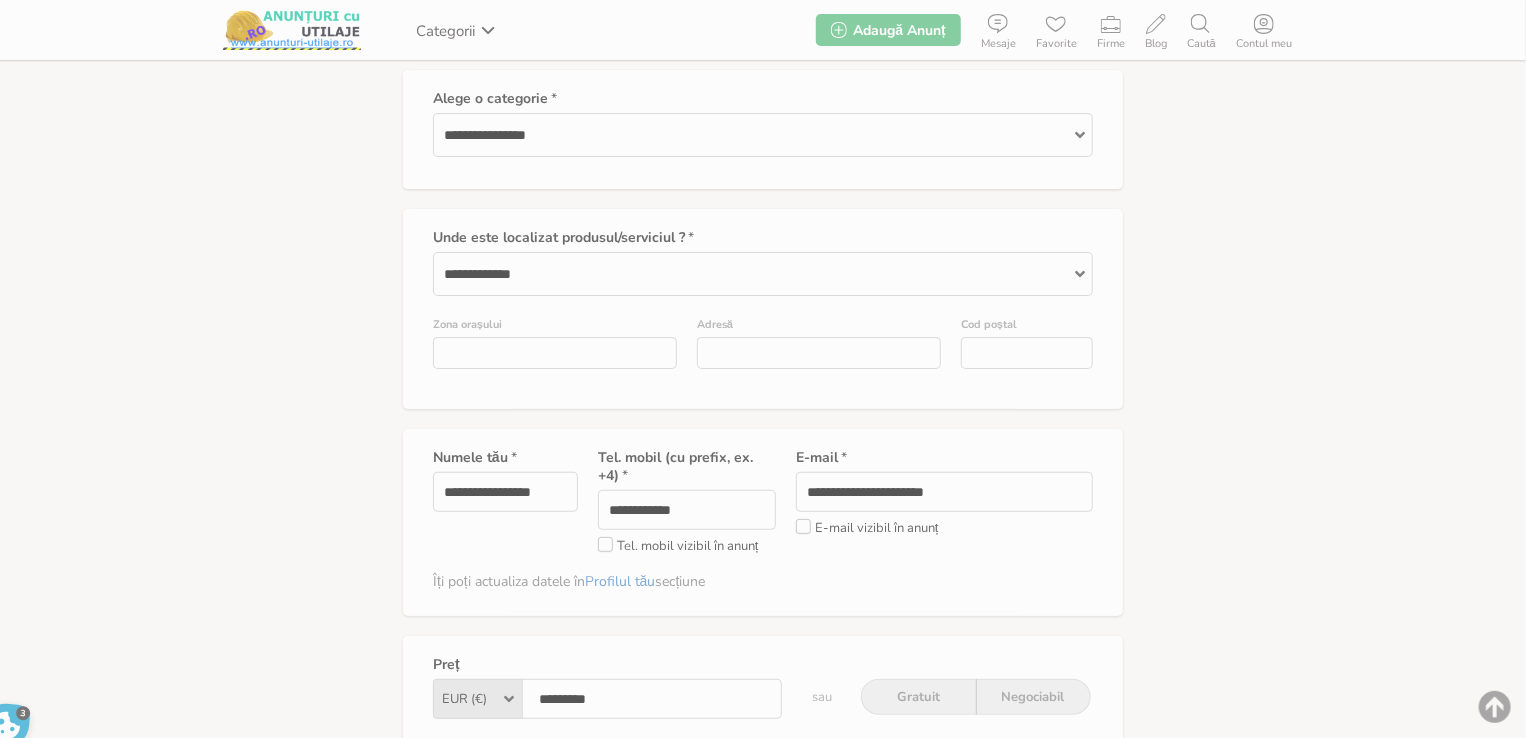 scroll, scrollTop: 300, scrollLeft: 0, axis: vertical 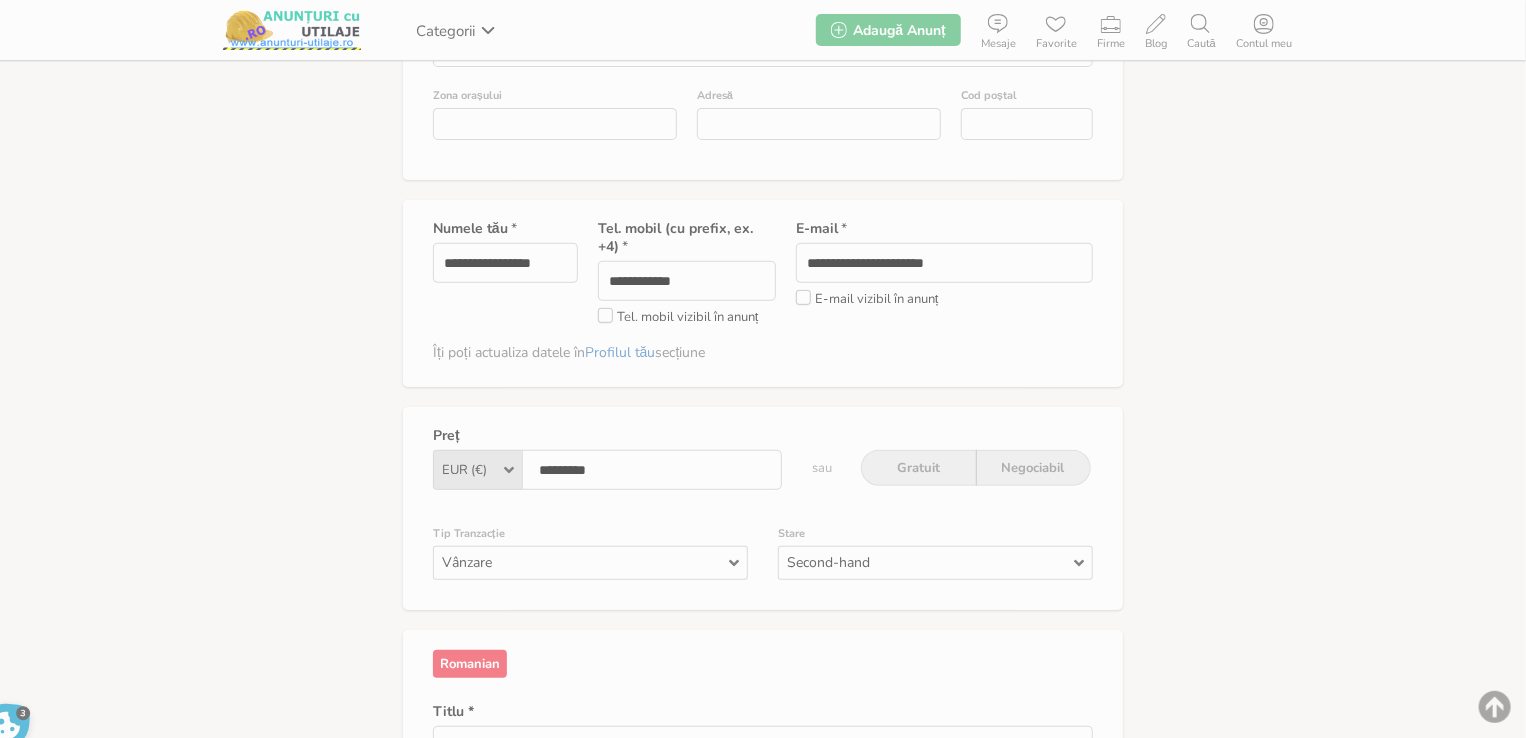 drag, startPoint x: 803, startPoint y: 292, endPoint x: 685, endPoint y: 339, distance: 127.01575 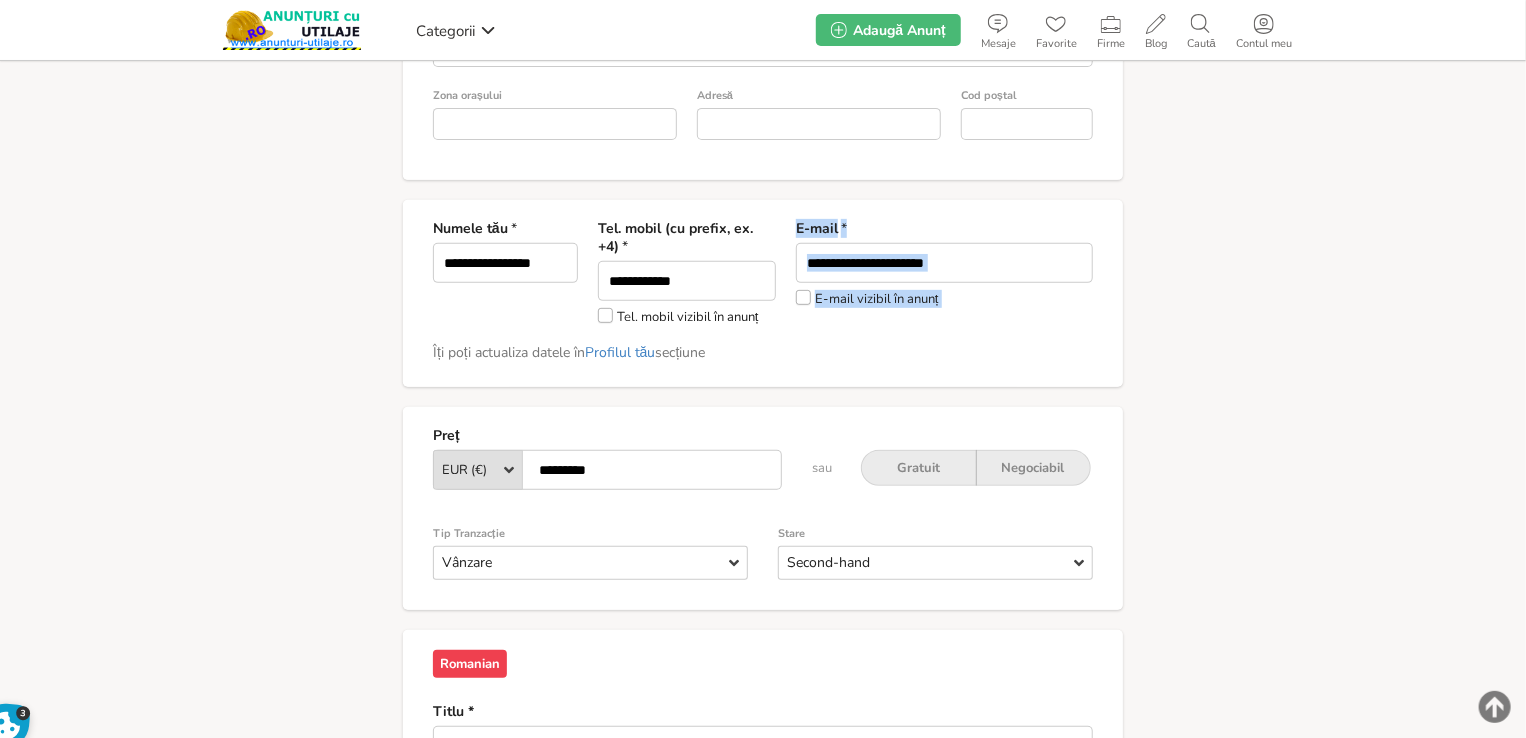 drag, startPoint x: 593, startPoint y: 311, endPoint x: 608, endPoint y: 320, distance: 17.492855 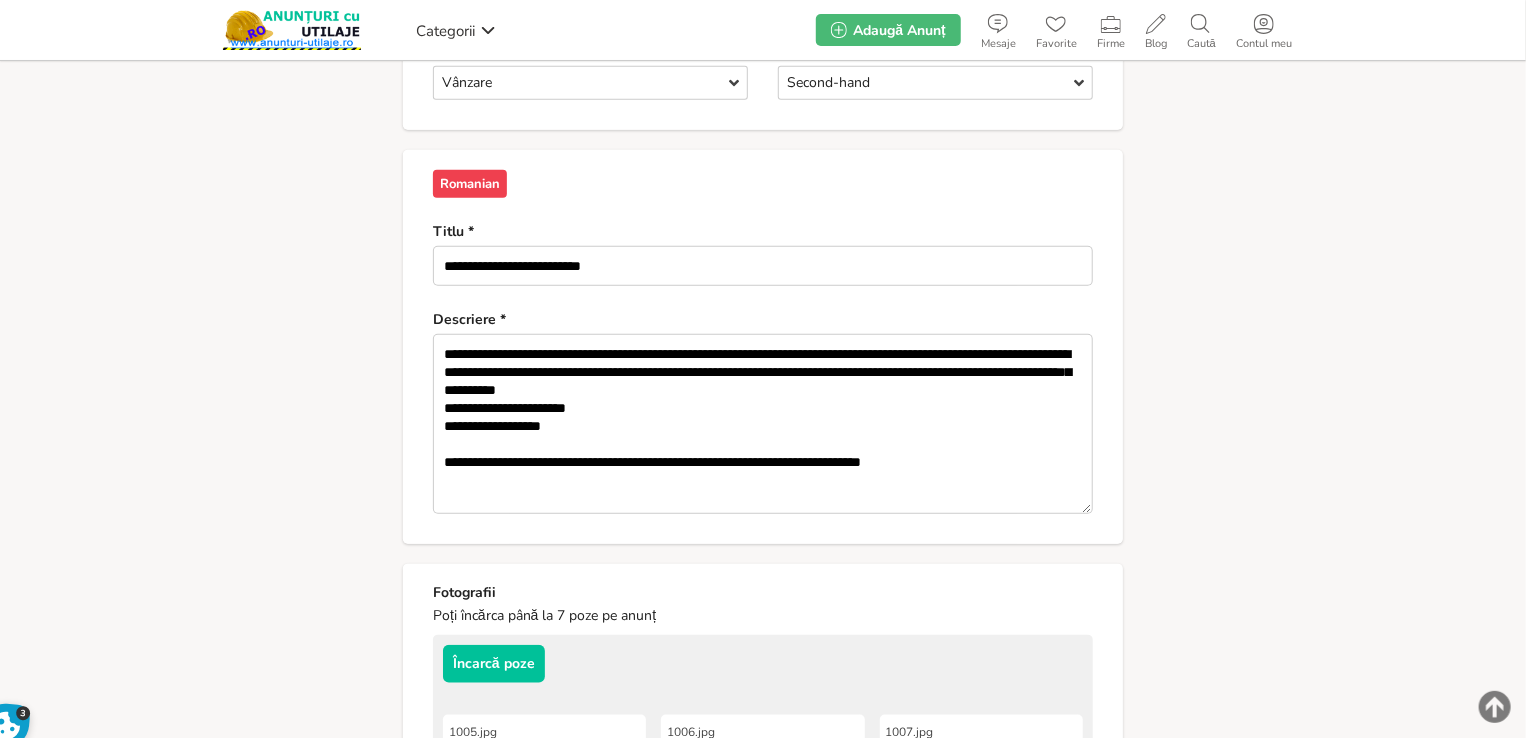 scroll, scrollTop: 900, scrollLeft: 0, axis: vertical 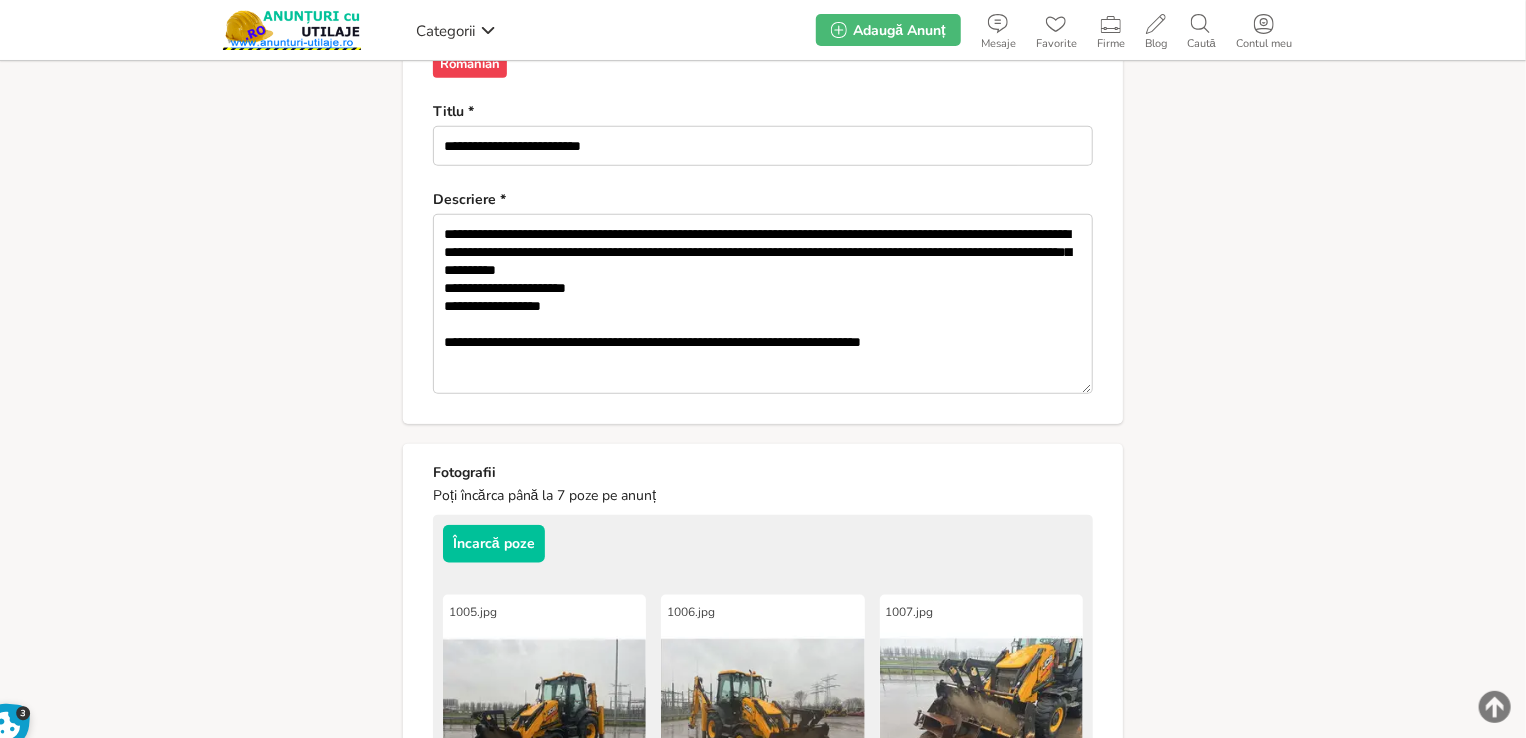 click on "**********" at bounding box center [763, 304] 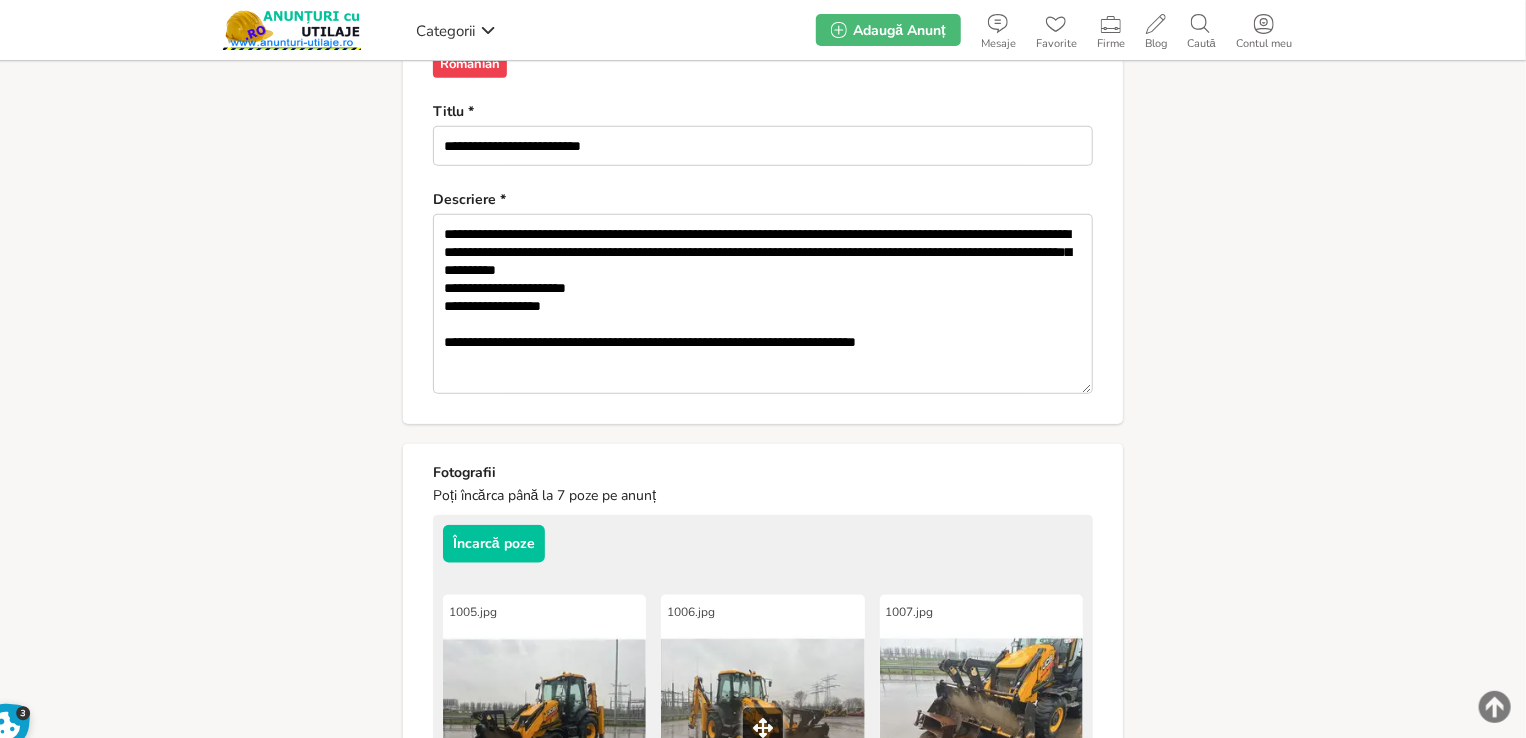 scroll, scrollTop: 889, scrollLeft: 0, axis: vertical 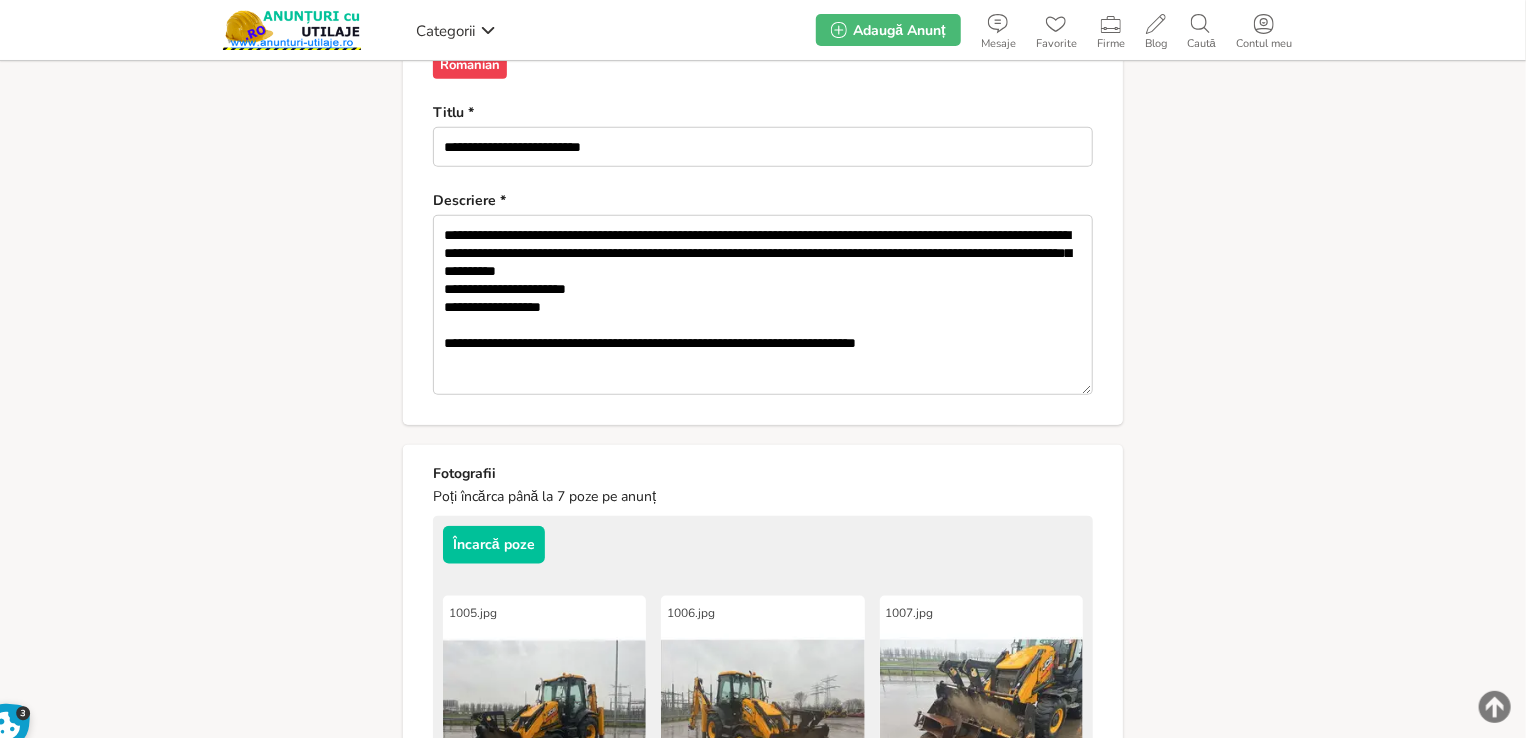 drag, startPoint x: 253, startPoint y: 261, endPoint x: 364, endPoint y: 300, distance: 117.65203 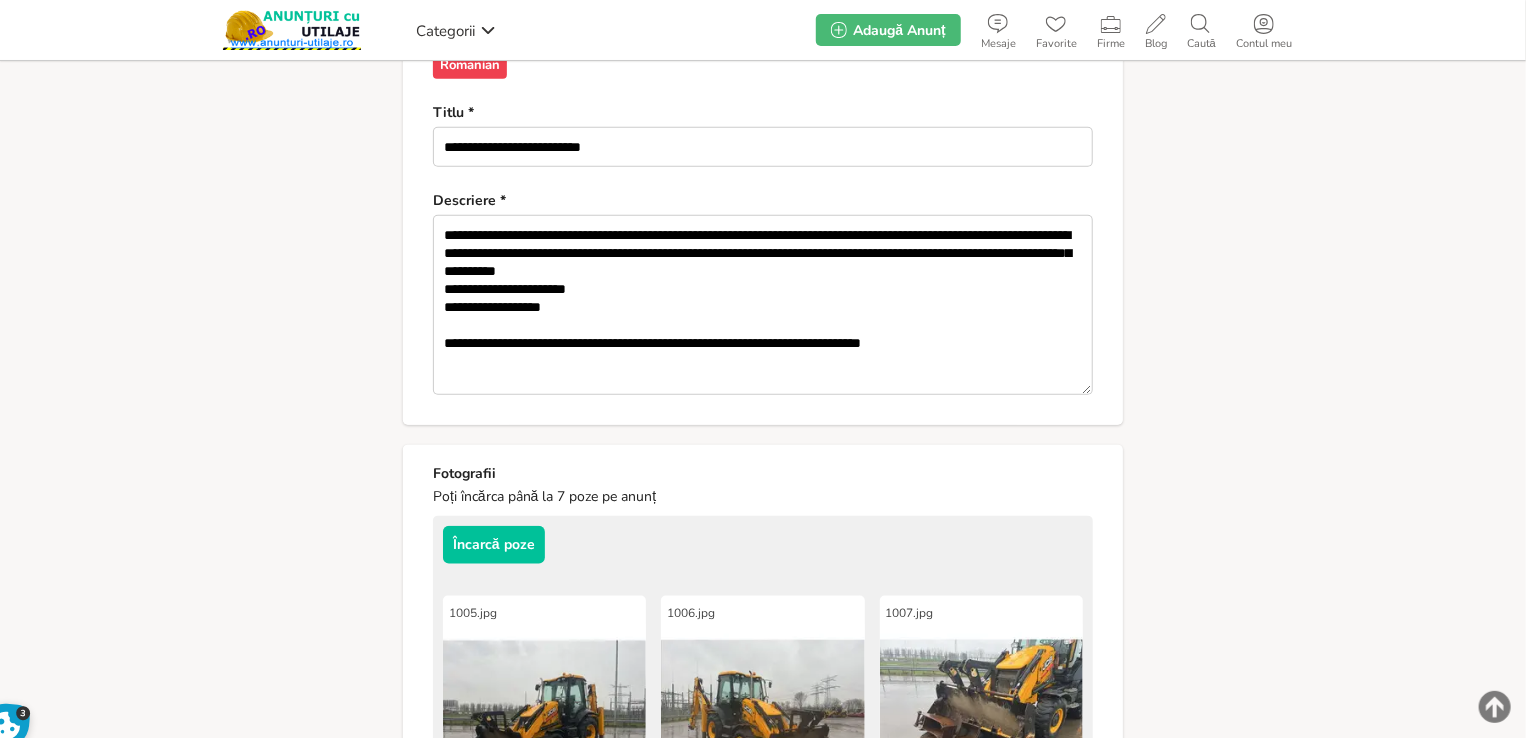 paste on "**********" 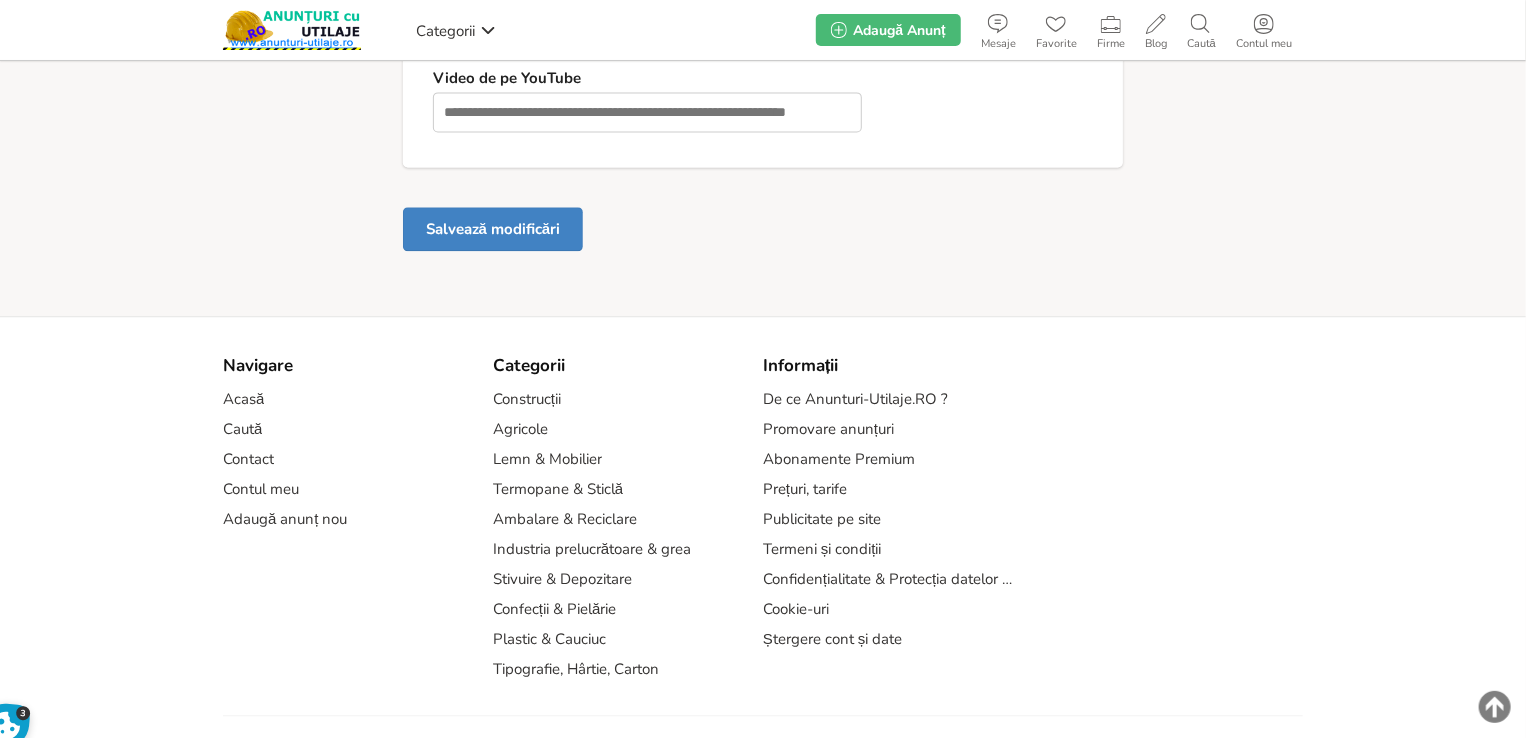scroll, scrollTop: 2301, scrollLeft: 0, axis: vertical 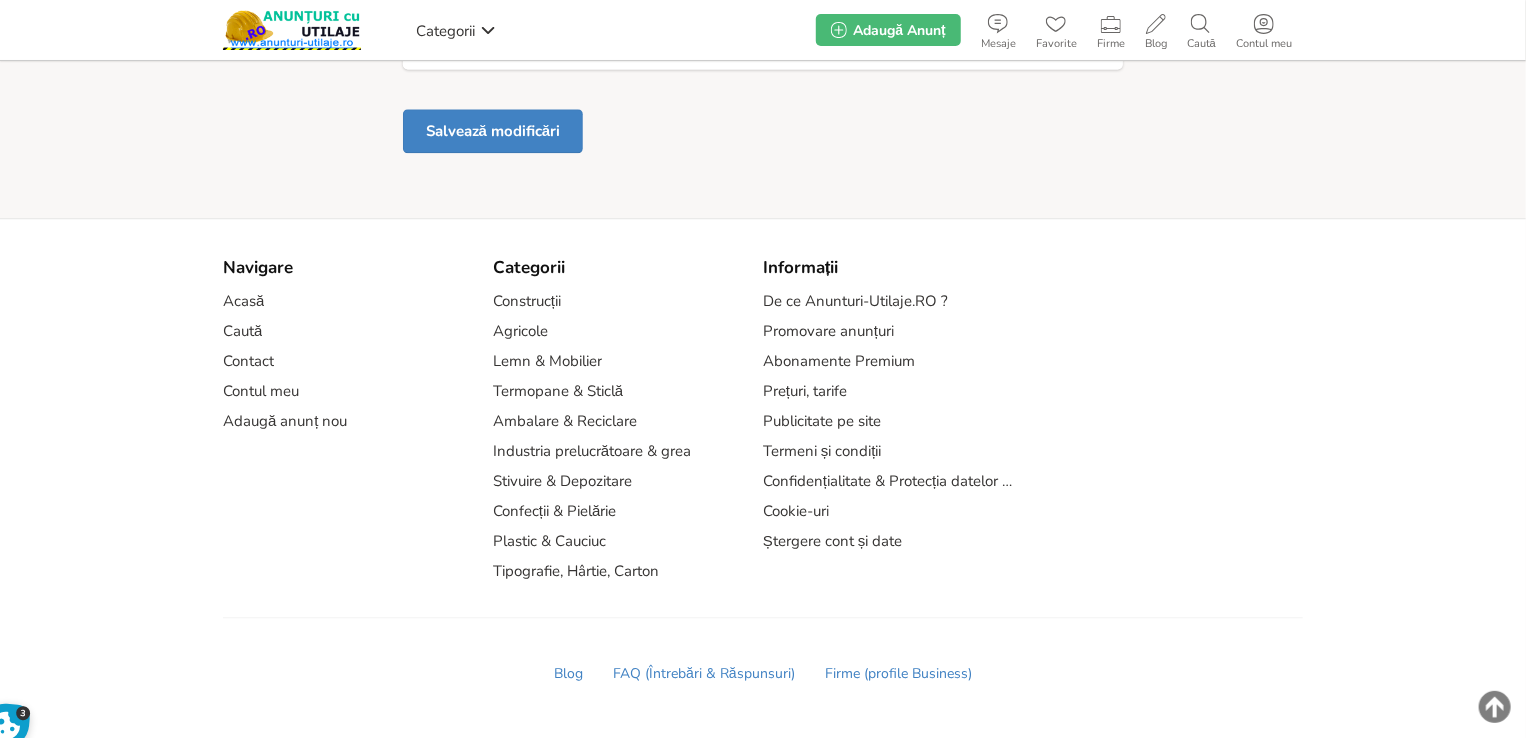 type on "**********" 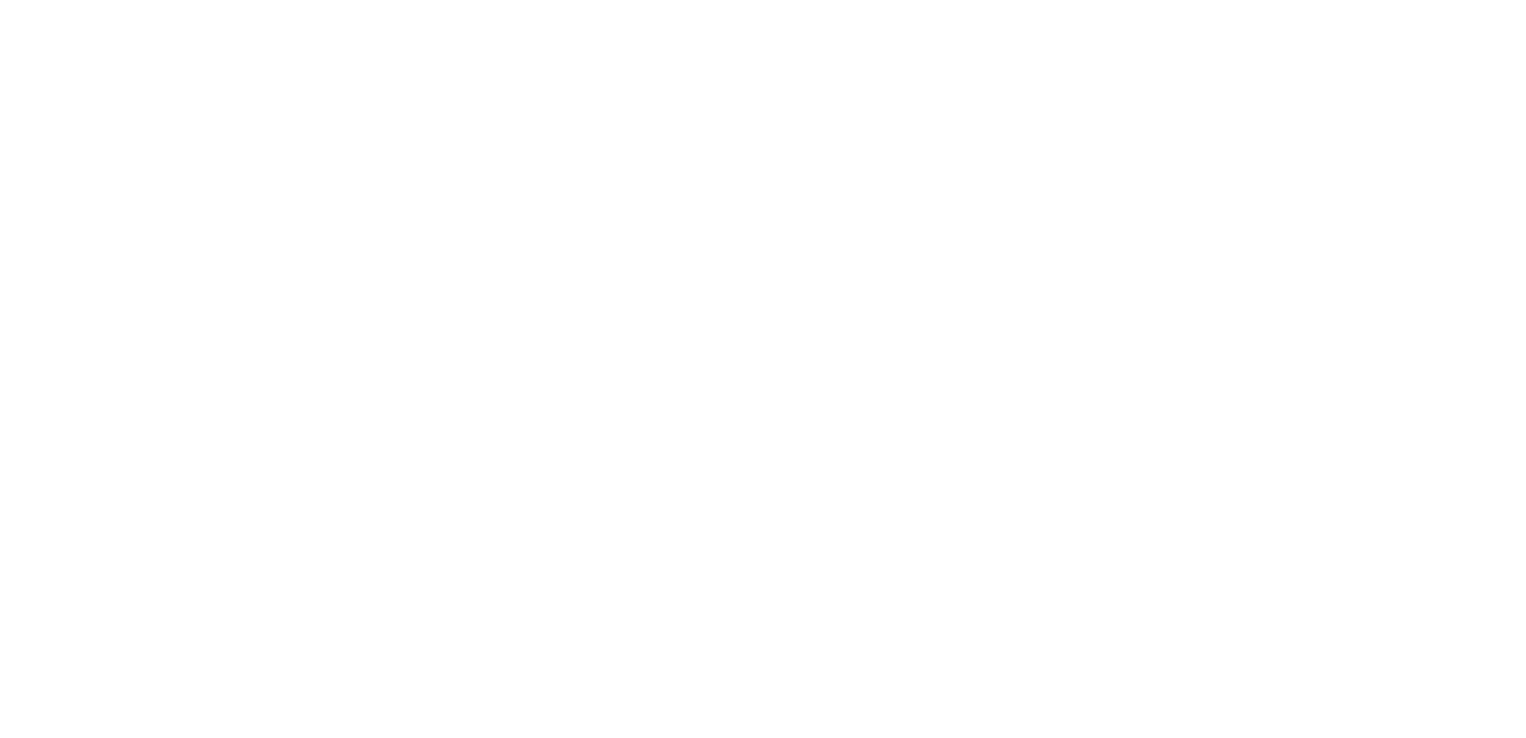 scroll, scrollTop: 0, scrollLeft: 0, axis: both 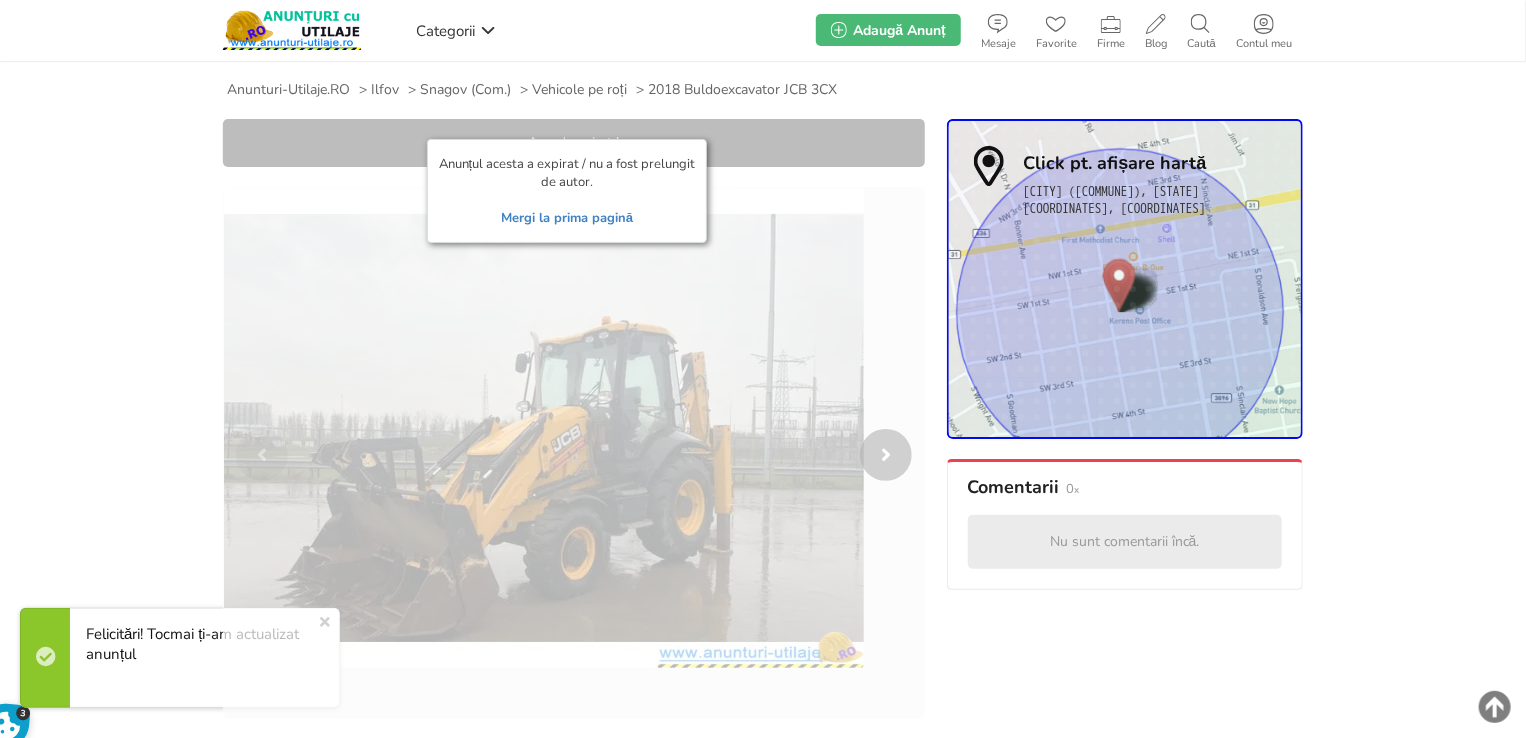 drag, startPoint x: 136, startPoint y: 512, endPoint x: 437, endPoint y: 360, distance: 337.20172 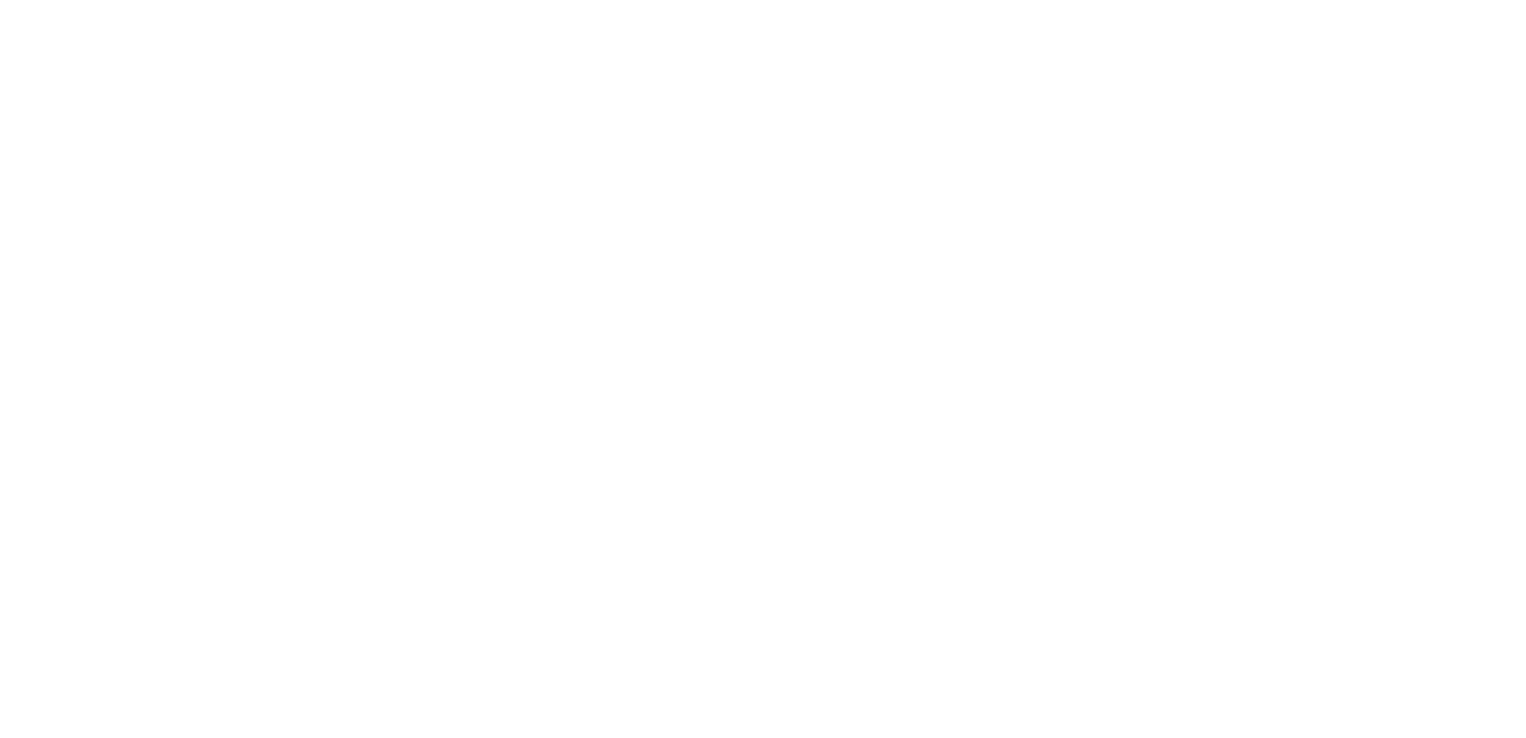 scroll, scrollTop: 0, scrollLeft: 0, axis: both 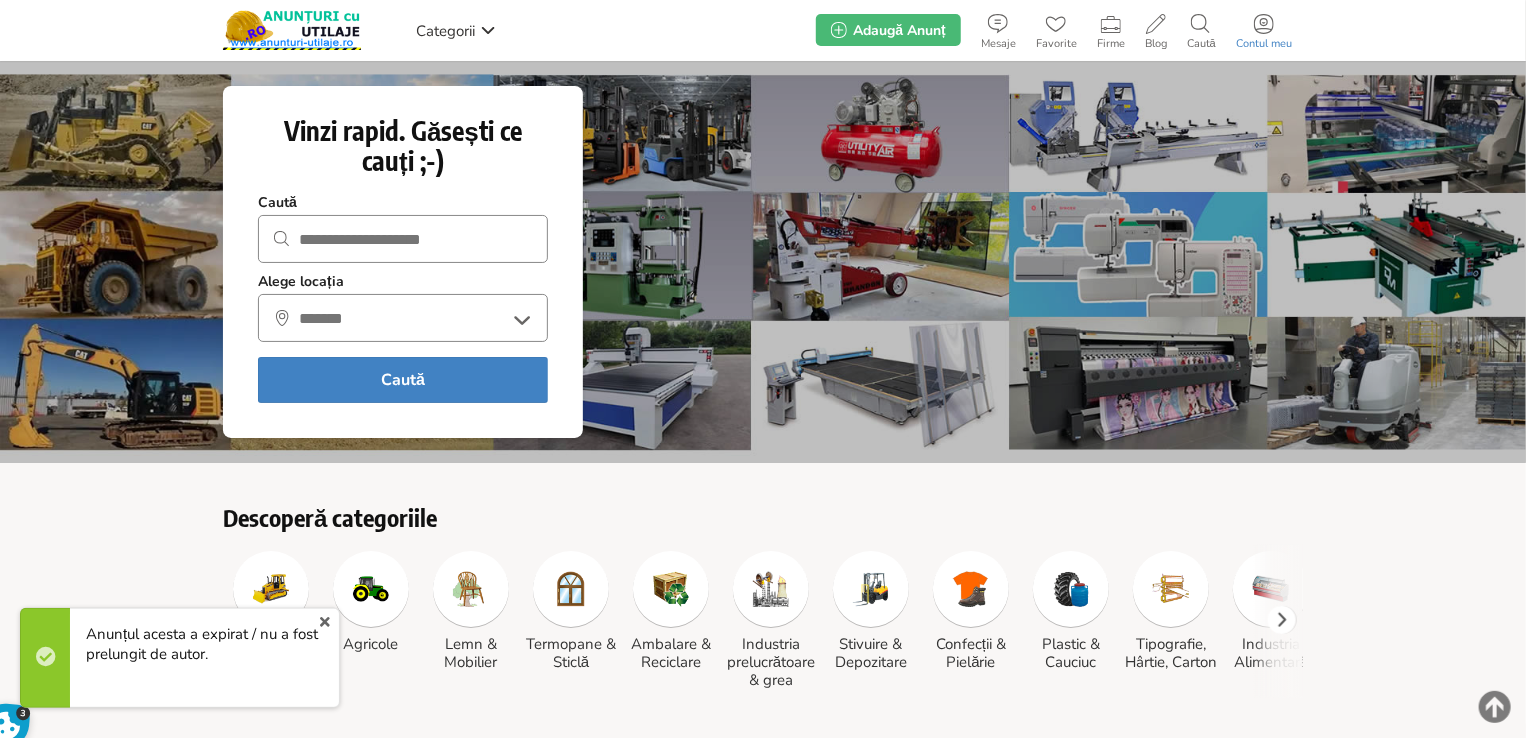 click 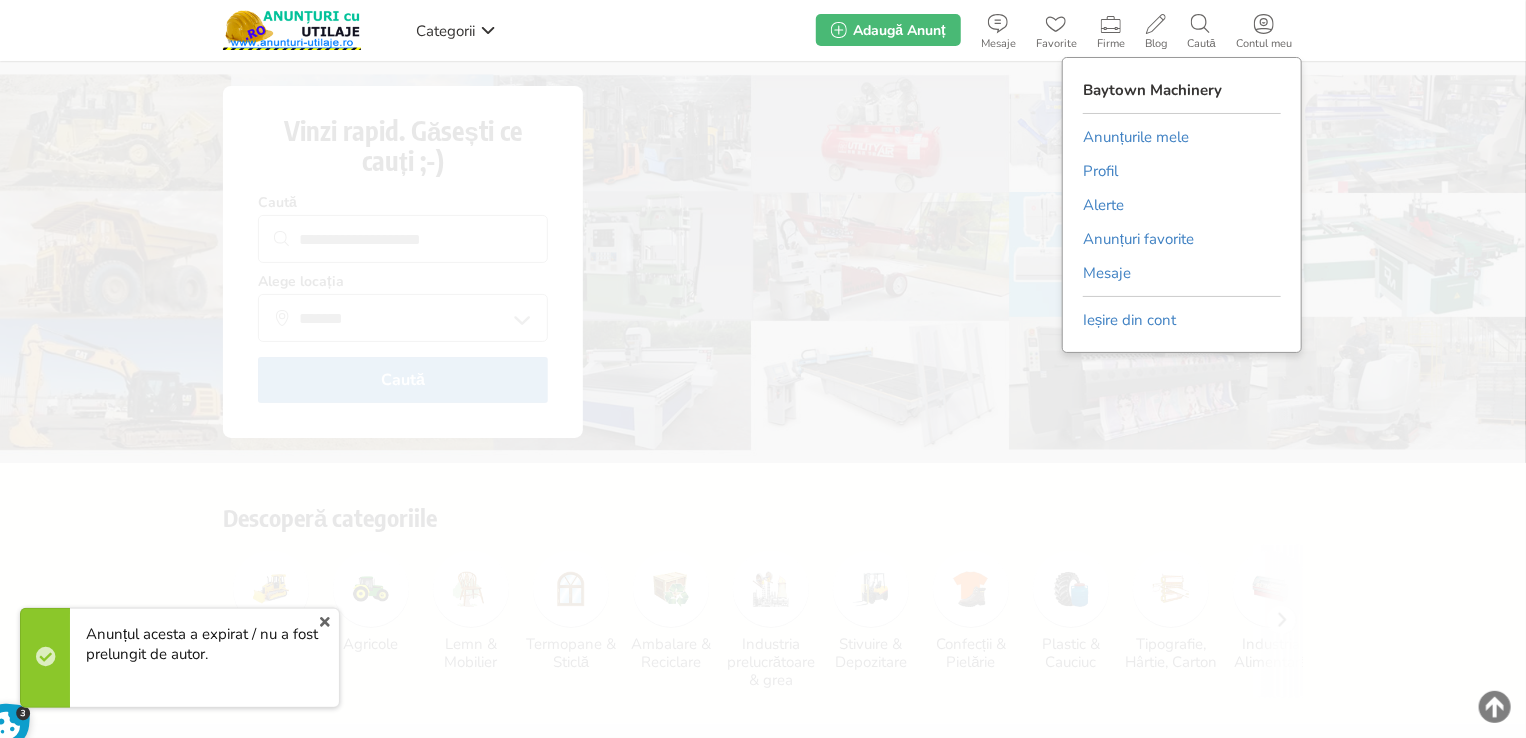 click on "Anunțurile mele" at bounding box center (1136, 137) 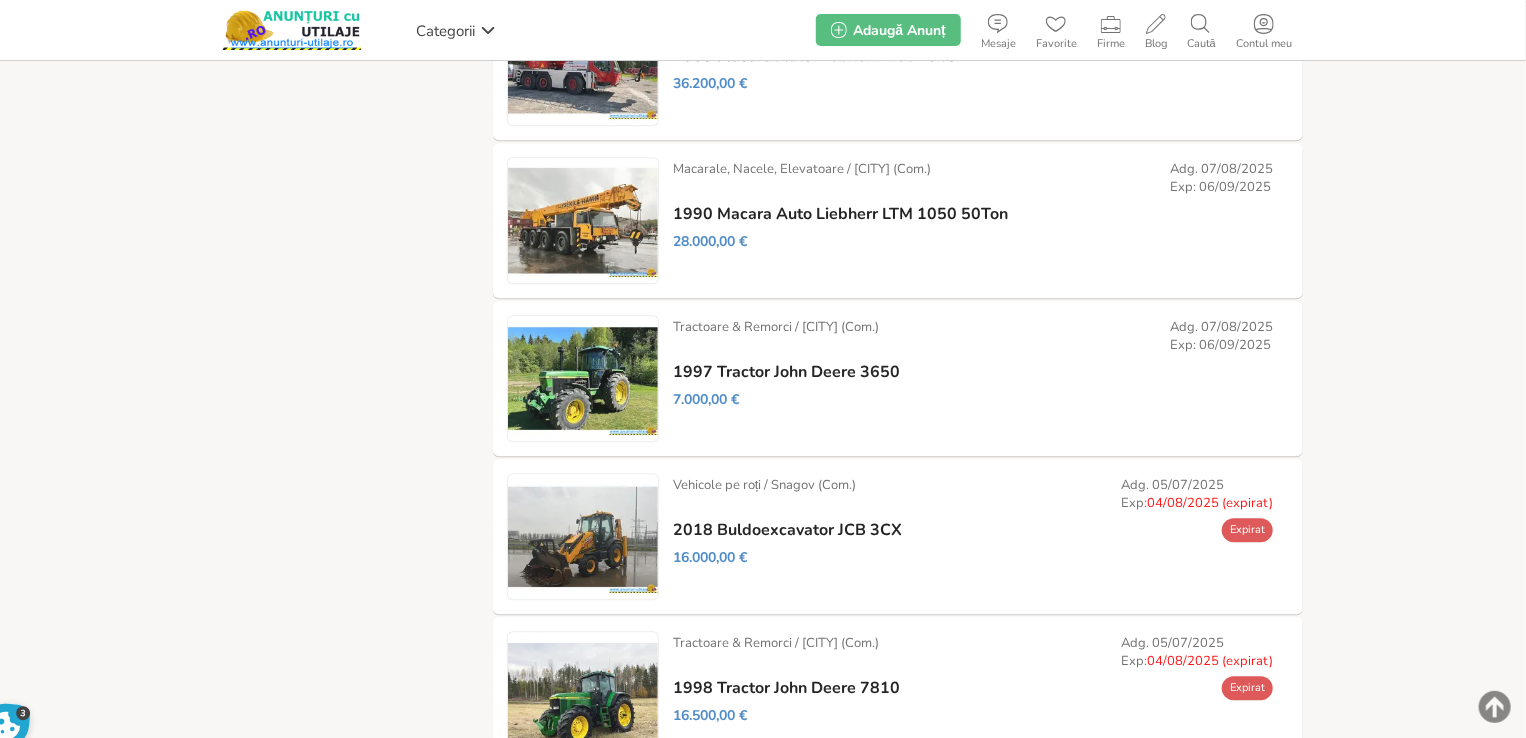 scroll, scrollTop: 2588, scrollLeft: 0, axis: vertical 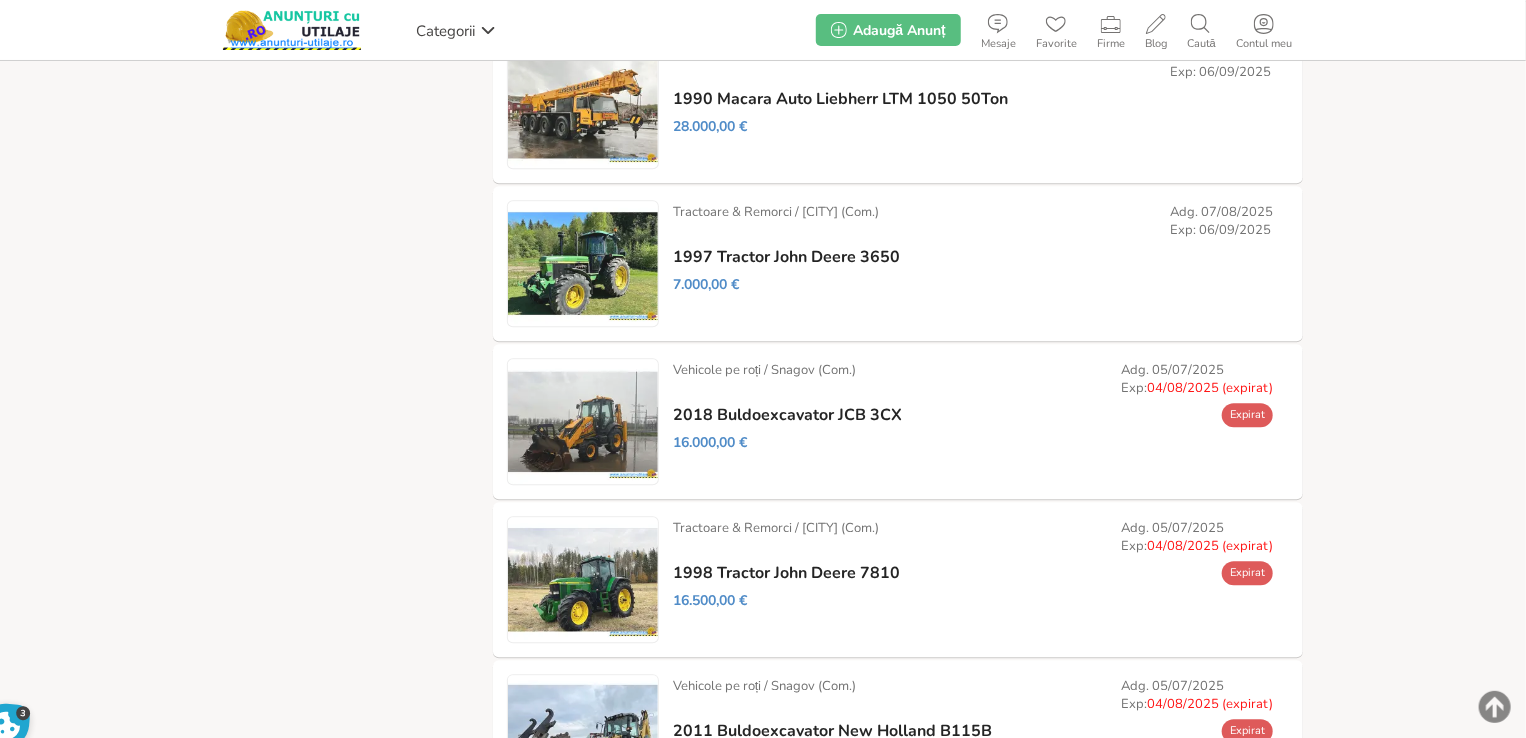 click on "Prelungește" at bounding box center [0, 0] 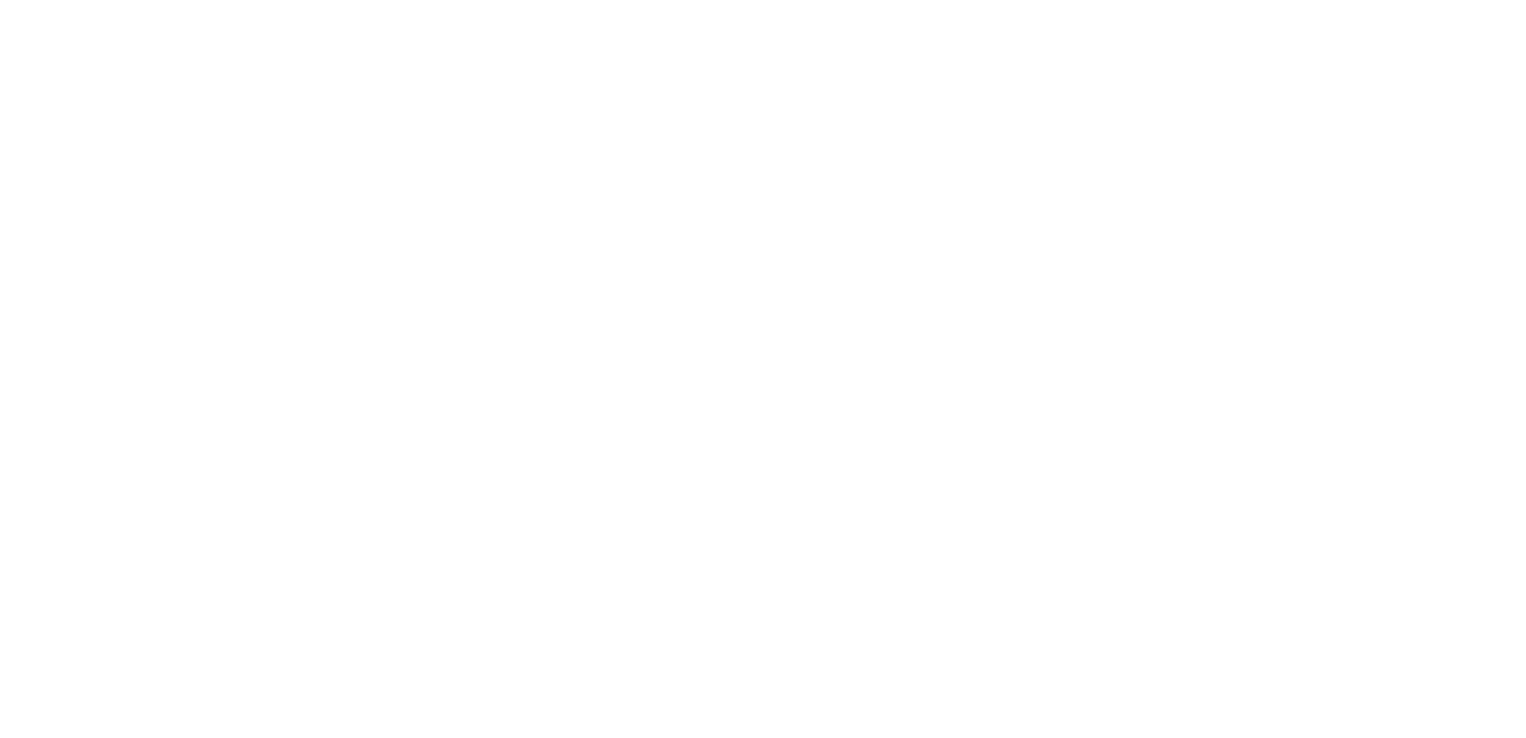 scroll, scrollTop: 0, scrollLeft: 0, axis: both 